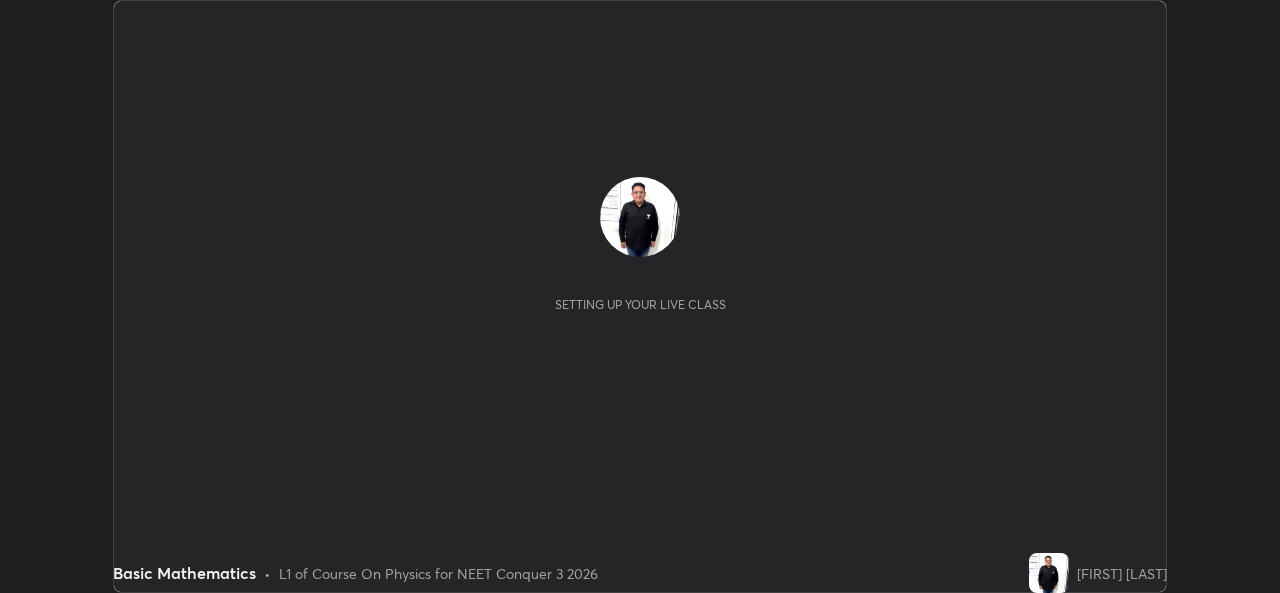 scroll, scrollTop: 0, scrollLeft: 0, axis: both 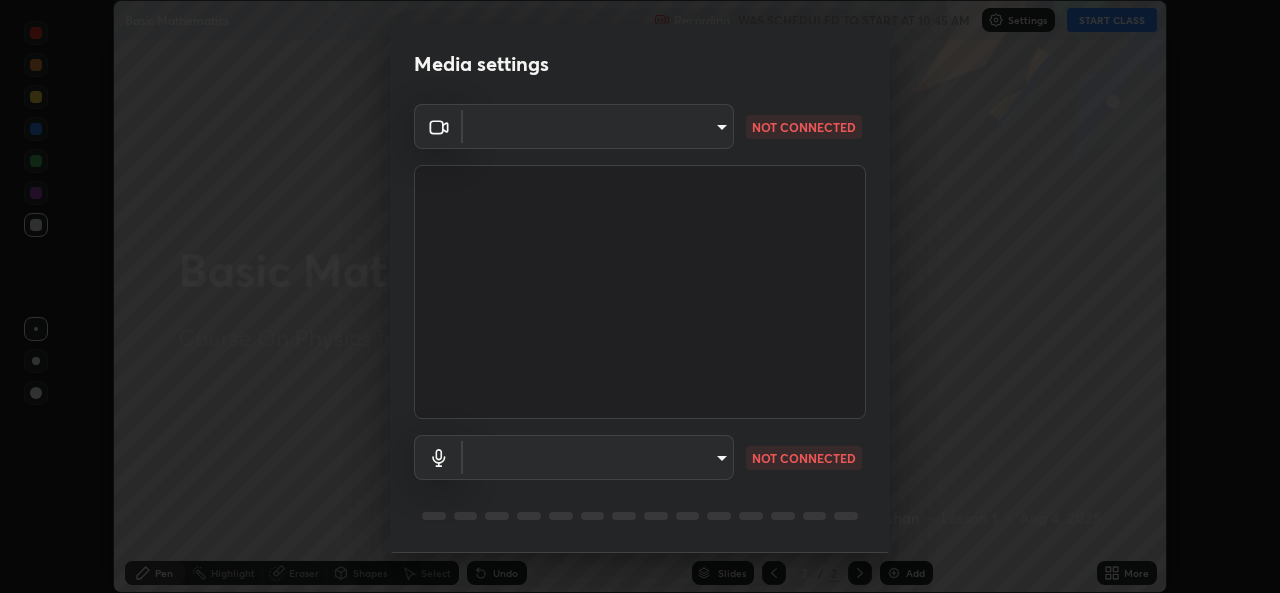 type on "d9eabbb9e311c19d0284951f952de08a34a72adfc2f94cd2cdb53a3f531a5aff" 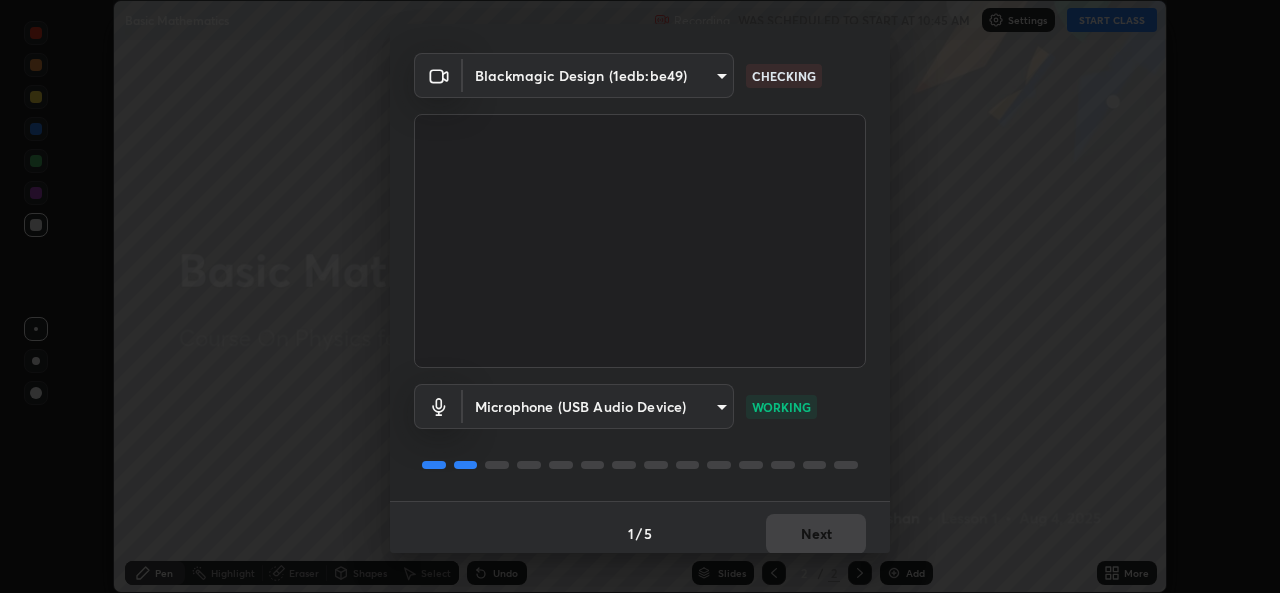 scroll, scrollTop: 63, scrollLeft: 0, axis: vertical 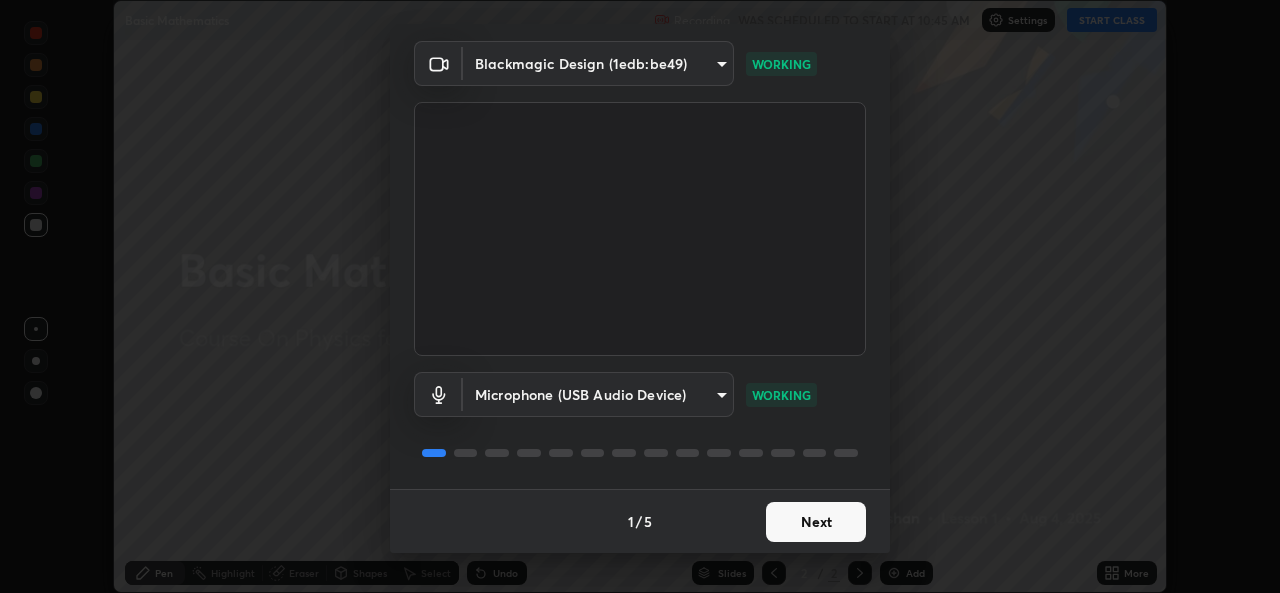 click on "Next" at bounding box center (816, 522) 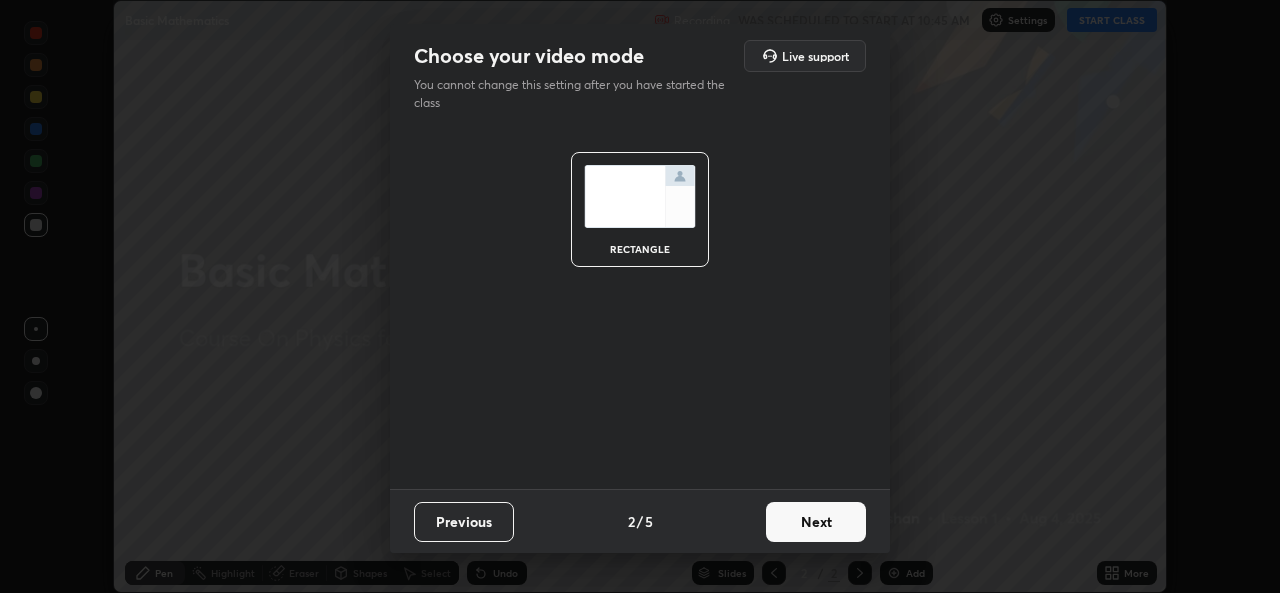 scroll, scrollTop: 0, scrollLeft: 0, axis: both 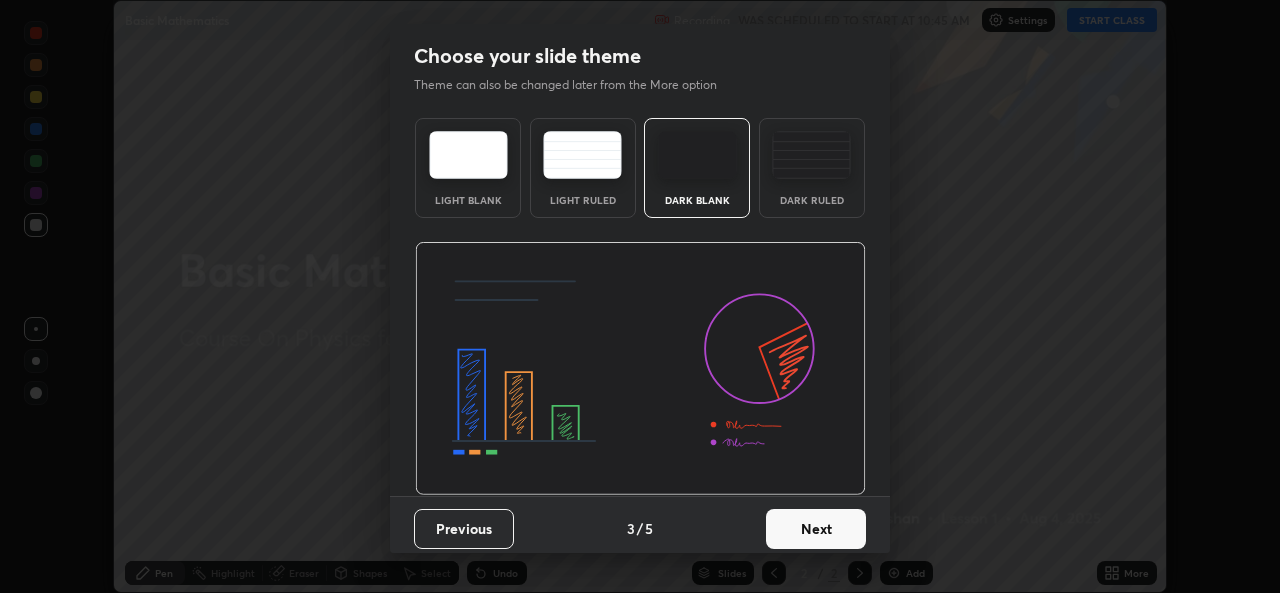 click on "Next" at bounding box center [816, 529] 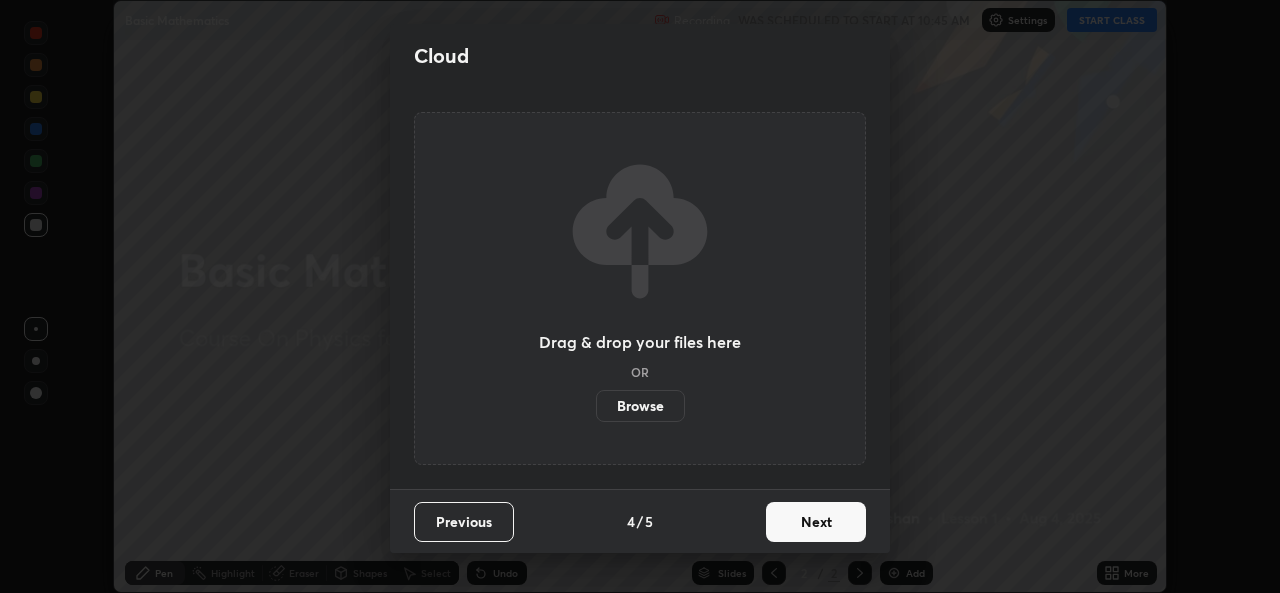 click on "Next" at bounding box center [816, 522] 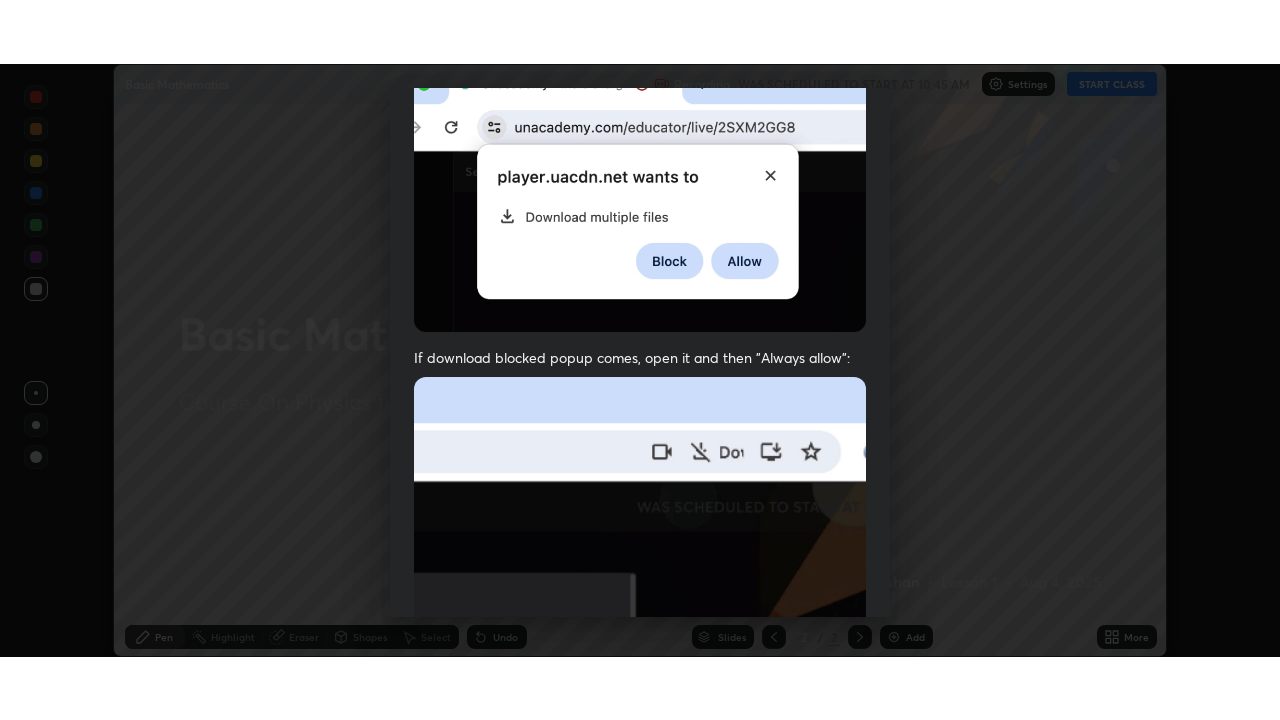 scroll, scrollTop: 471, scrollLeft: 0, axis: vertical 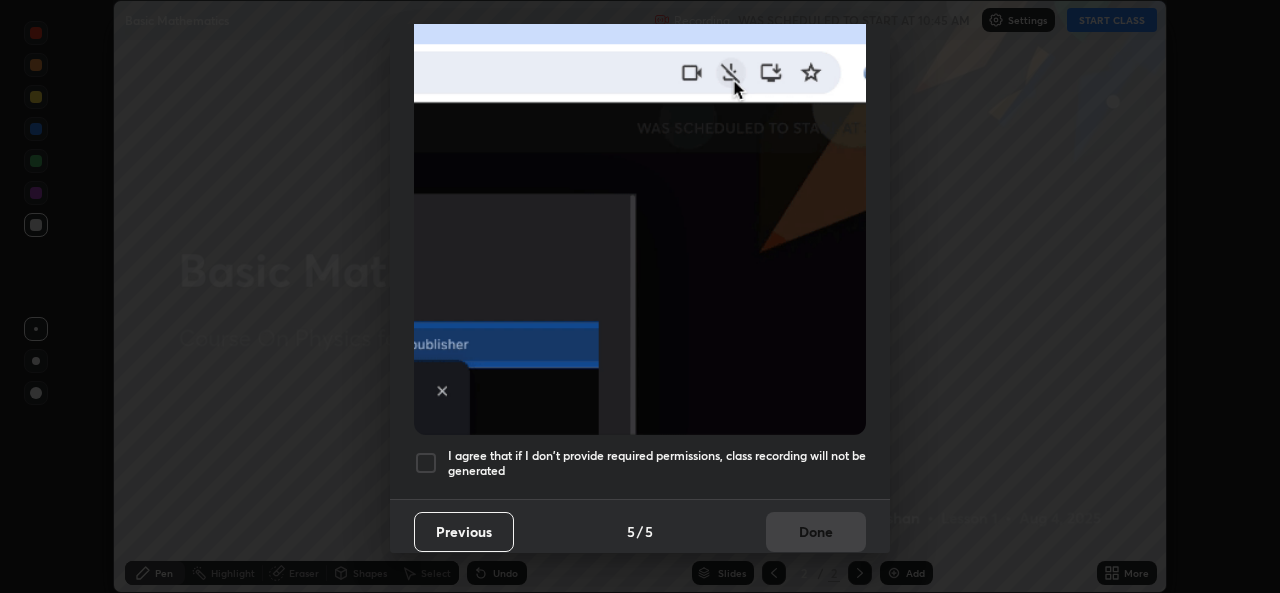 click on "I agree that if I don't provide required permissions, class recording will not be generated" at bounding box center (657, 463) 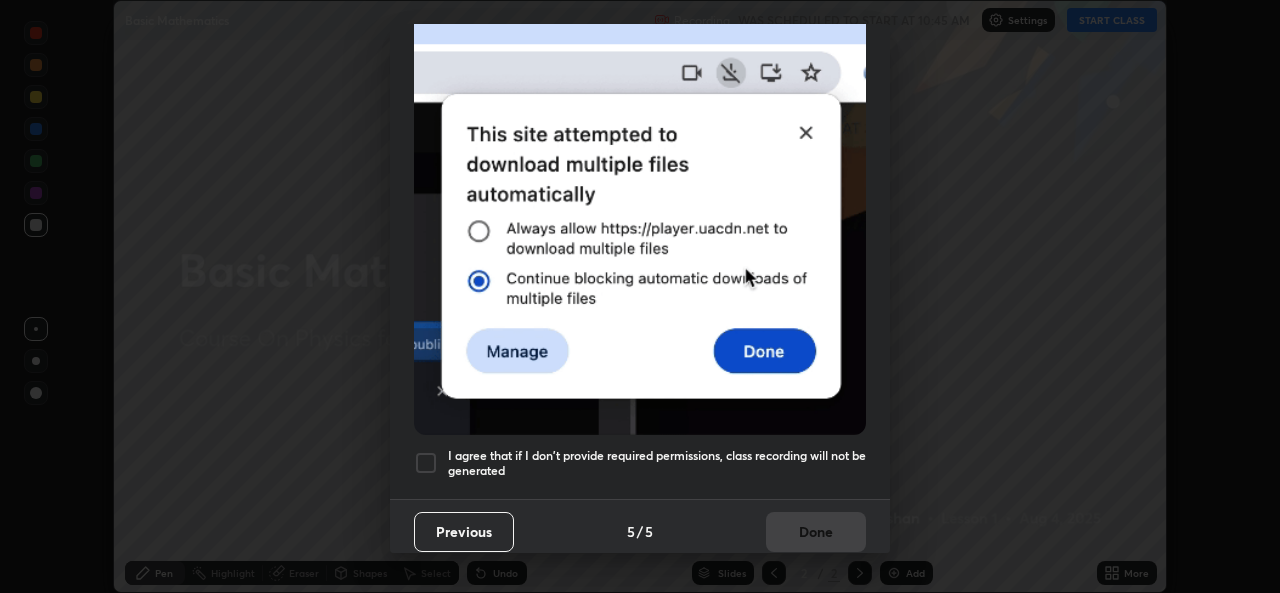 click on "I agree that if I don't provide required permissions, class recording will not be generated" at bounding box center [657, 463] 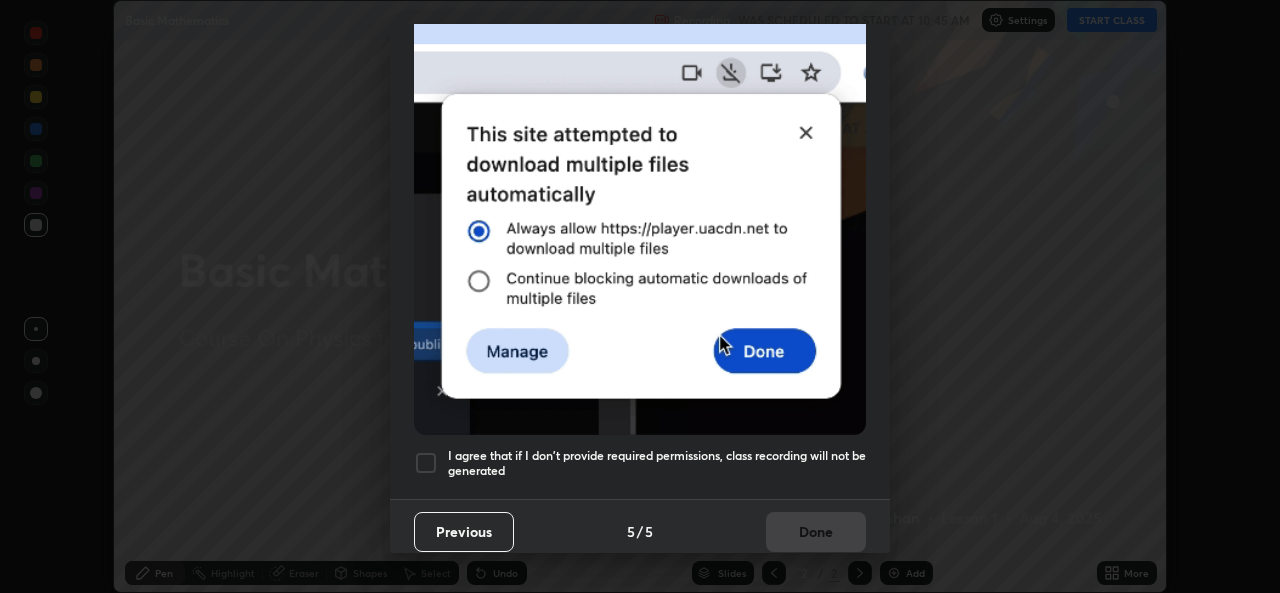 click at bounding box center (426, 463) 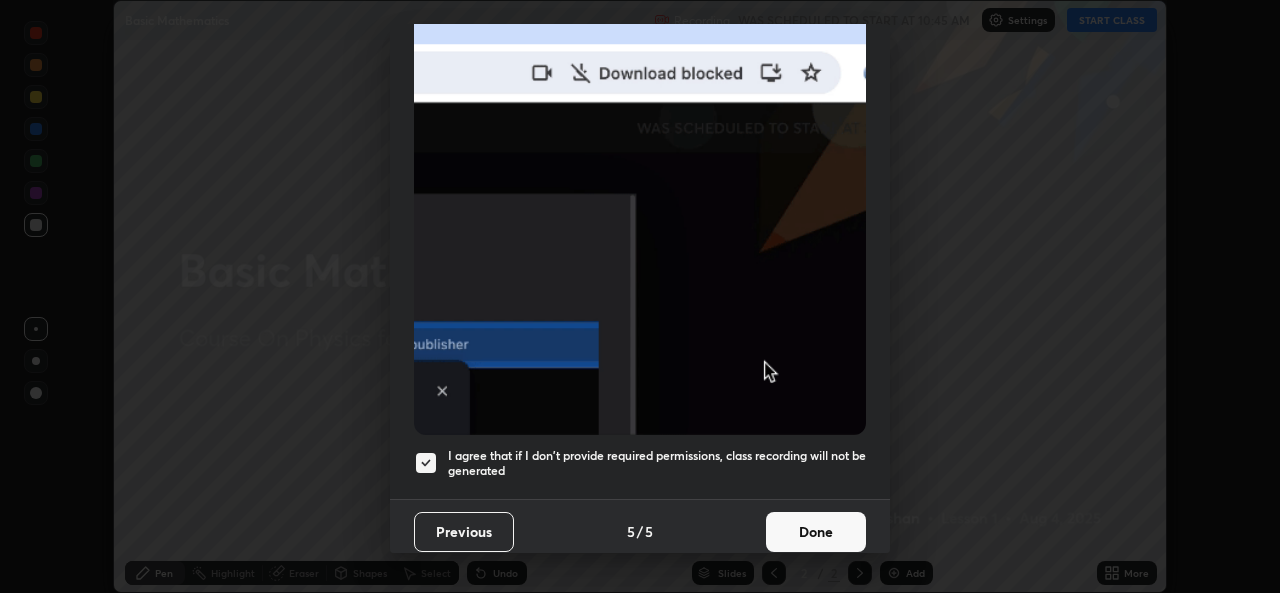 click on "Done" at bounding box center [816, 532] 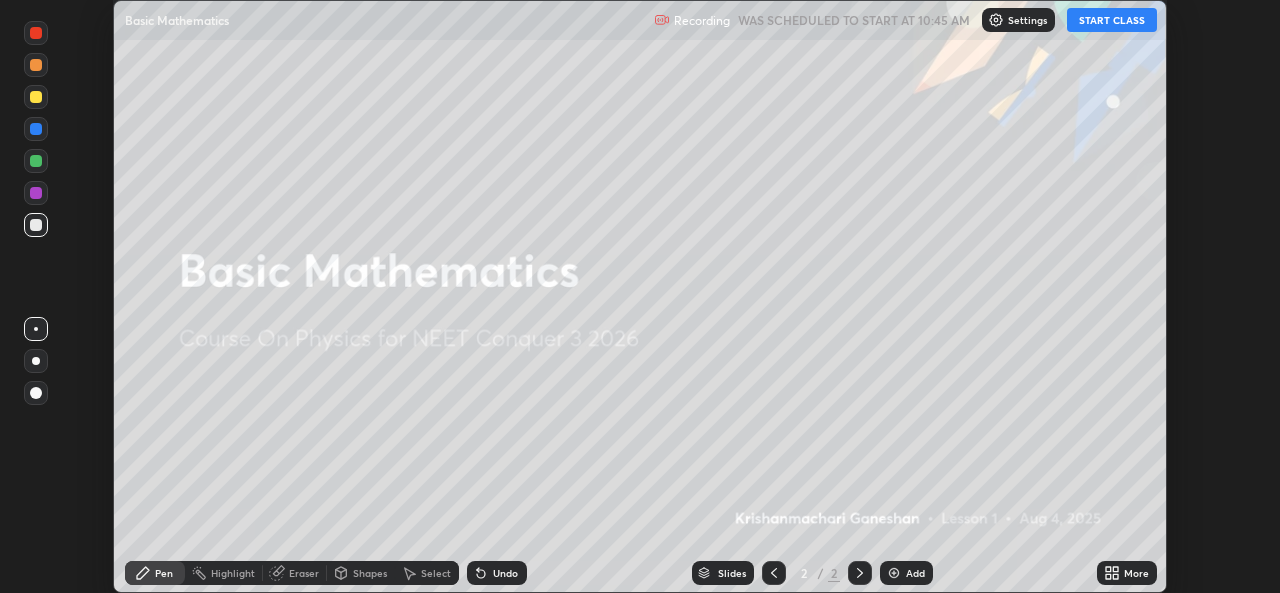 click 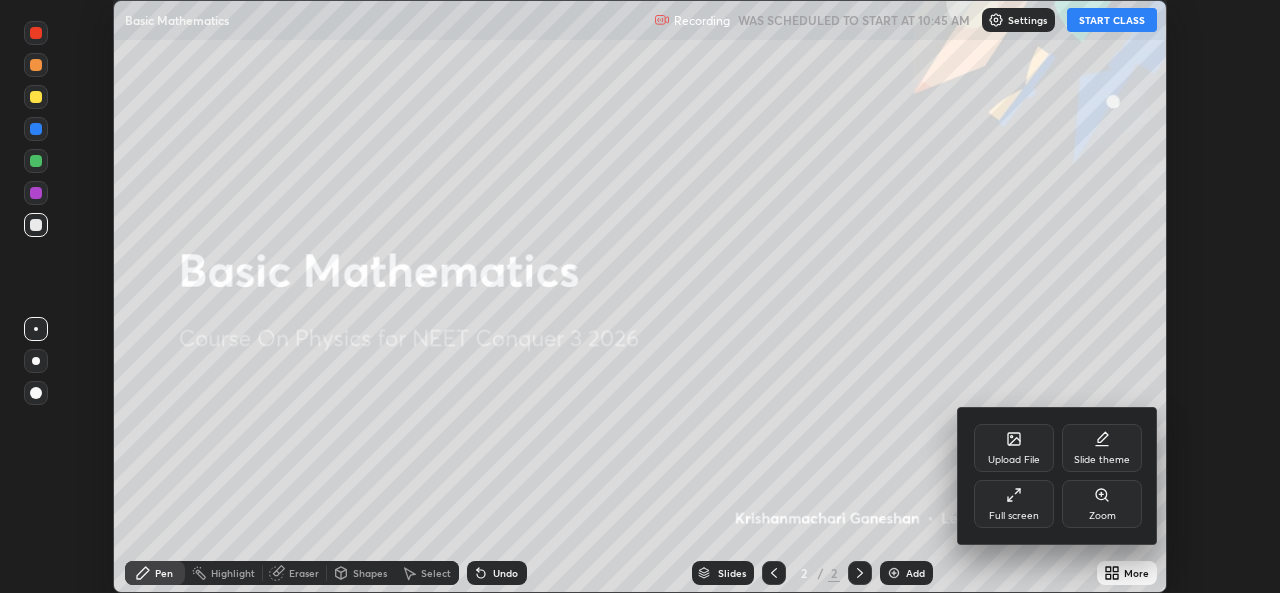 click 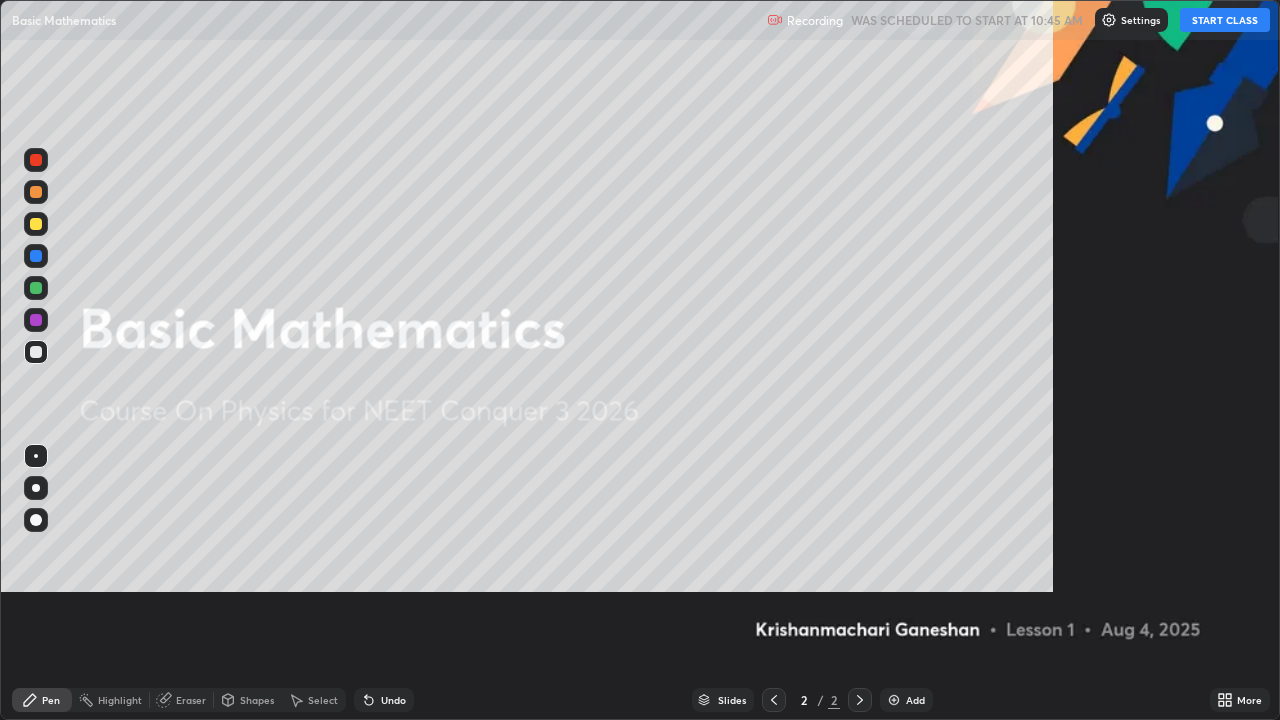 scroll, scrollTop: 99280, scrollLeft: 98720, axis: both 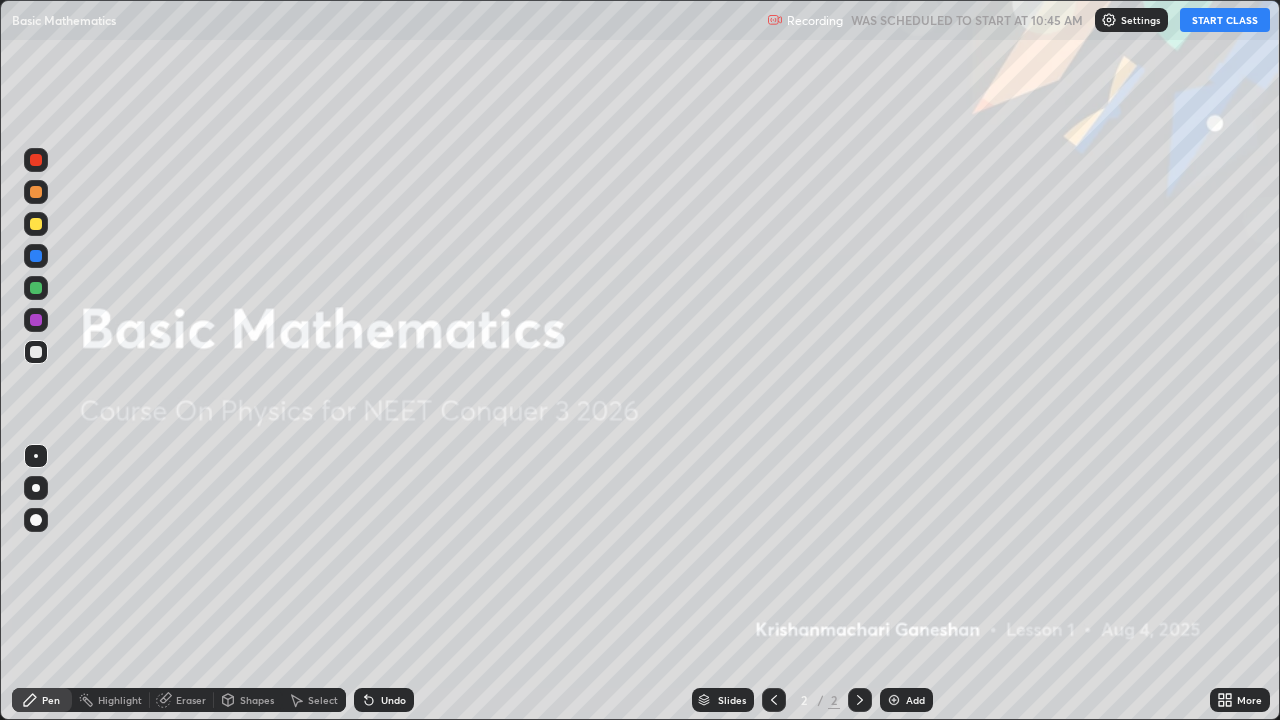click at bounding box center [894, 700] 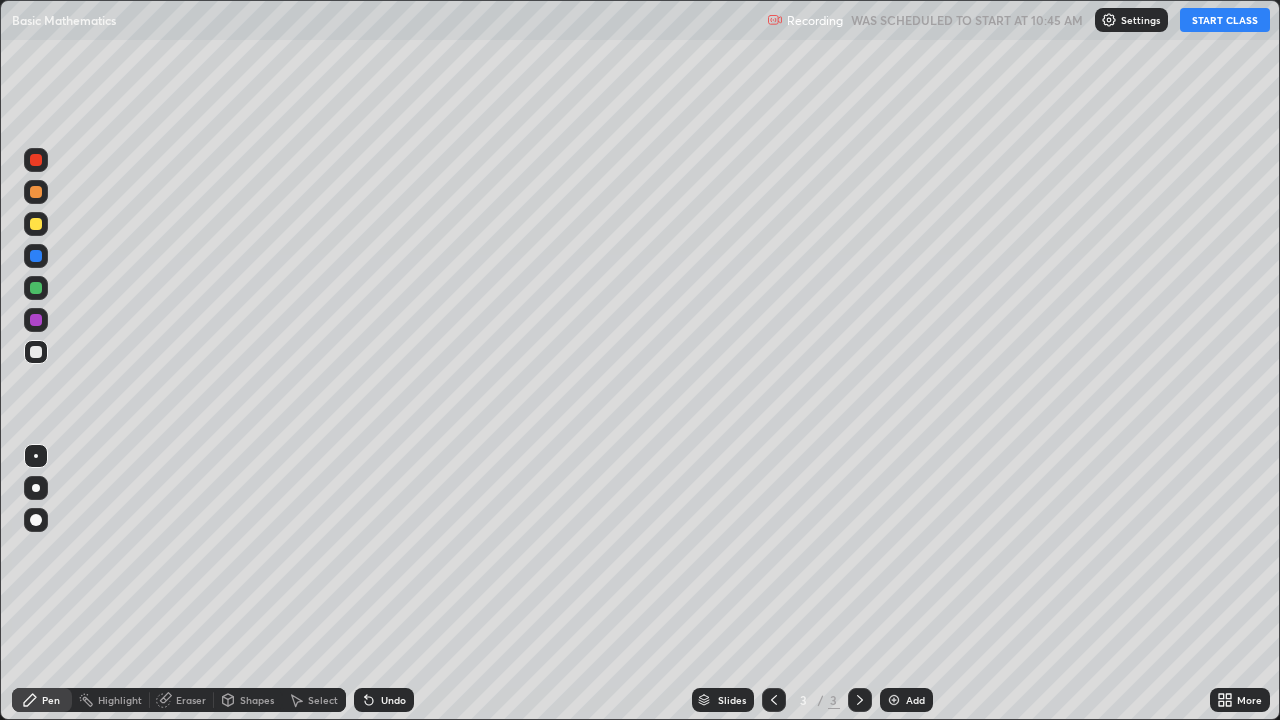 click on "Pen" at bounding box center (51, 700) 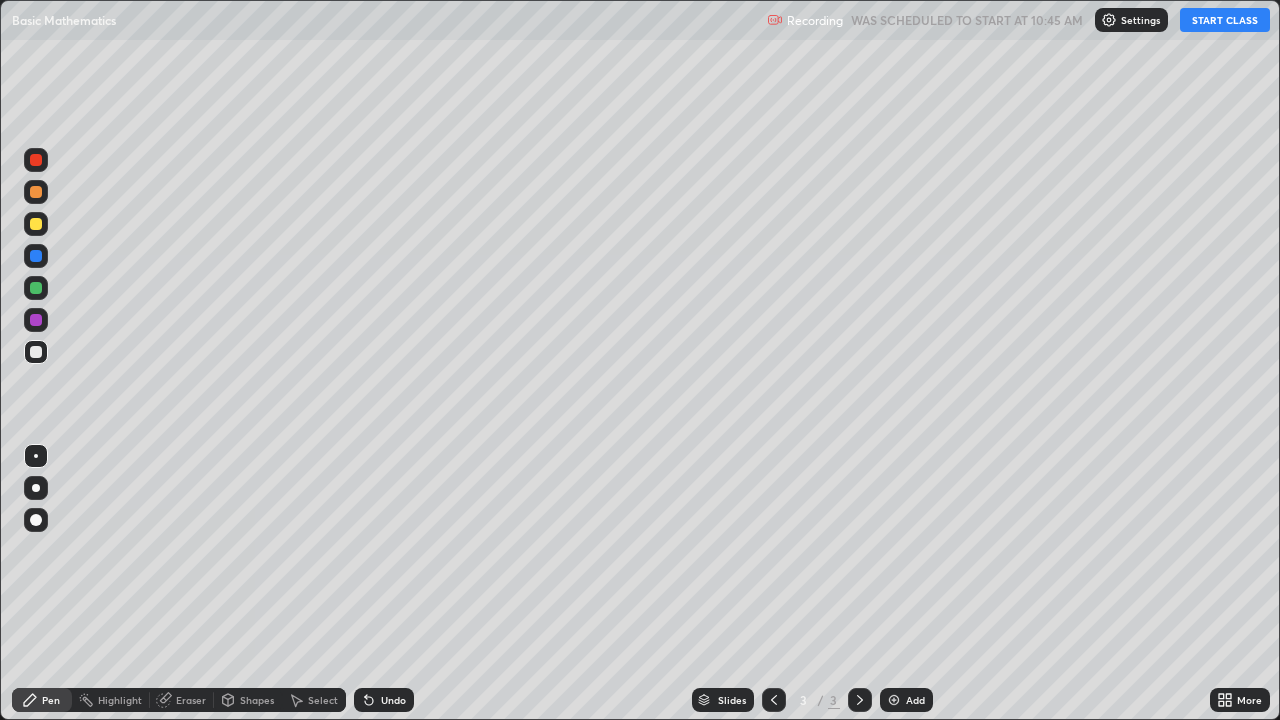 click at bounding box center (36, 352) 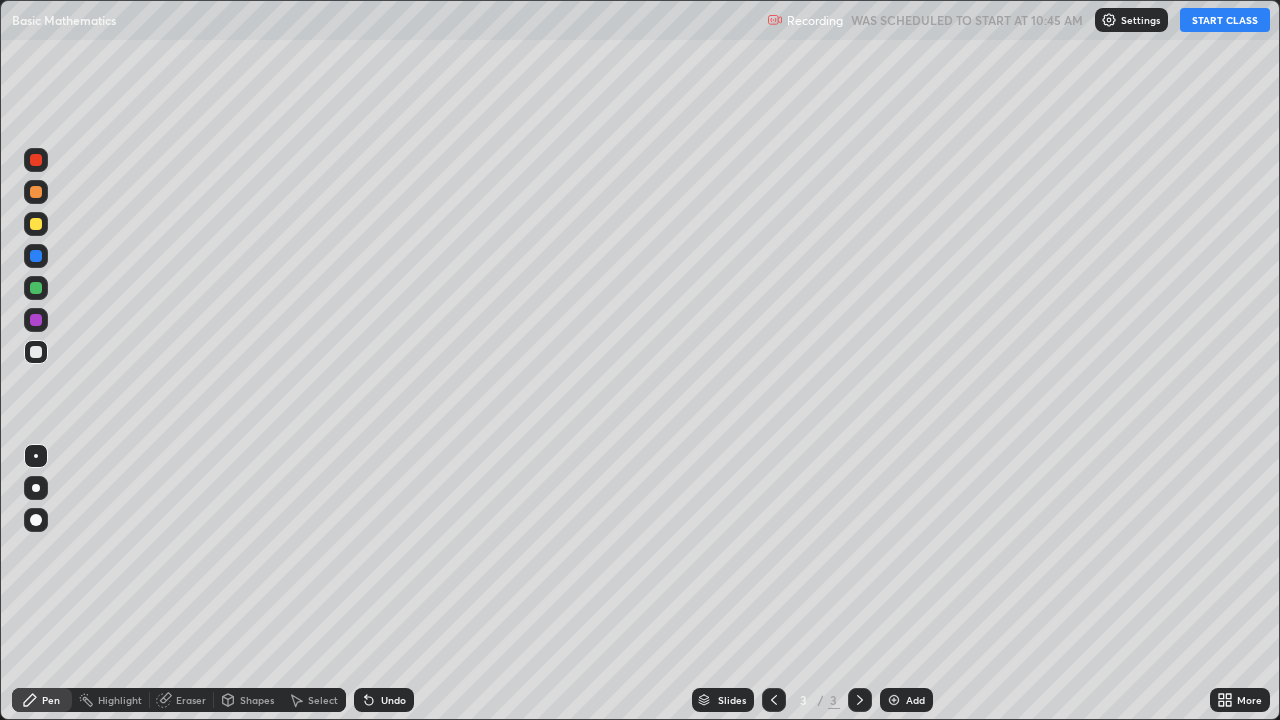 click on "Pen" at bounding box center (42, 700) 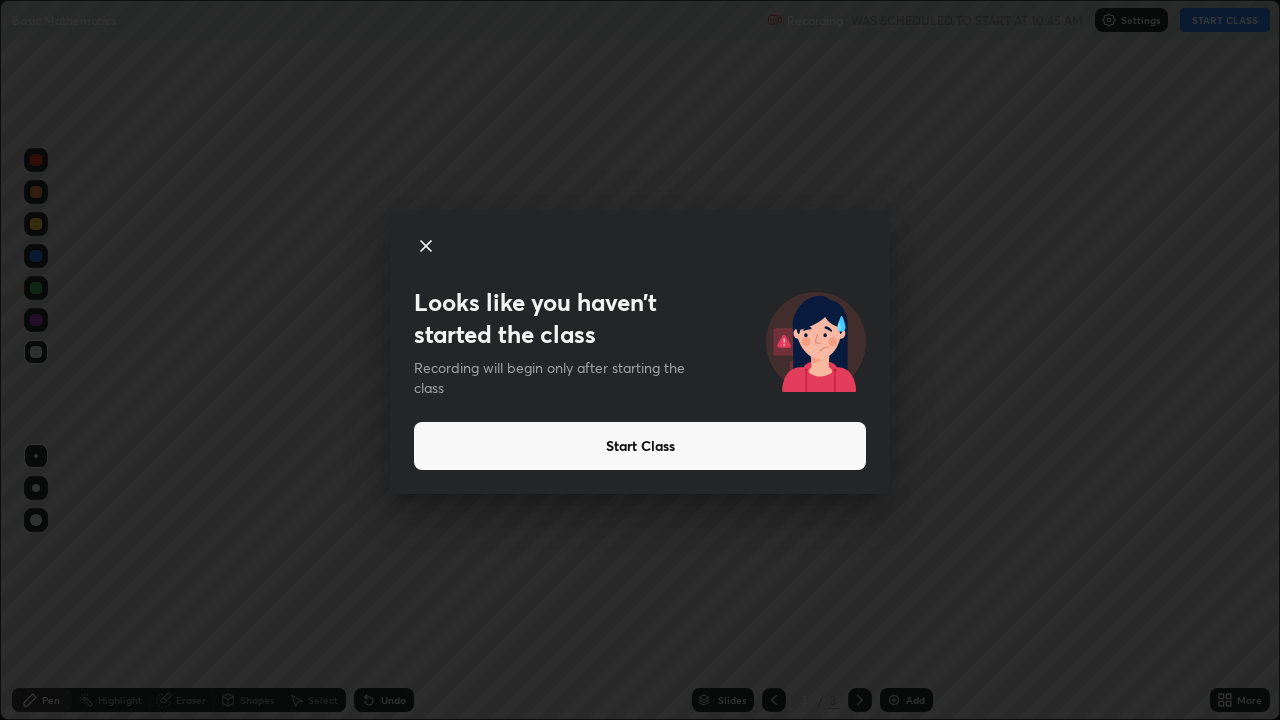 click on "Start Class" at bounding box center (640, 446) 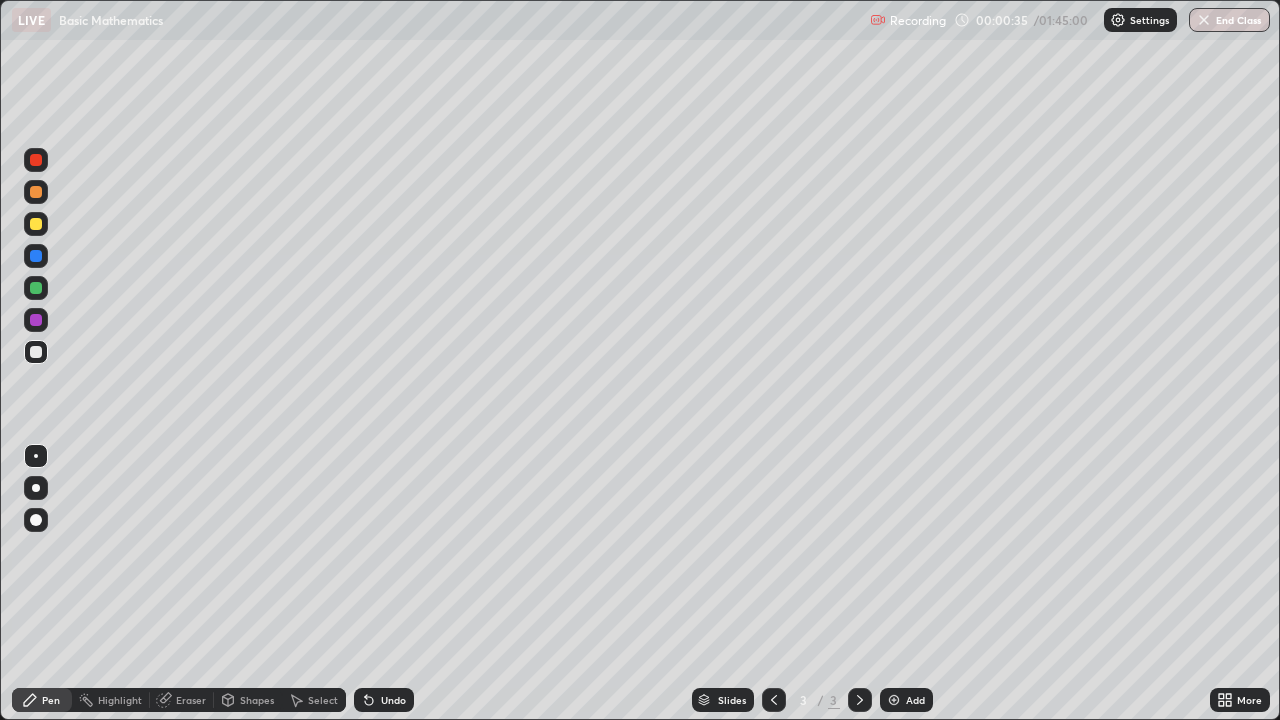 click on "Eraser" at bounding box center (191, 700) 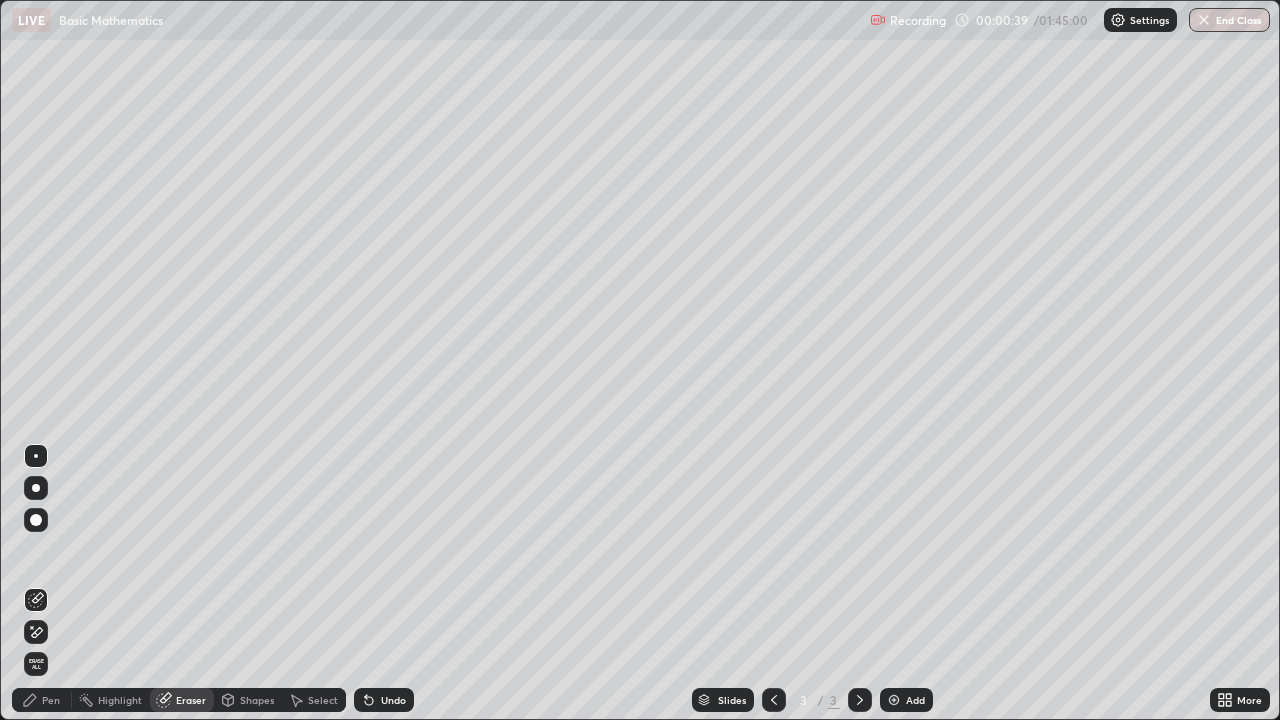 click on "Pen" at bounding box center (51, 700) 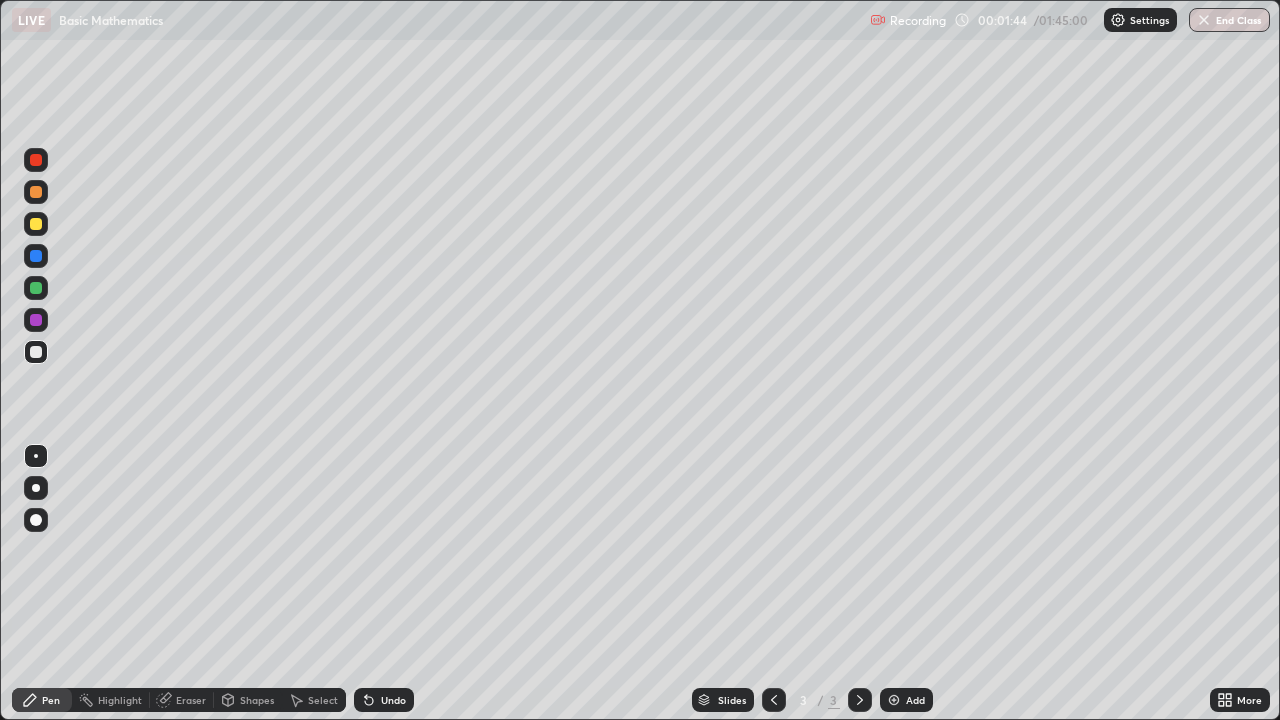 click on "Eraser" at bounding box center (191, 700) 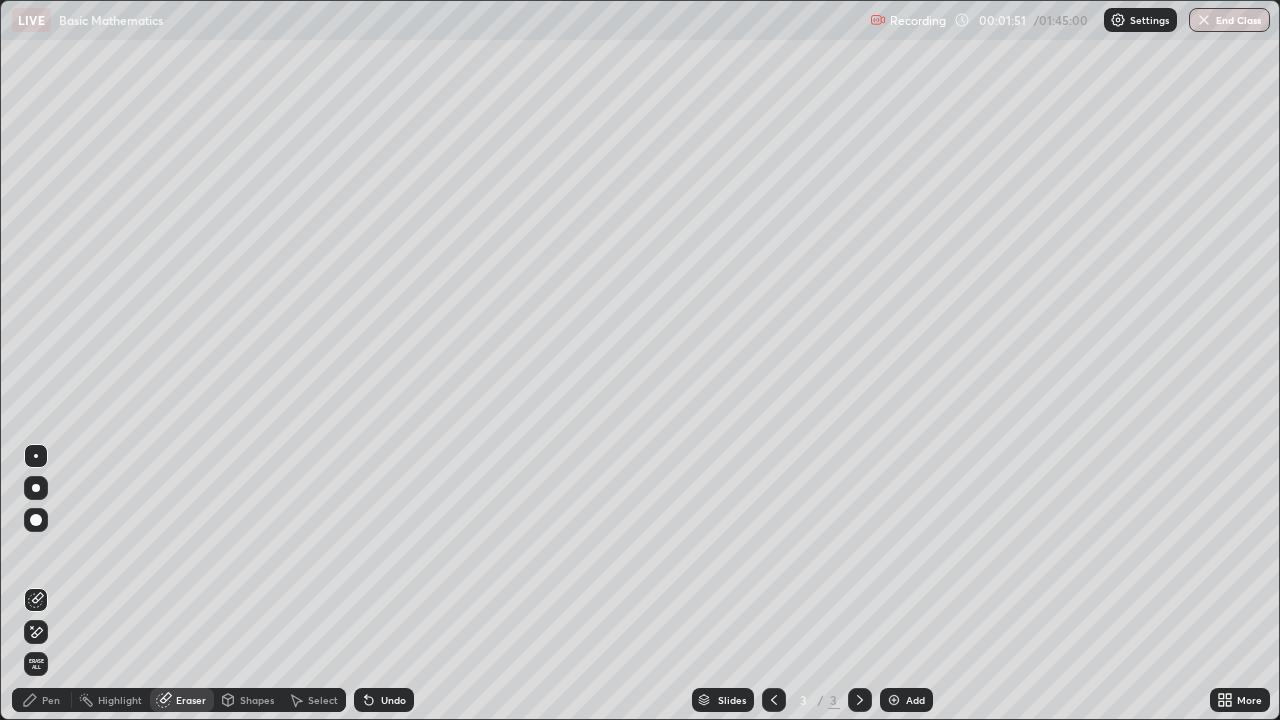 click on "Eraser" at bounding box center [182, 700] 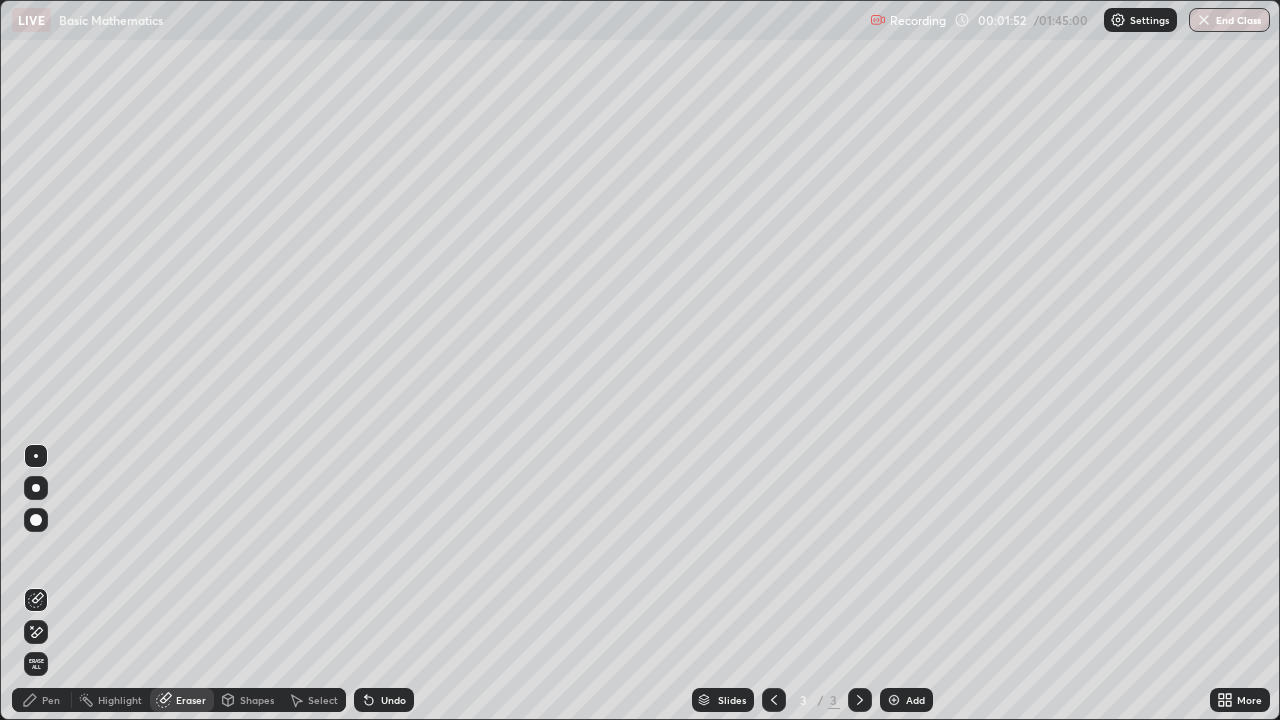 click on "Eraser" at bounding box center (182, 700) 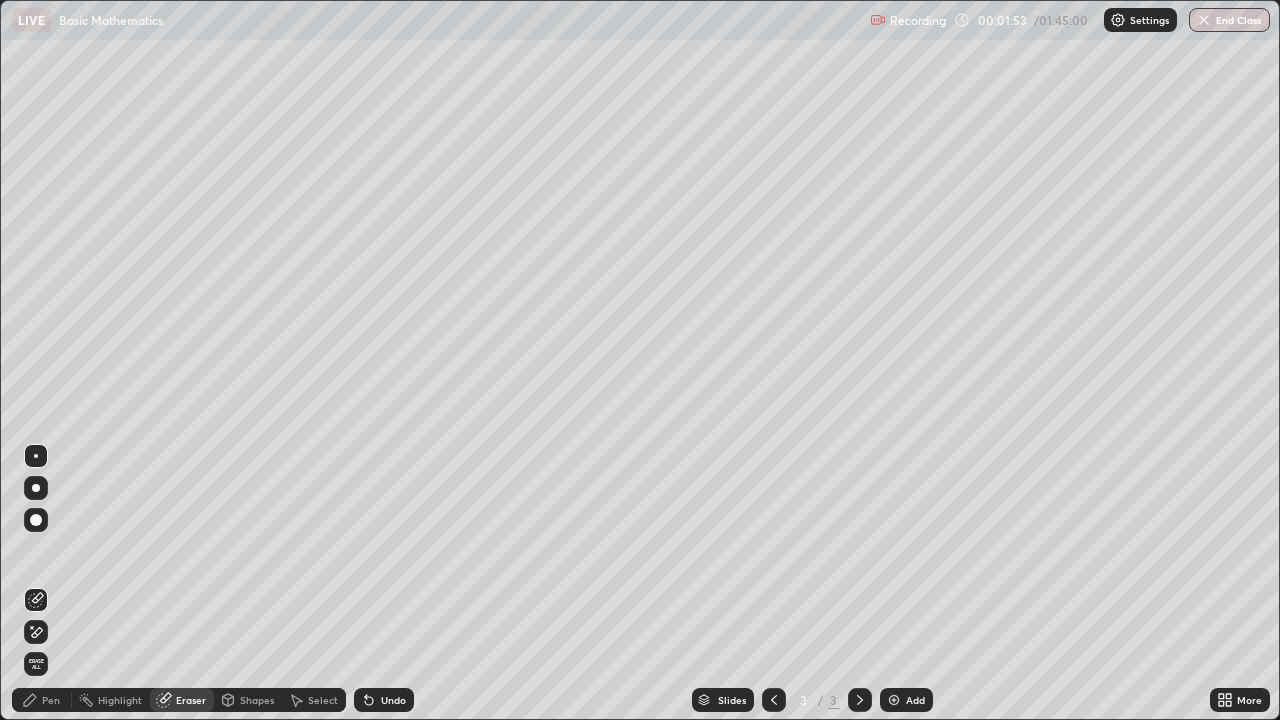click 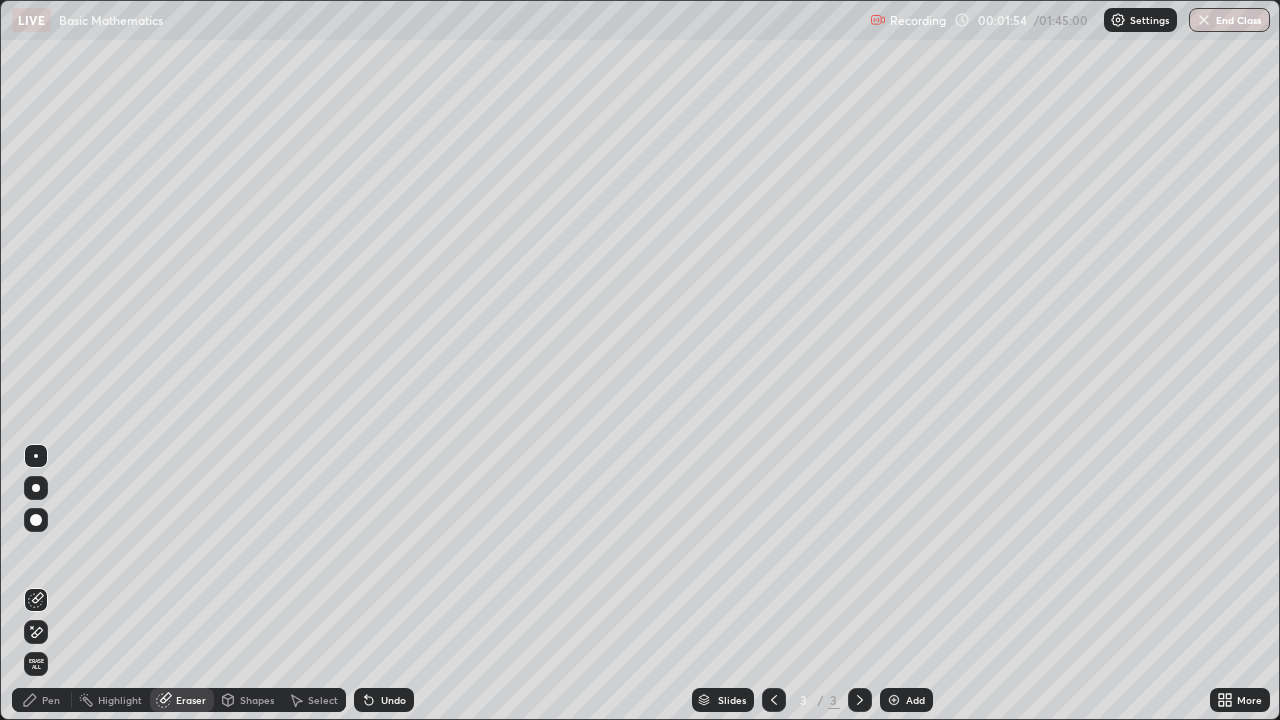 click 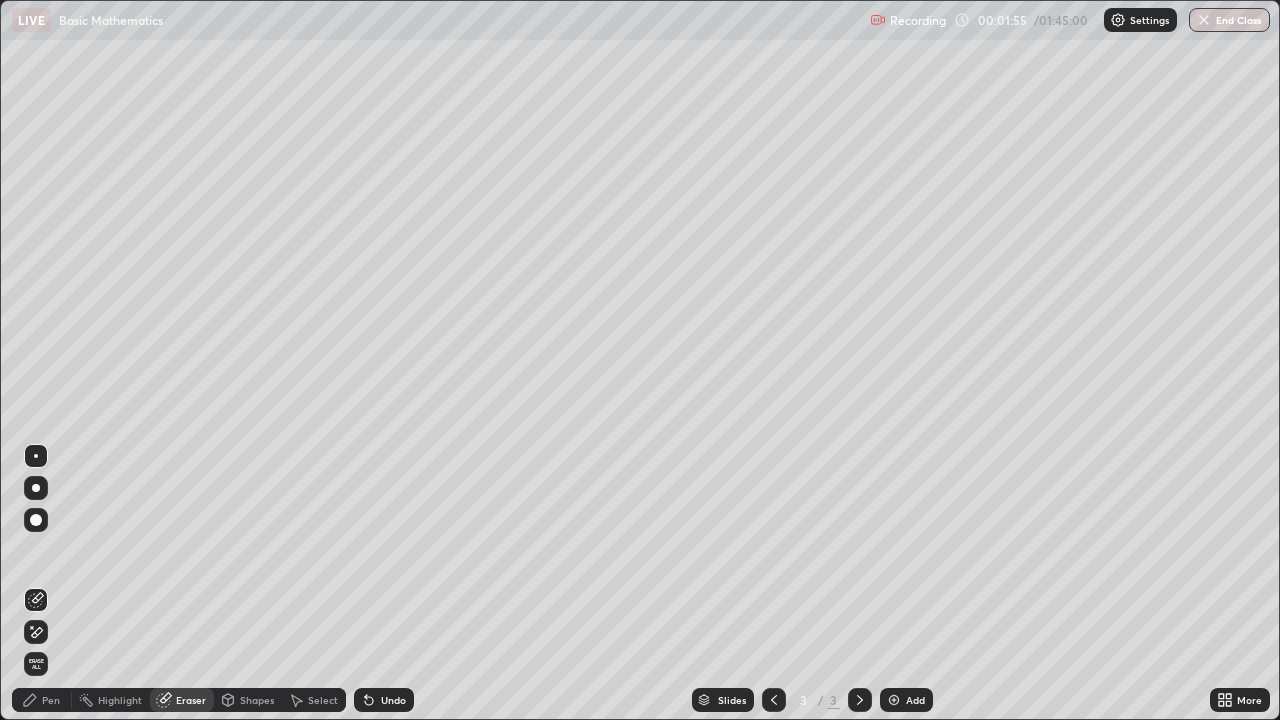 click 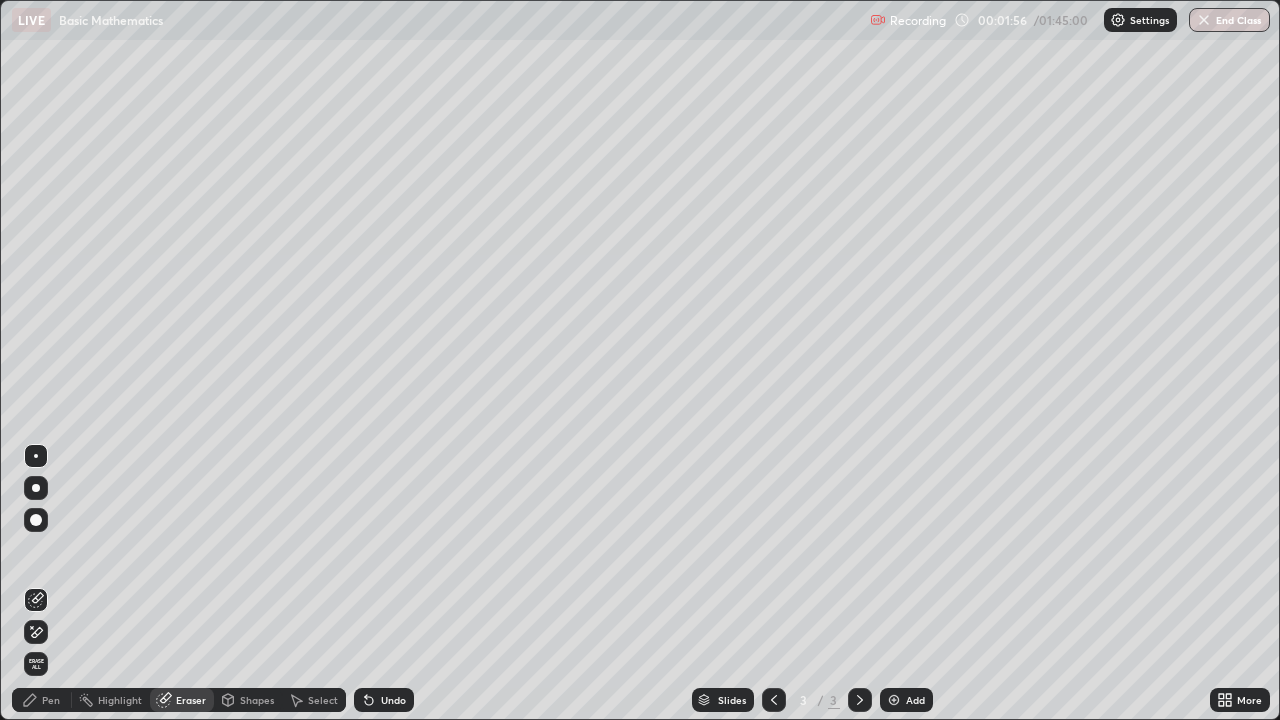 click 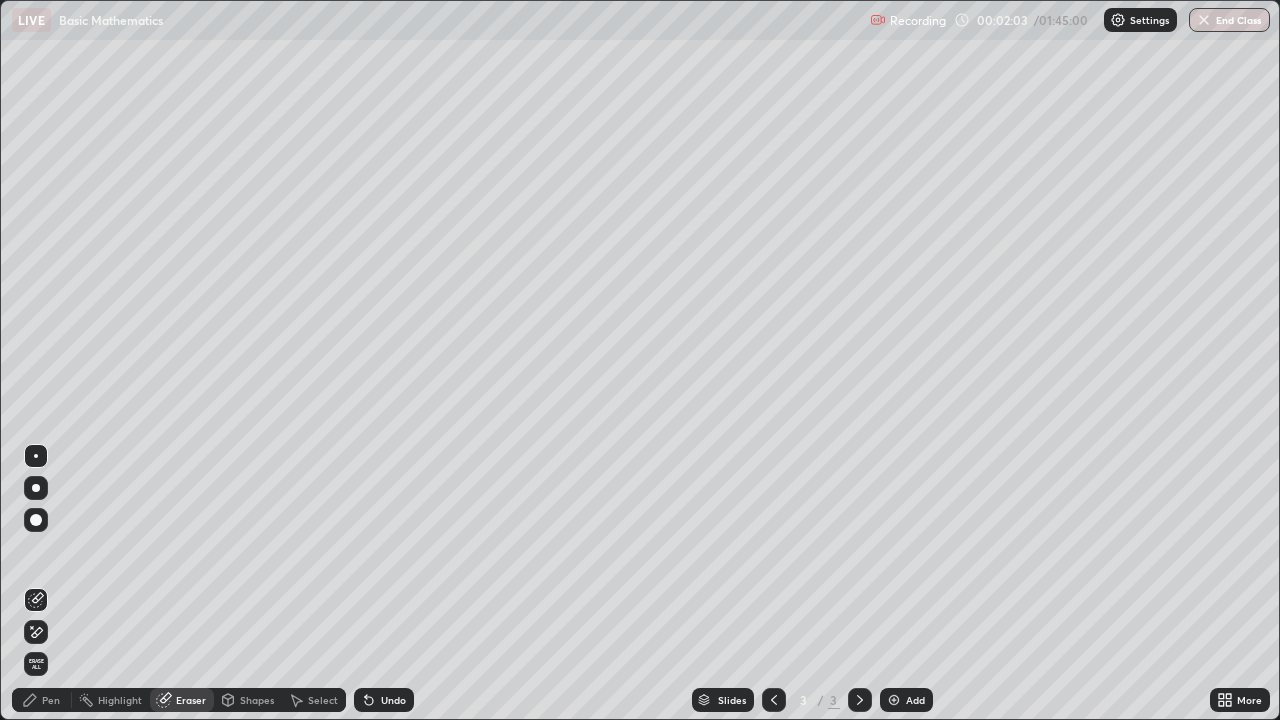 click on "Pen" at bounding box center (51, 700) 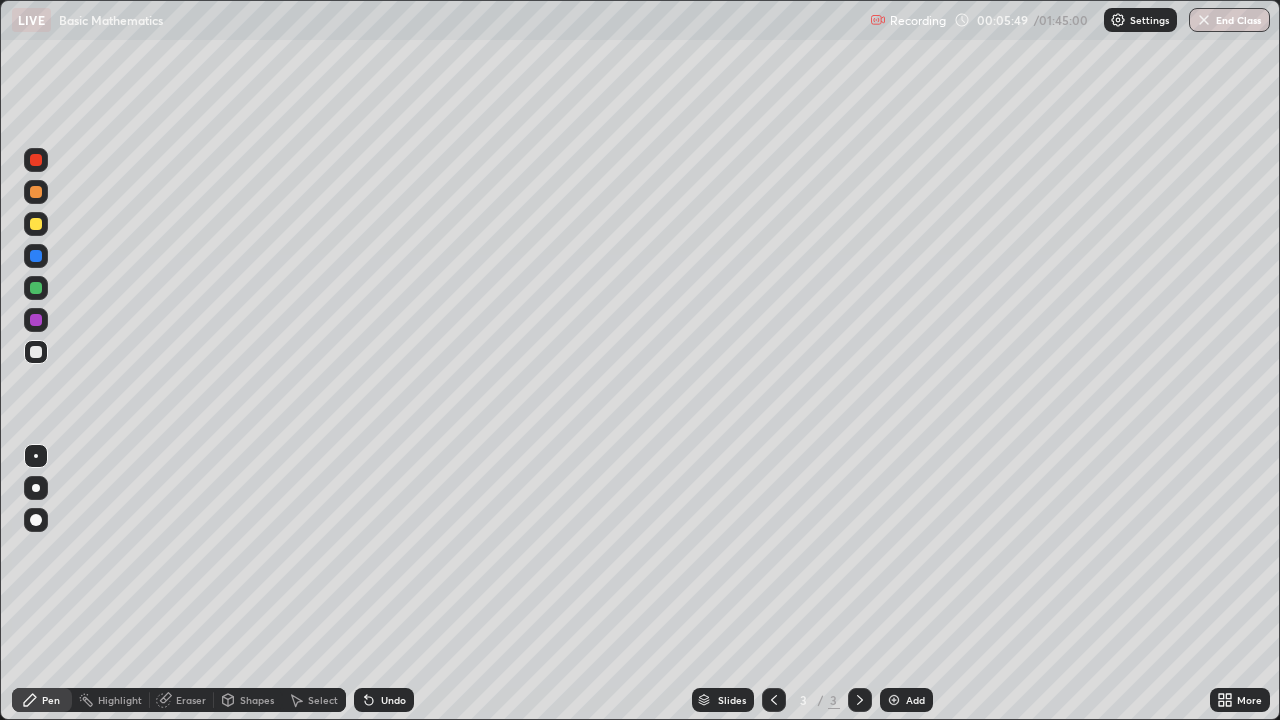 click on "Add" at bounding box center [906, 700] 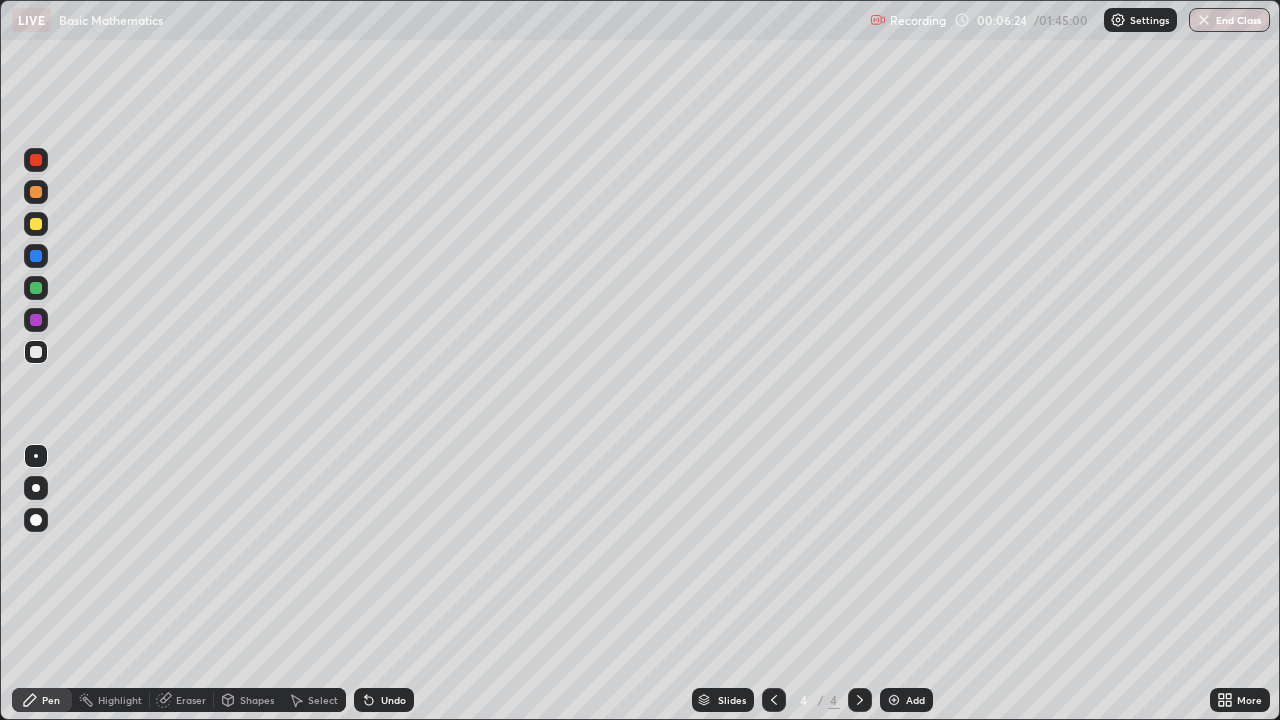 click on "Eraser" at bounding box center [191, 700] 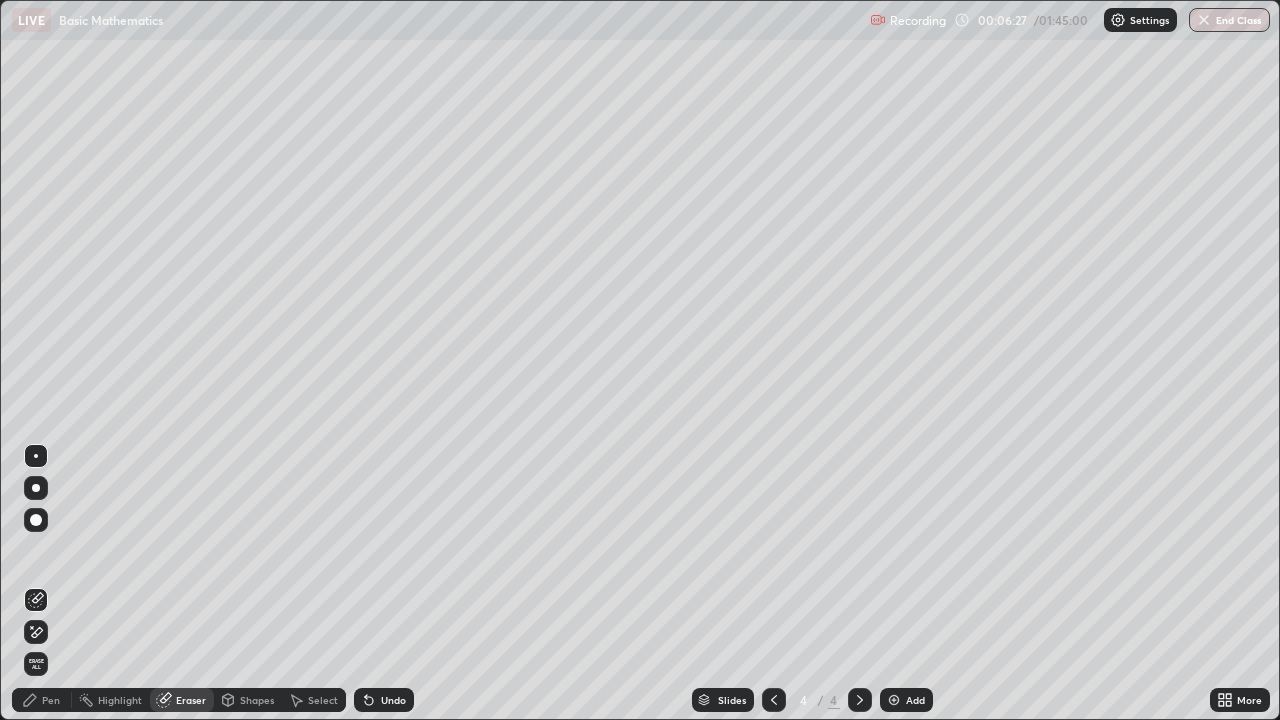 click 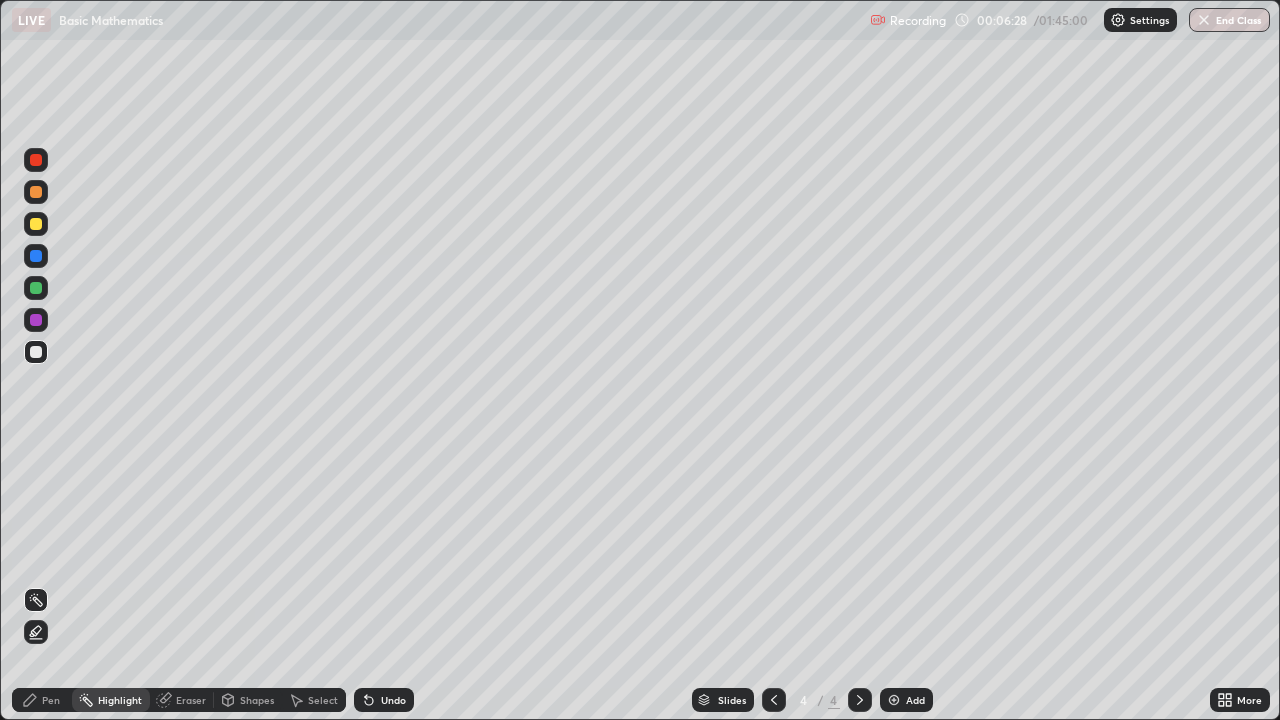 click on "Pen" at bounding box center [51, 700] 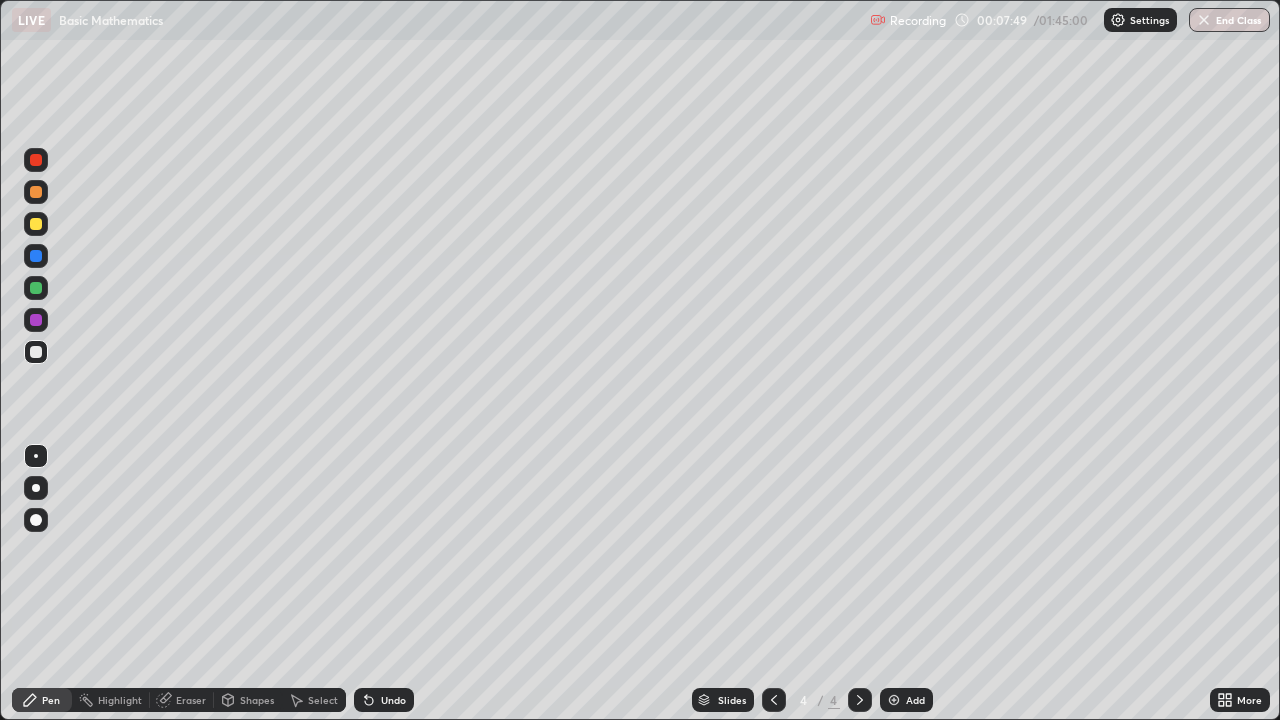 click on "Eraser" at bounding box center (191, 700) 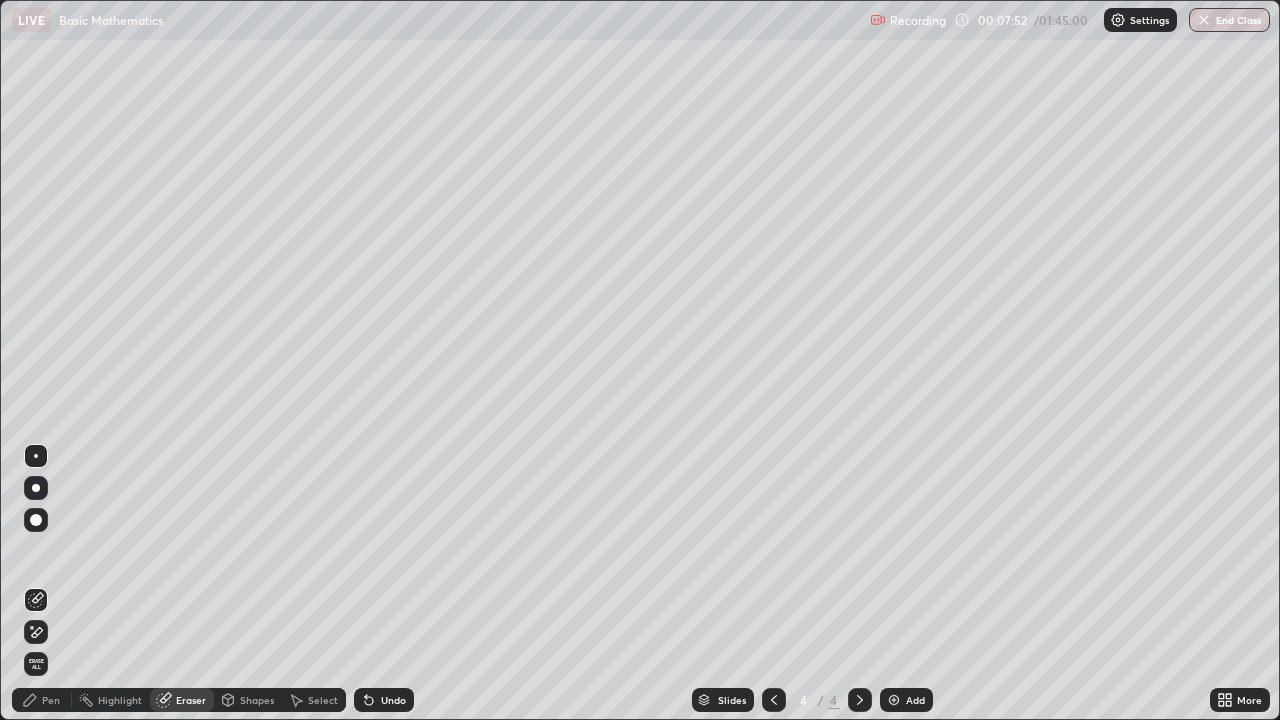 click on "Pen" at bounding box center [51, 700] 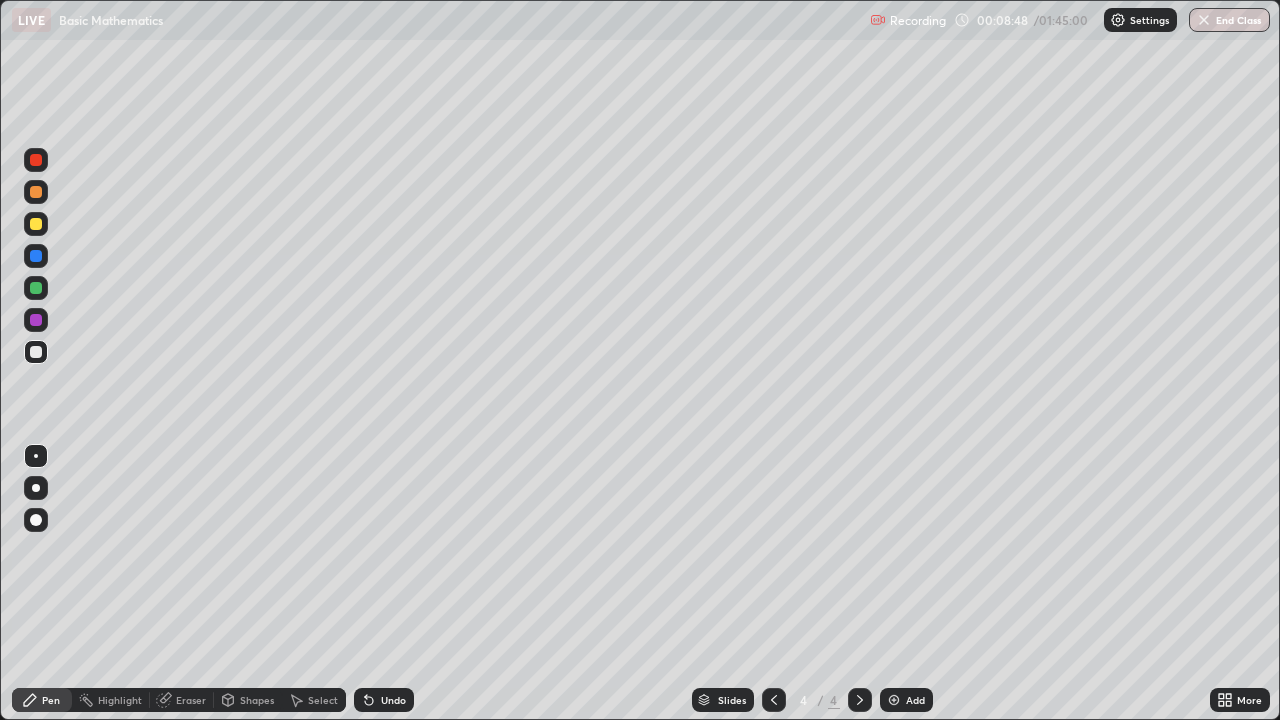 click on "Eraser" at bounding box center [182, 700] 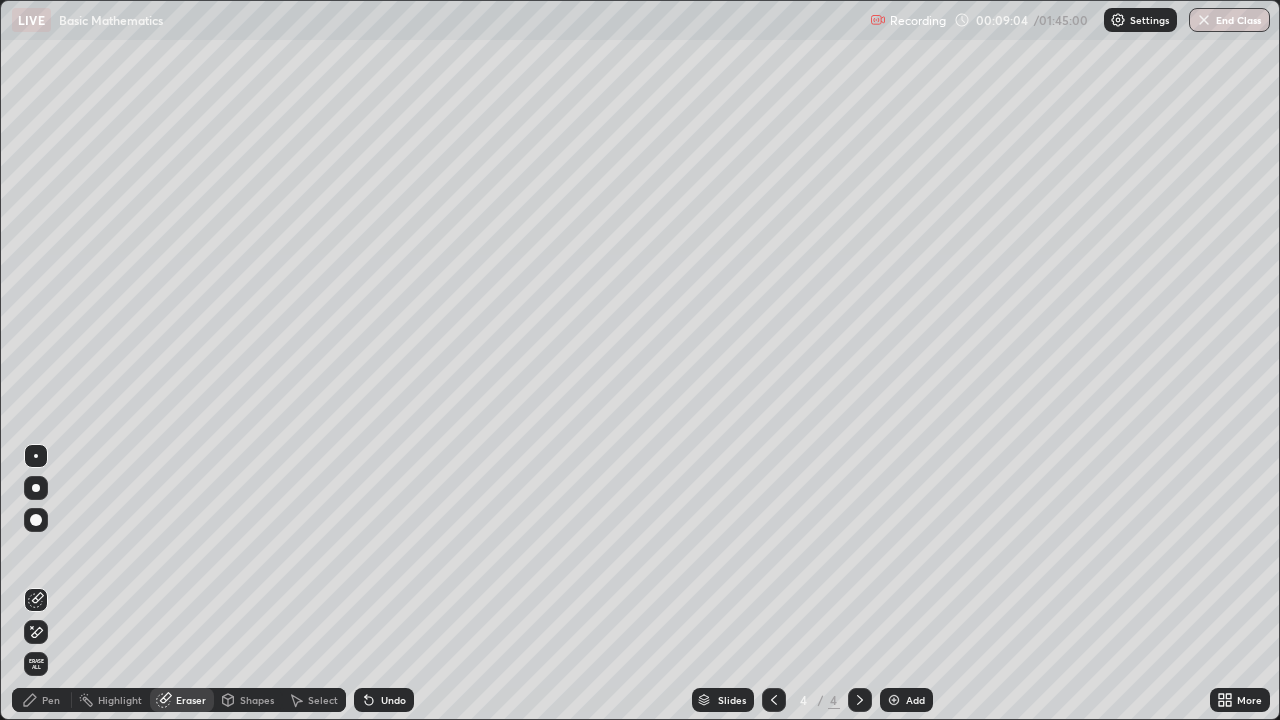 click on "Pen" at bounding box center [51, 700] 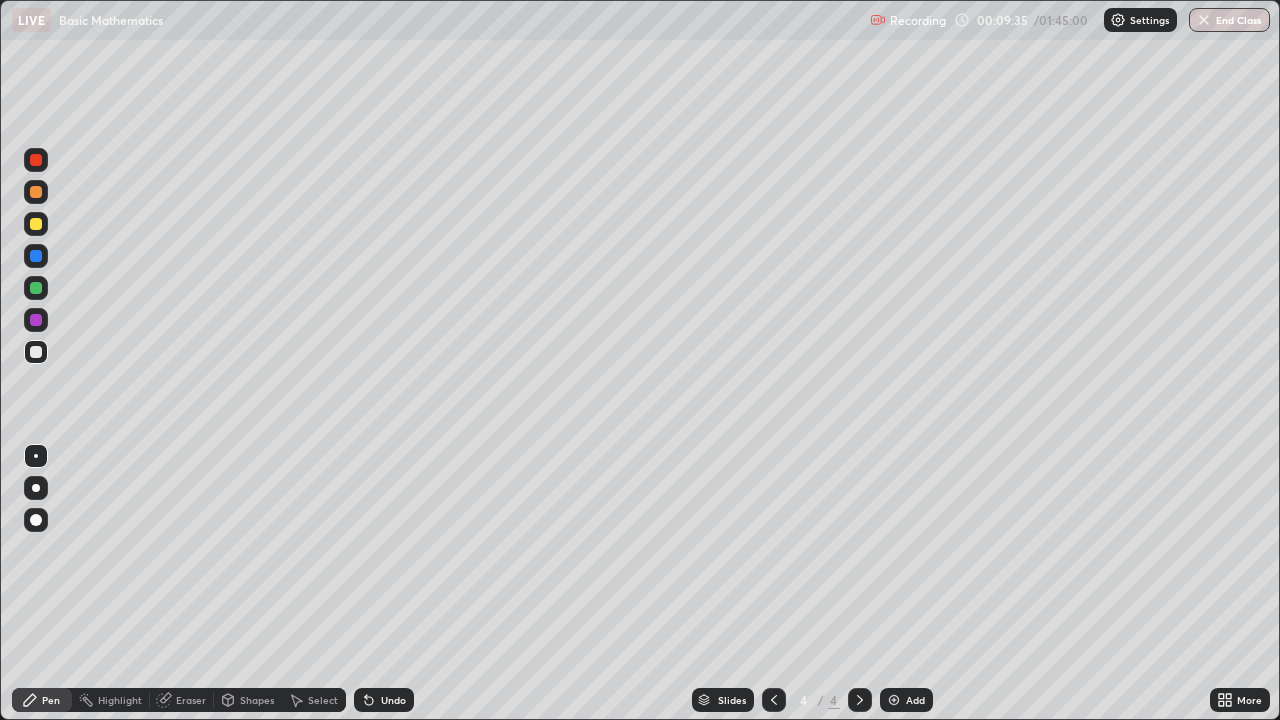 click on "Eraser" at bounding box center [191, 700] 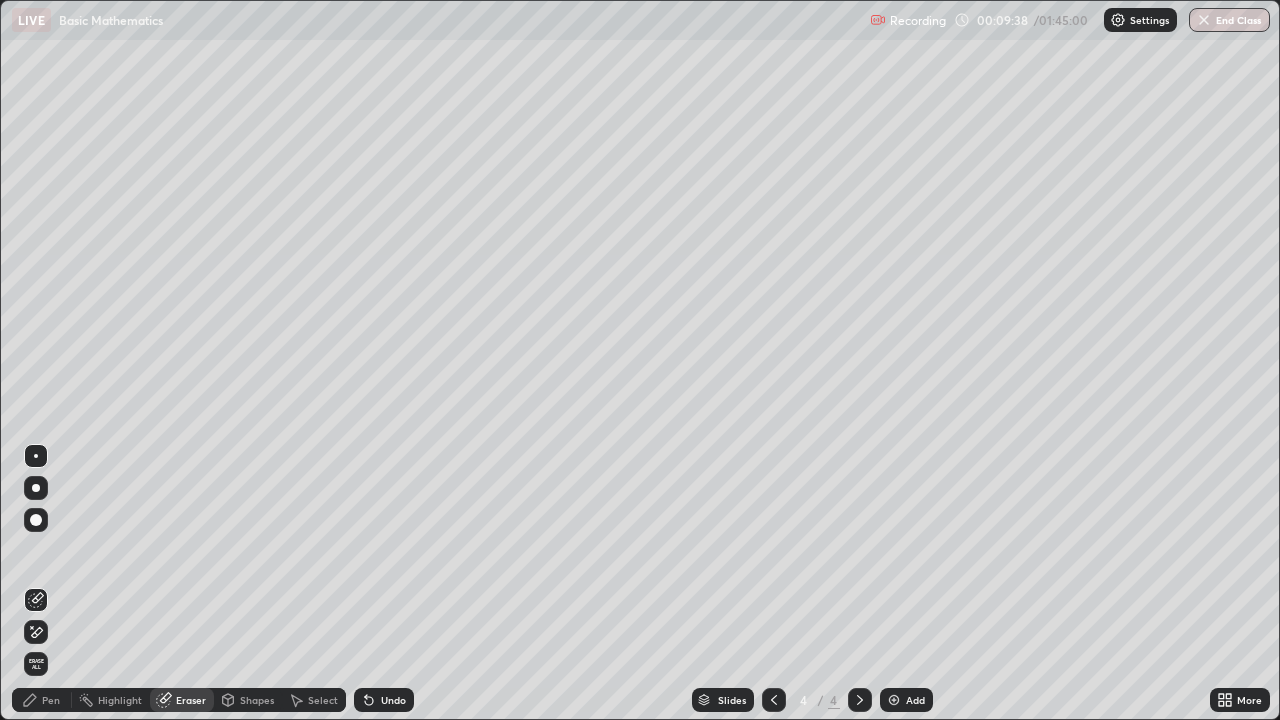 click on "Pen" at bounding box center [42, 700] 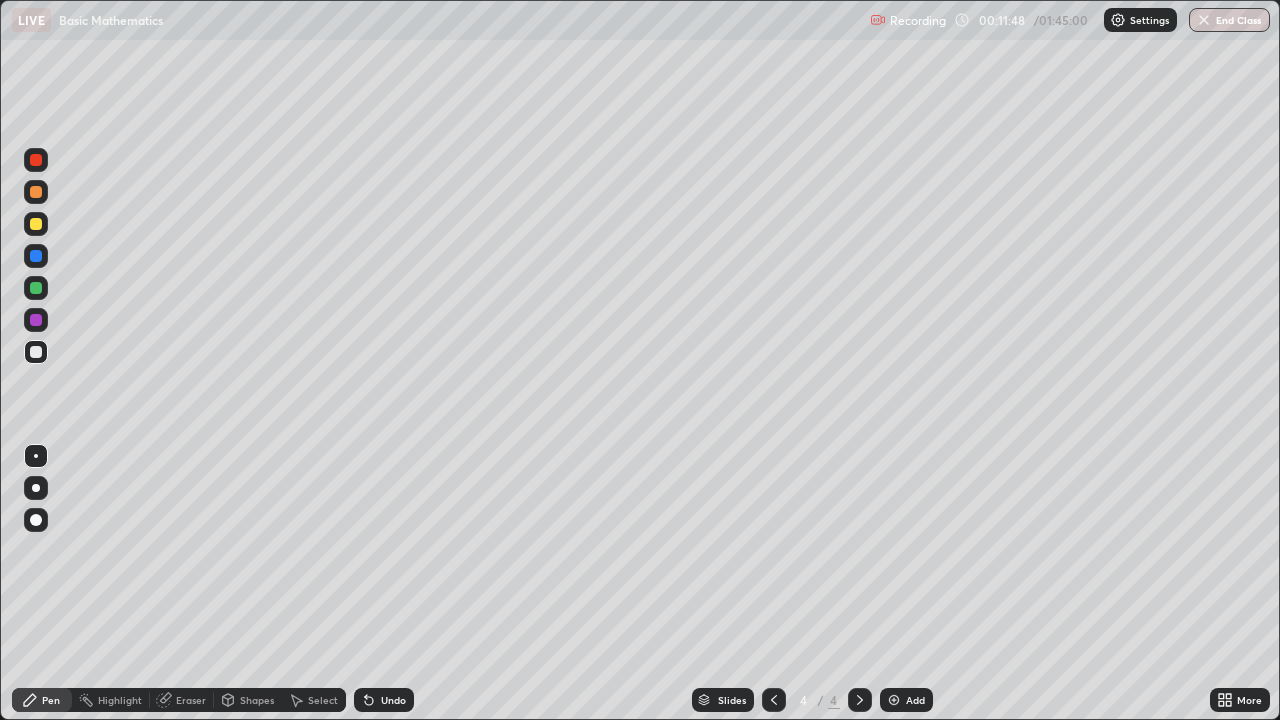 click at bounding box center (894, 700) 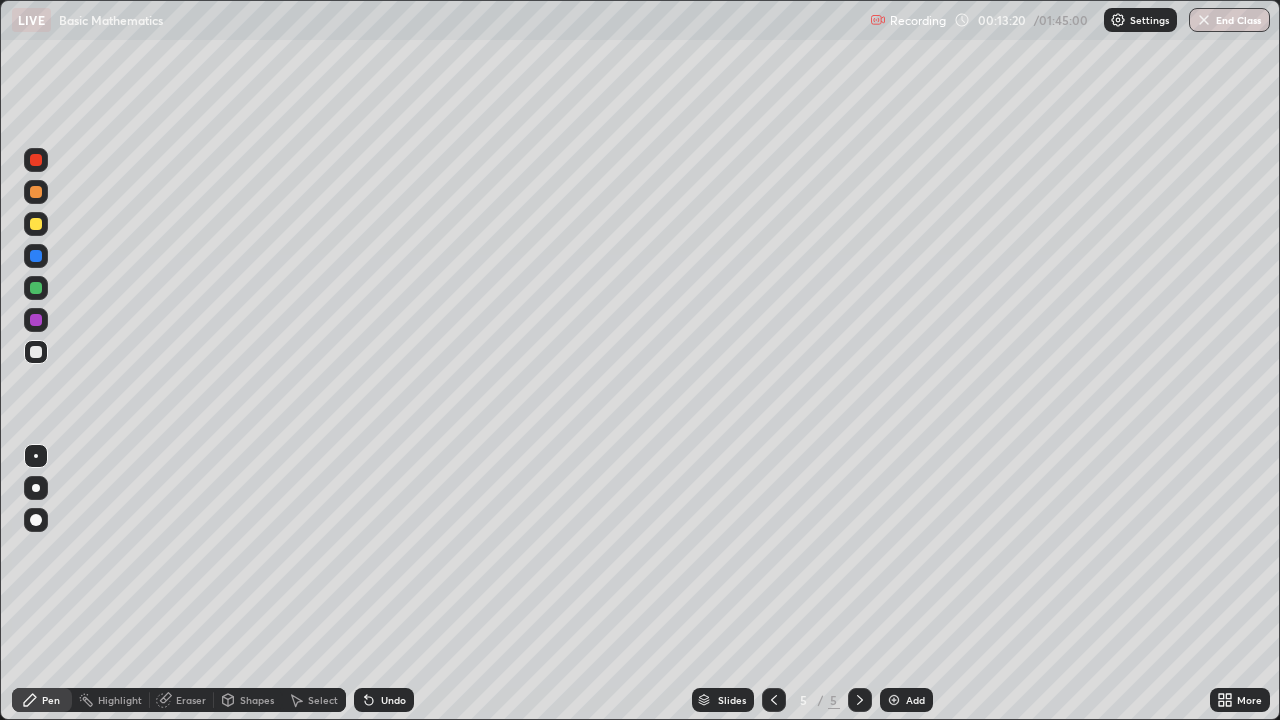 click at bounding box center (894, 700) 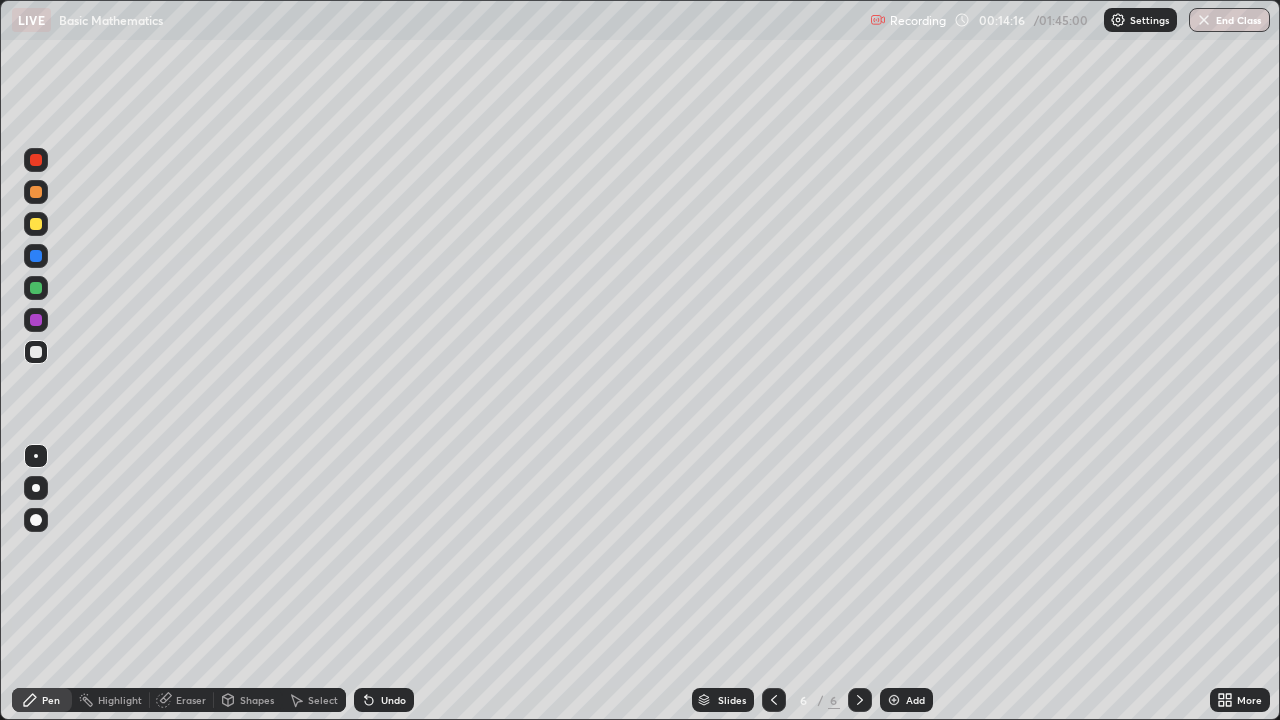 click on "Eraser" at bounding box center (191, 700) 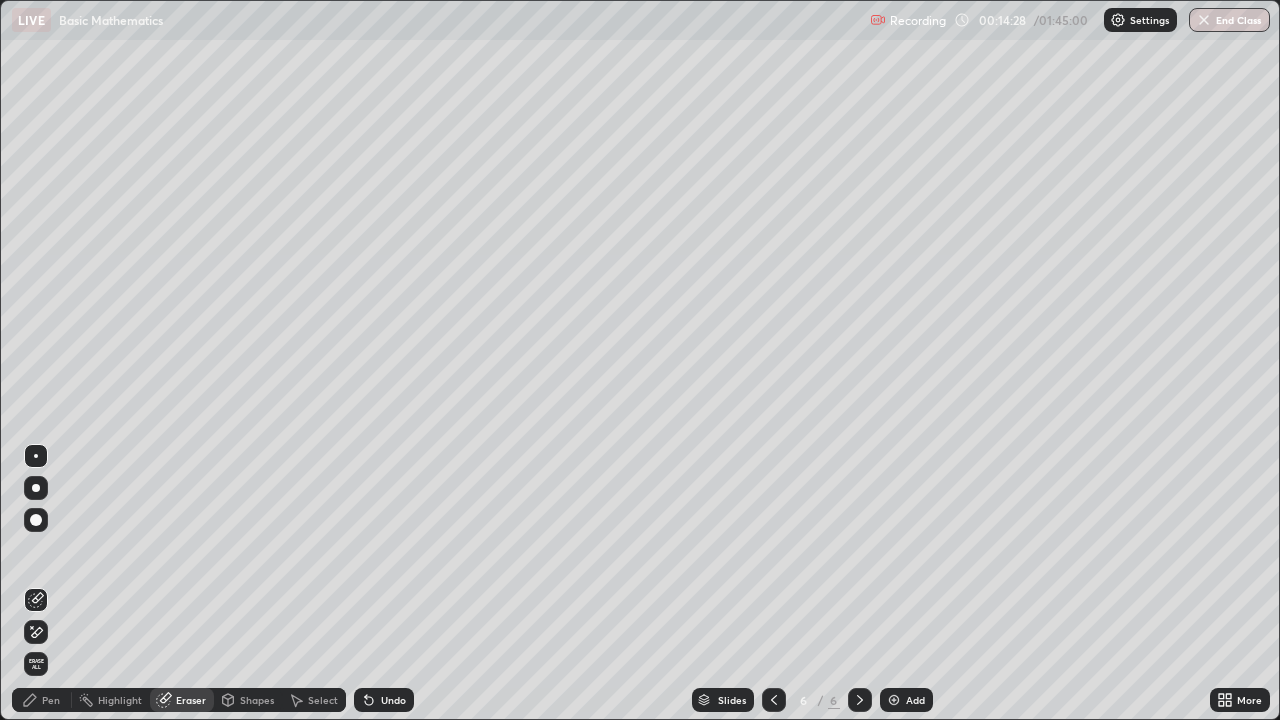 click on "Pen" at bounding box center (51, 700) 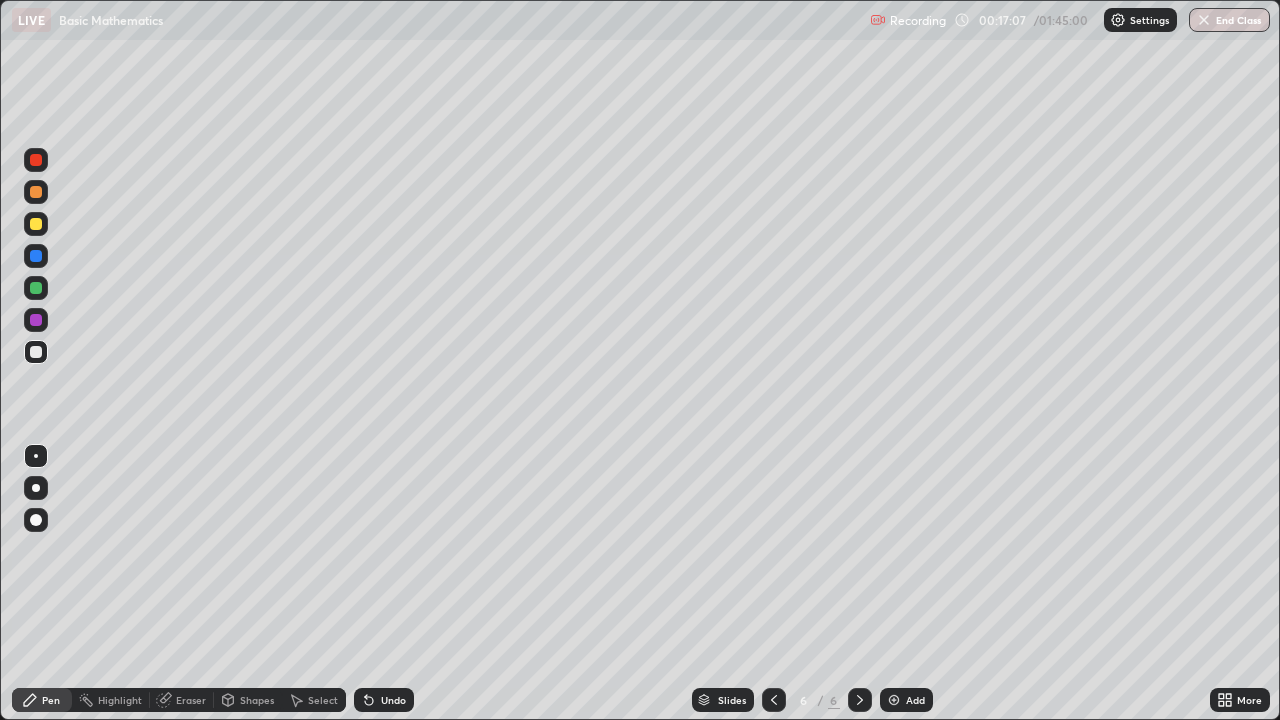 click at bounding box center (894, 700) 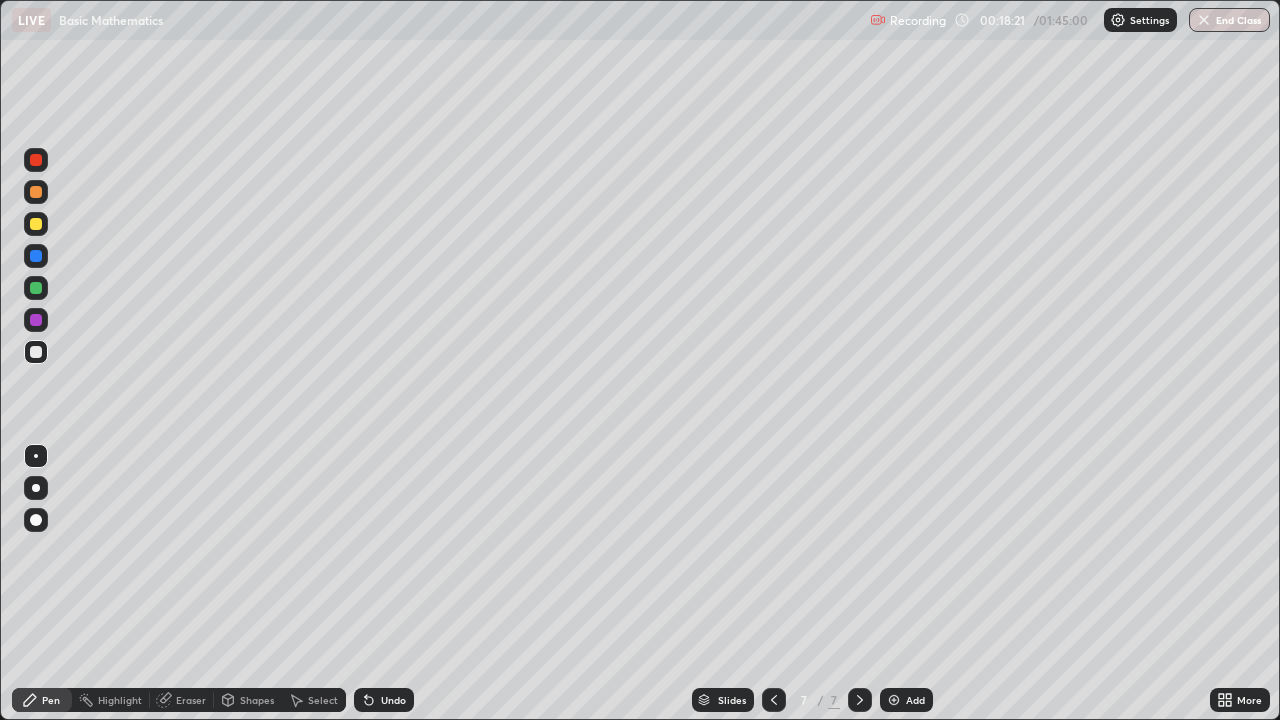 click on "Eraser" at bounding box center (182, 700) 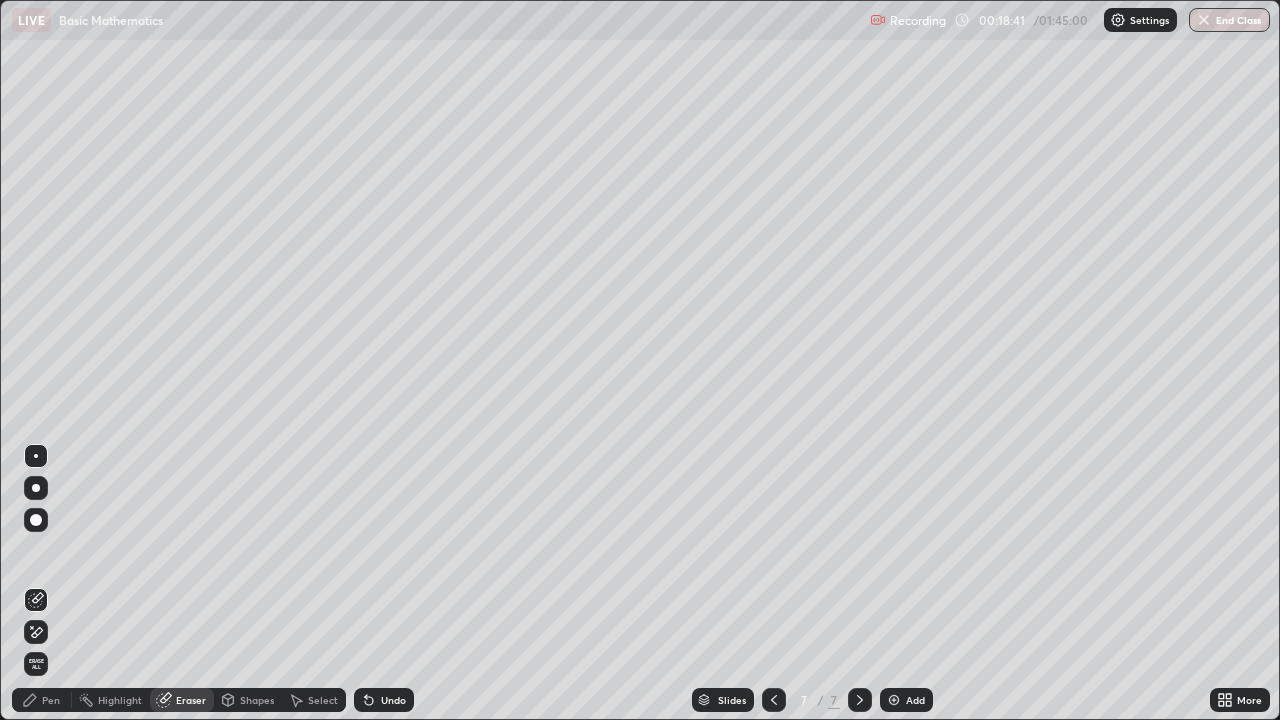 click on "Pen" at bounding box center [51, 700] 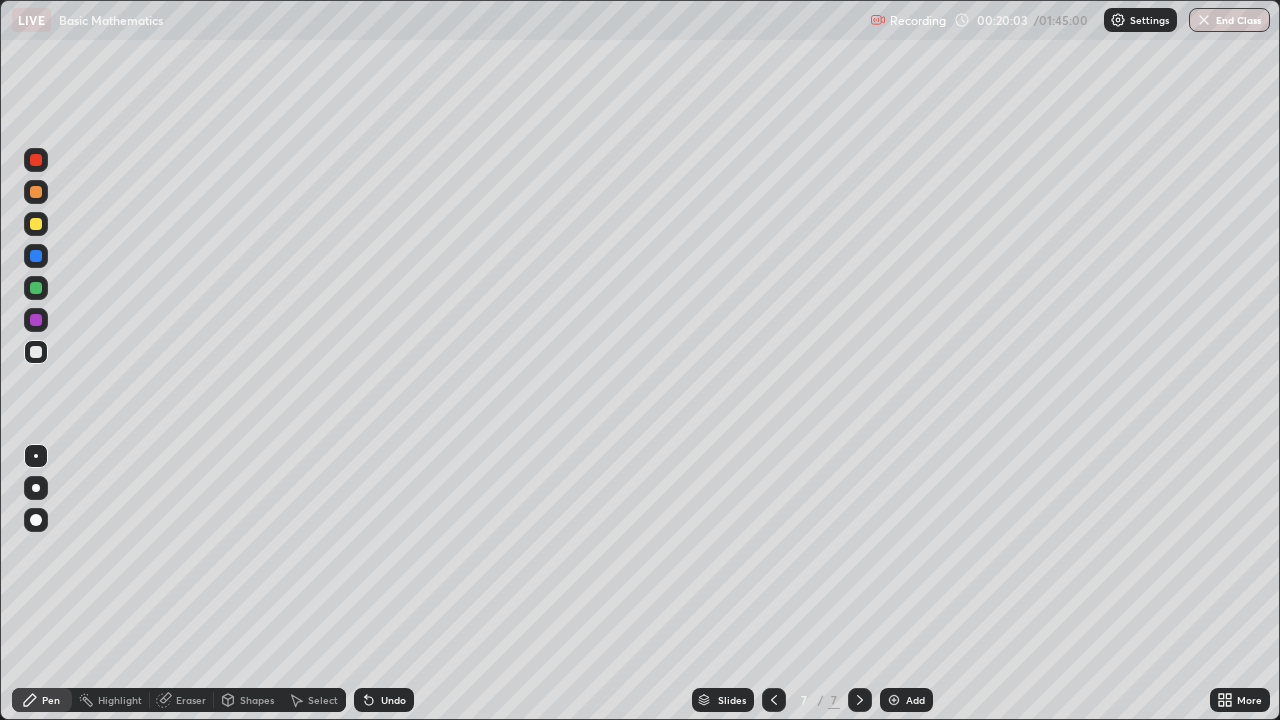 click at bounding box center [894, 700] 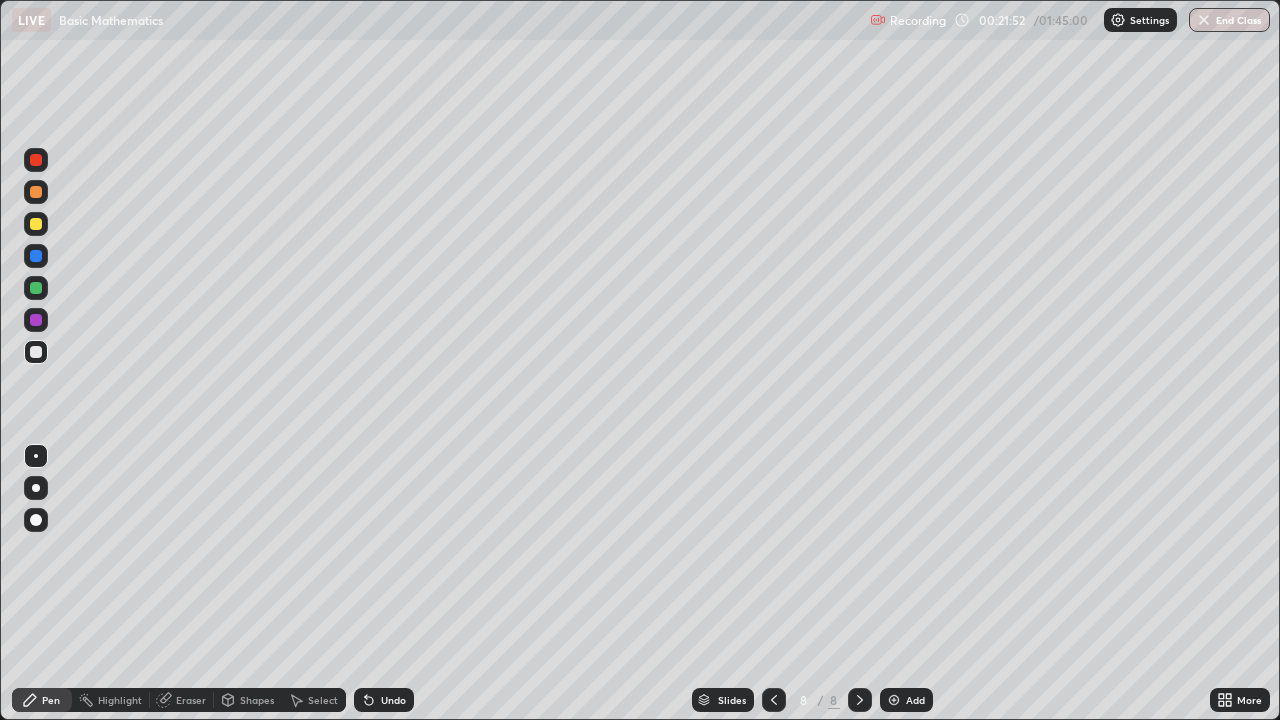 click on "Eraser" at bounding box center (191, 700) 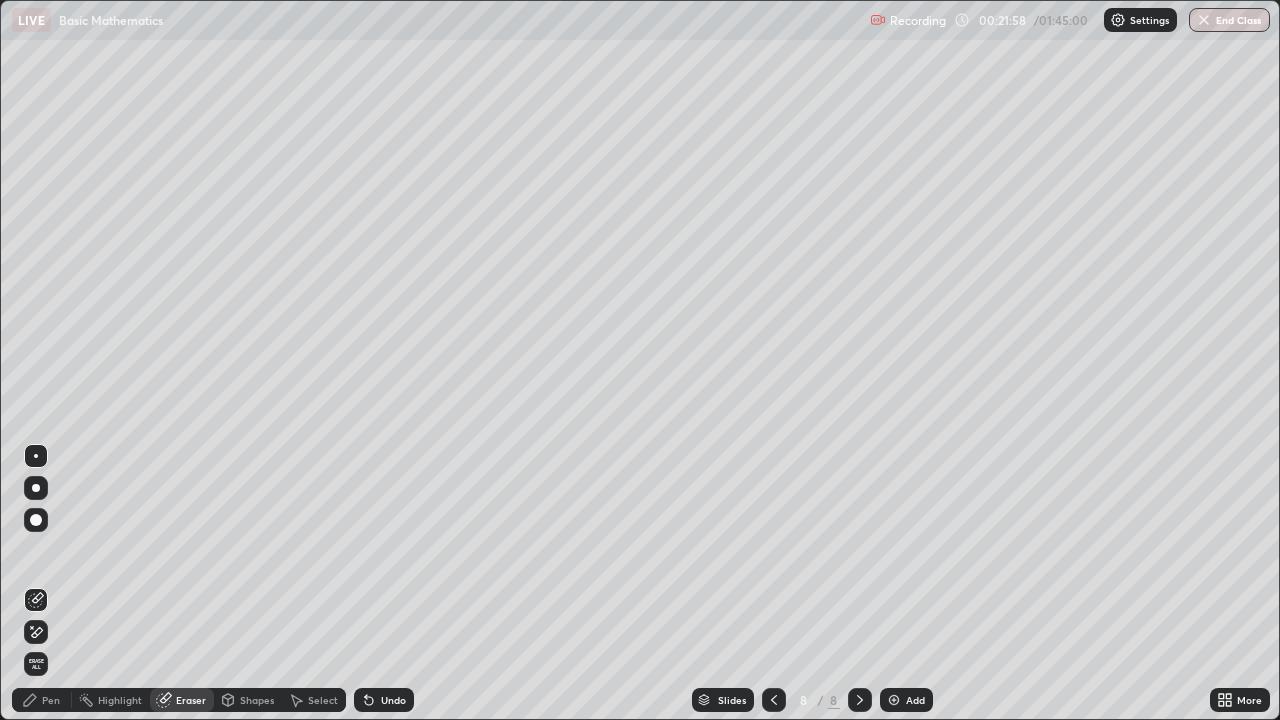 click on "Pen" at bounding box center (42, 700) 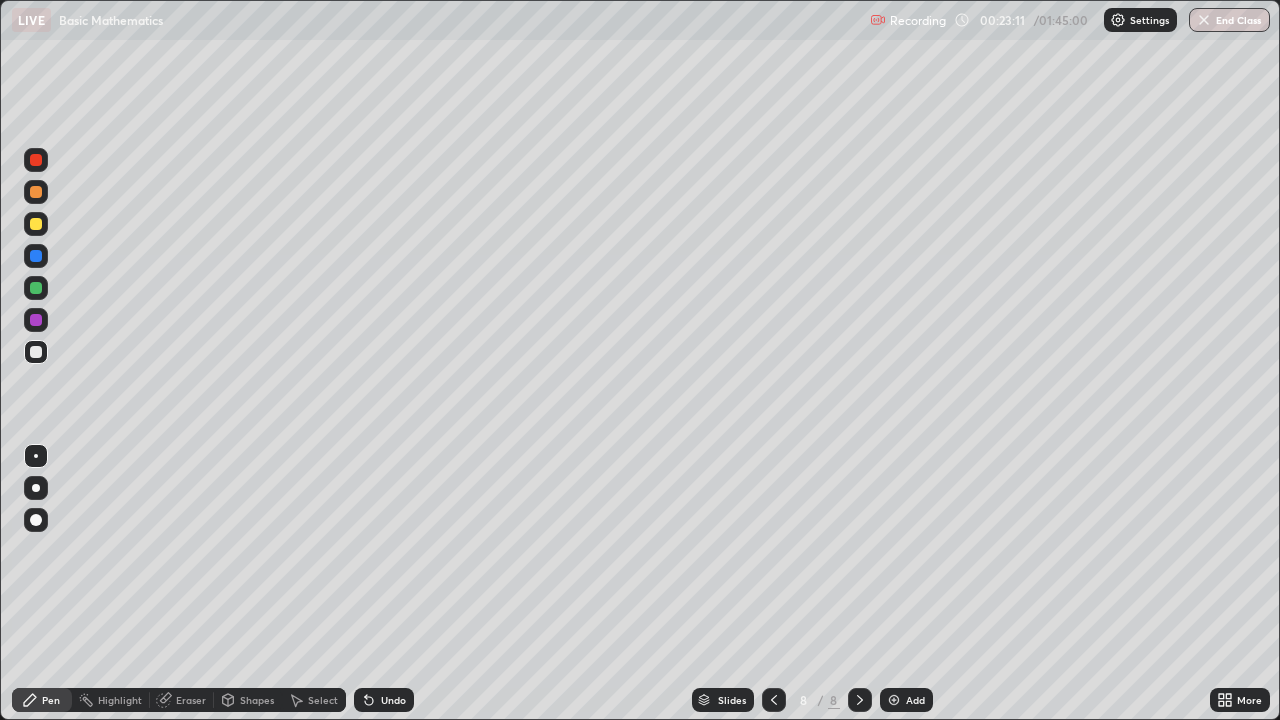 click on "Eraser" at bounding box center [191, 700] 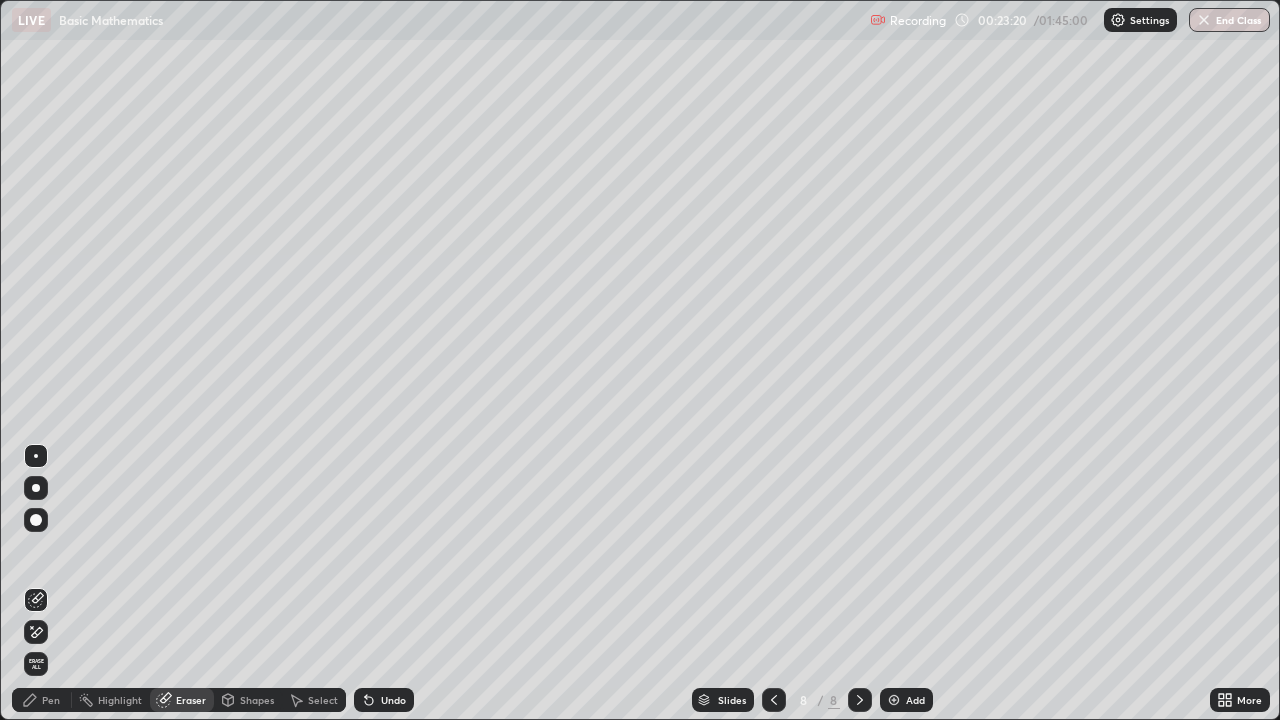 click on "Pen" at bounding box center (51, 700) 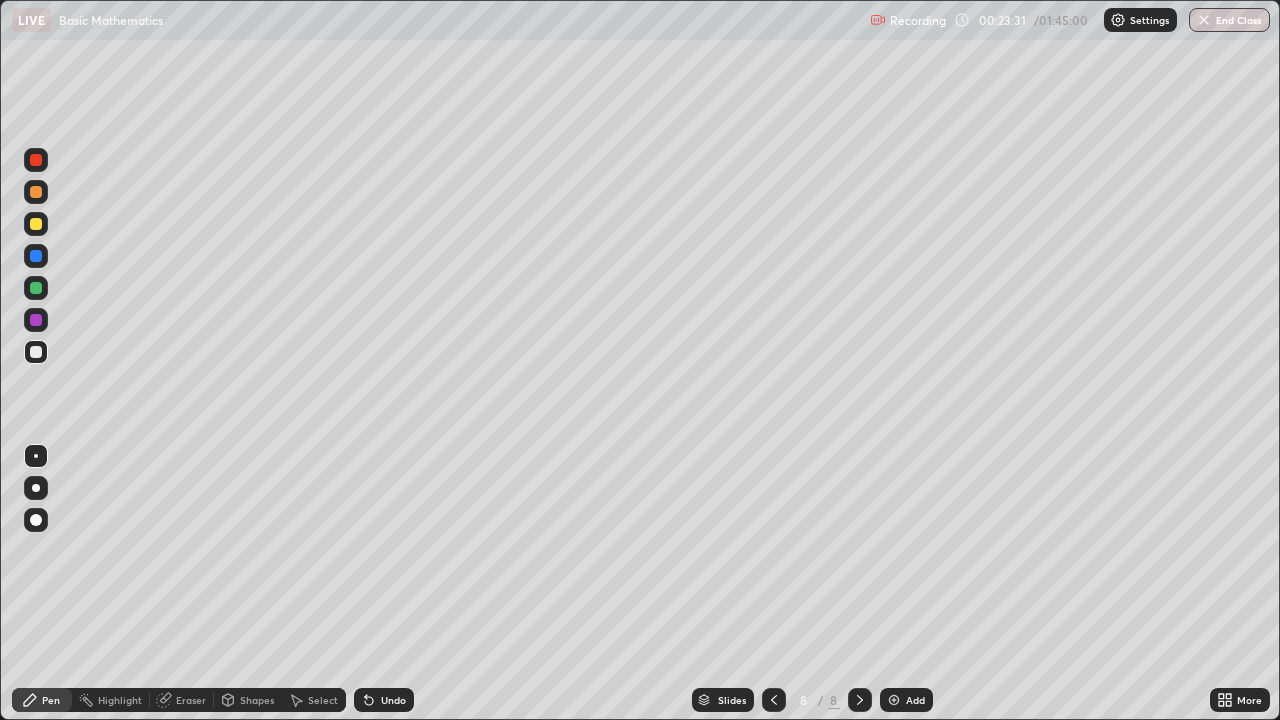 click on "Eraser" at bounding box center [191, 700] 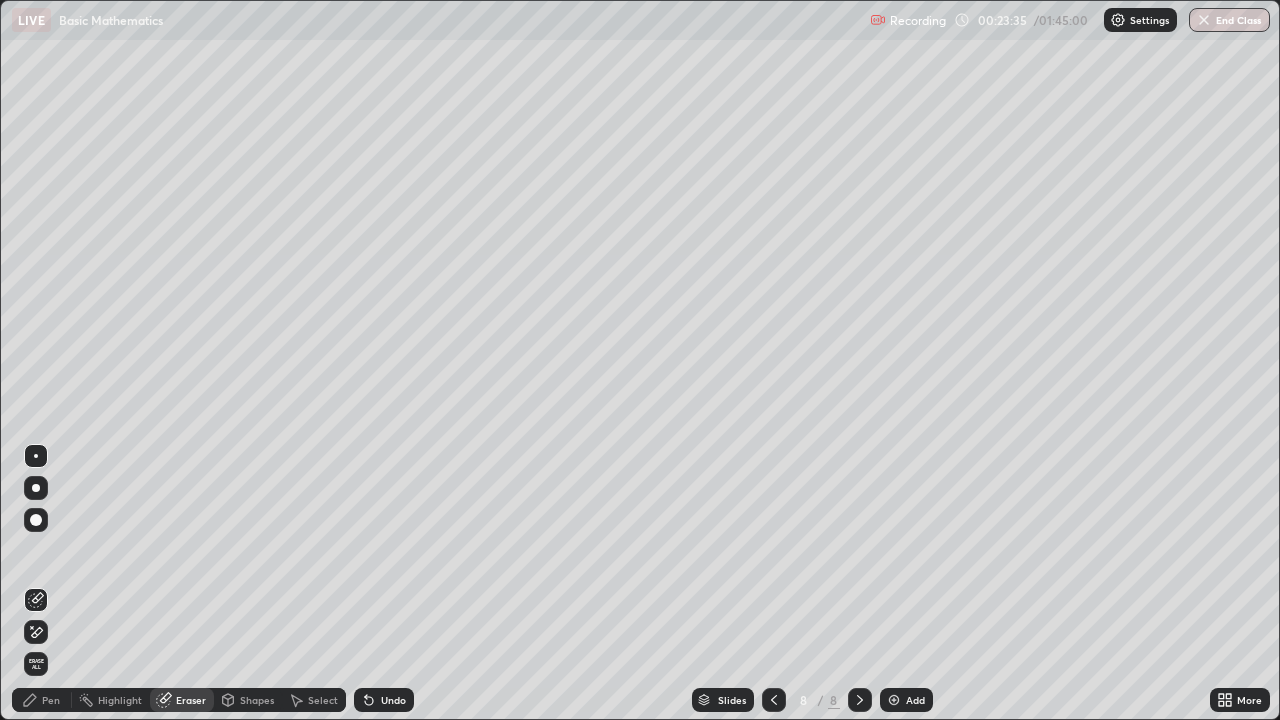 click on "Pen" at bounding box center (51, 700) 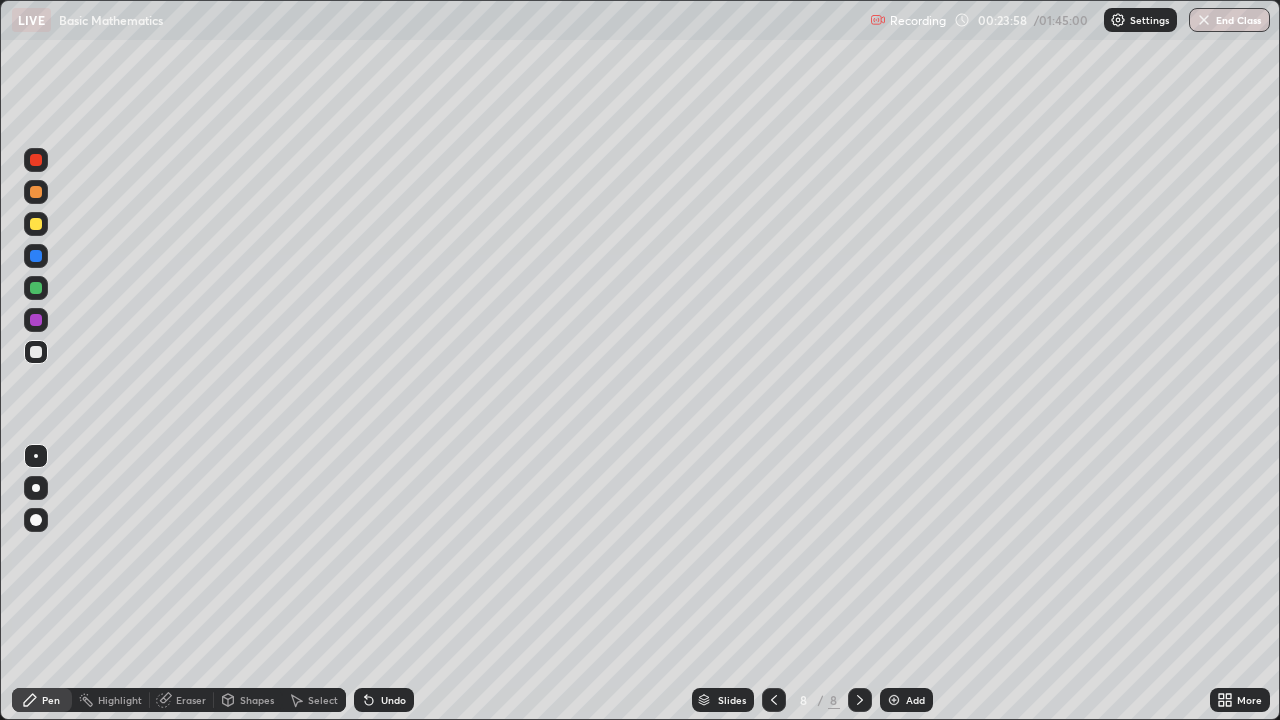 click on "Eraser" at bounding box center [191, 700] 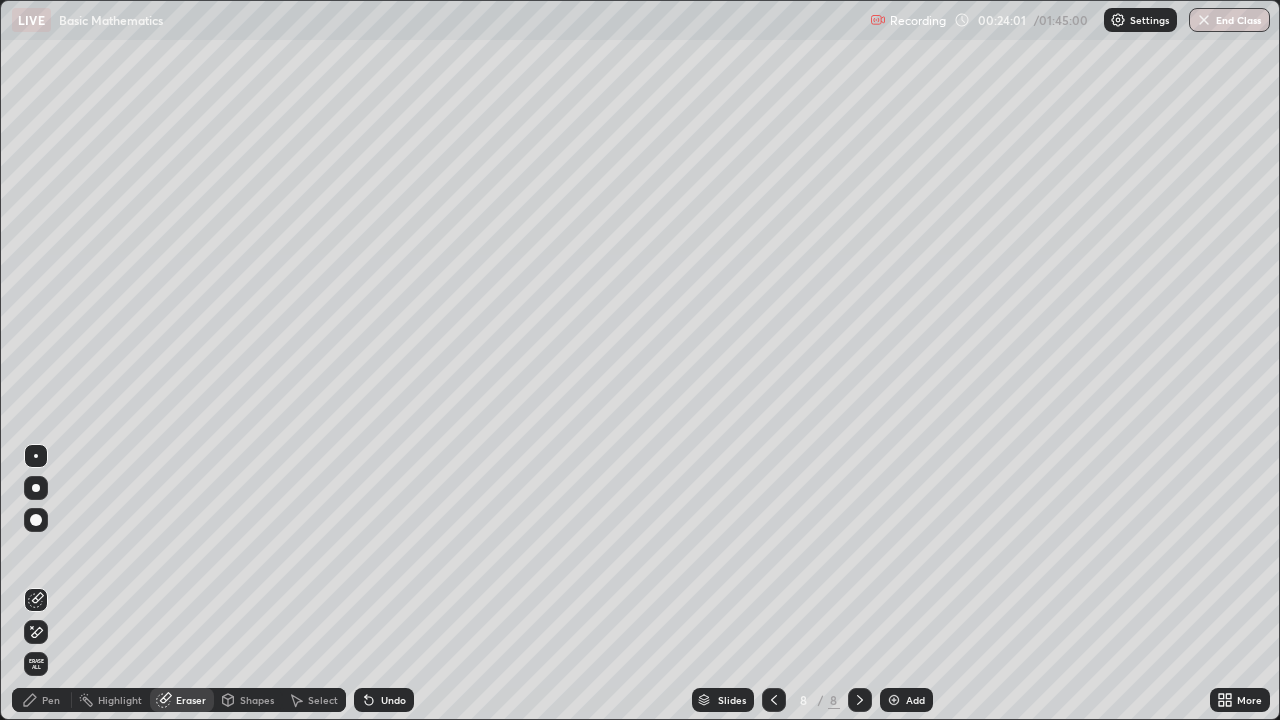 click on "Pen" at bounding box center (51, 700) 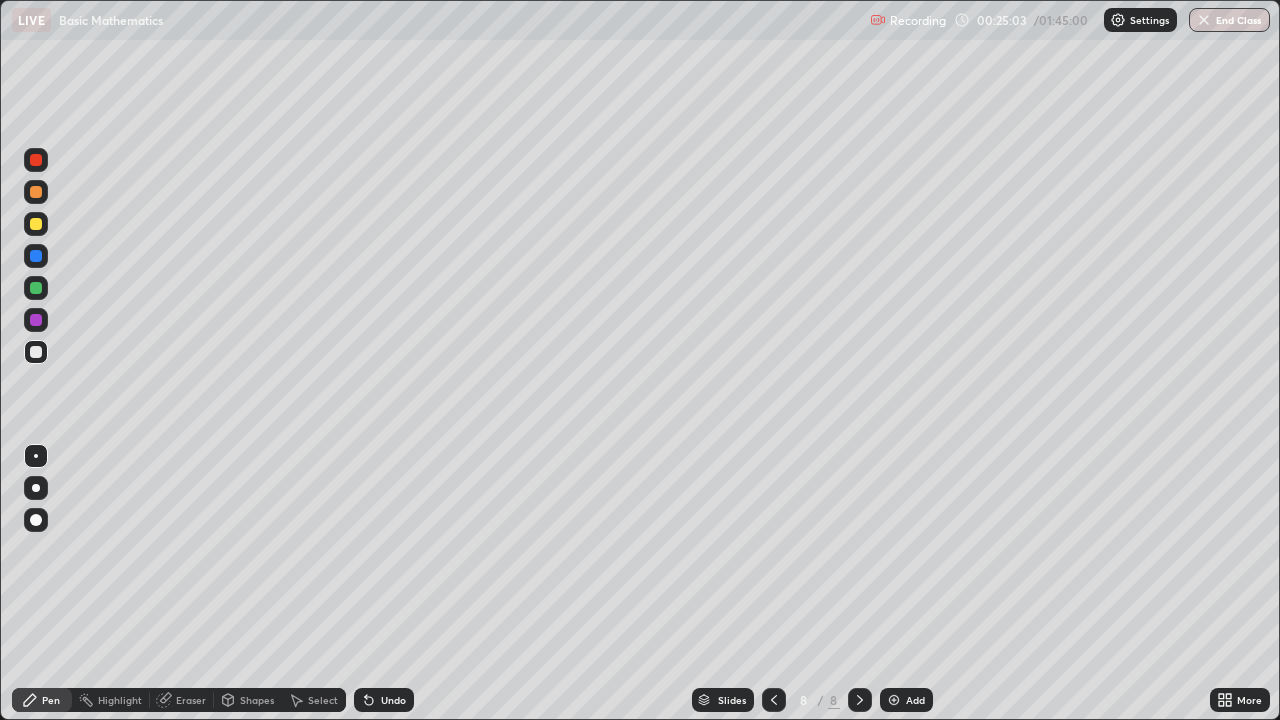 click on "Eraser" at bounding box center [191, 700] 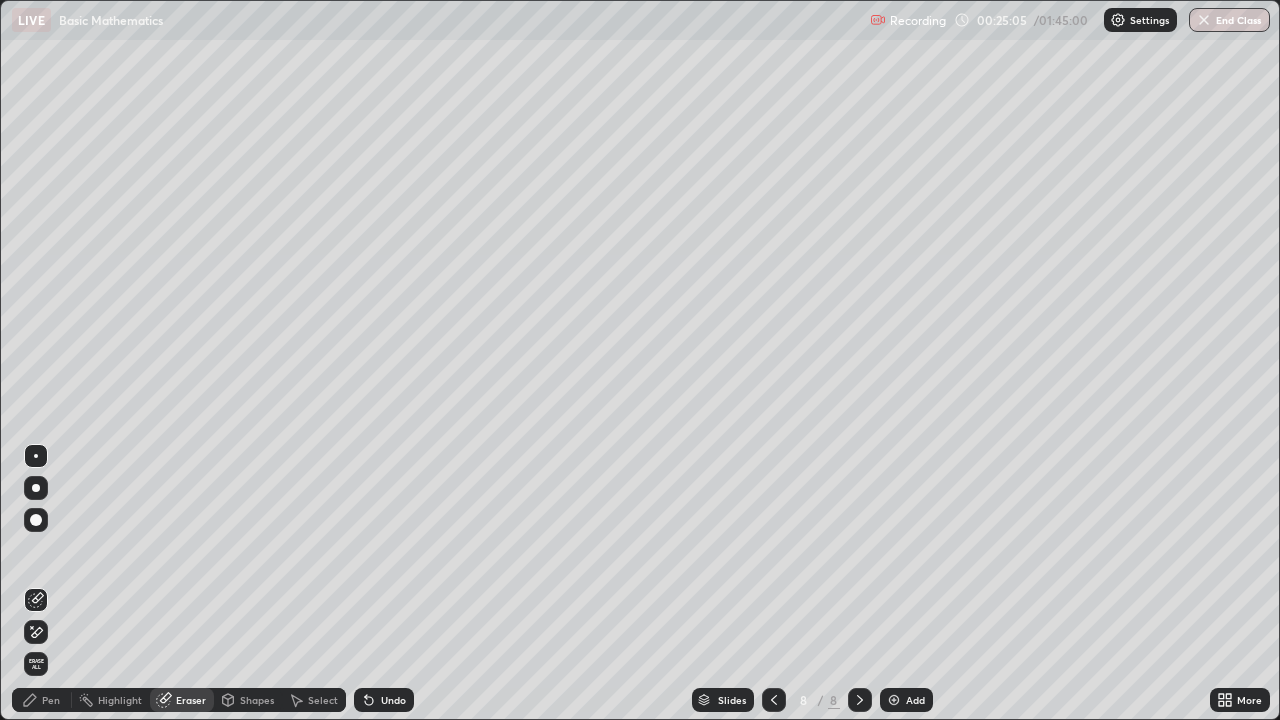 click on "Pen" at bounding box center (51, 700) 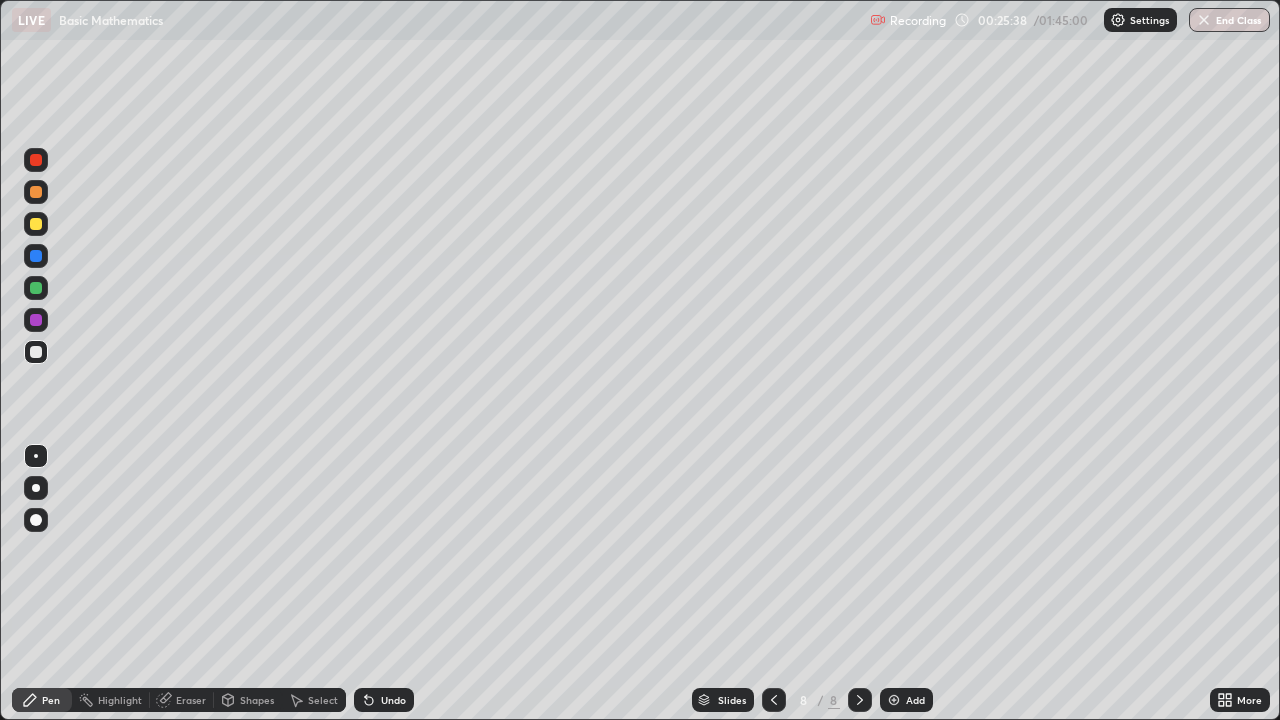 click on "Eraser" at bounding box center (191, 700) 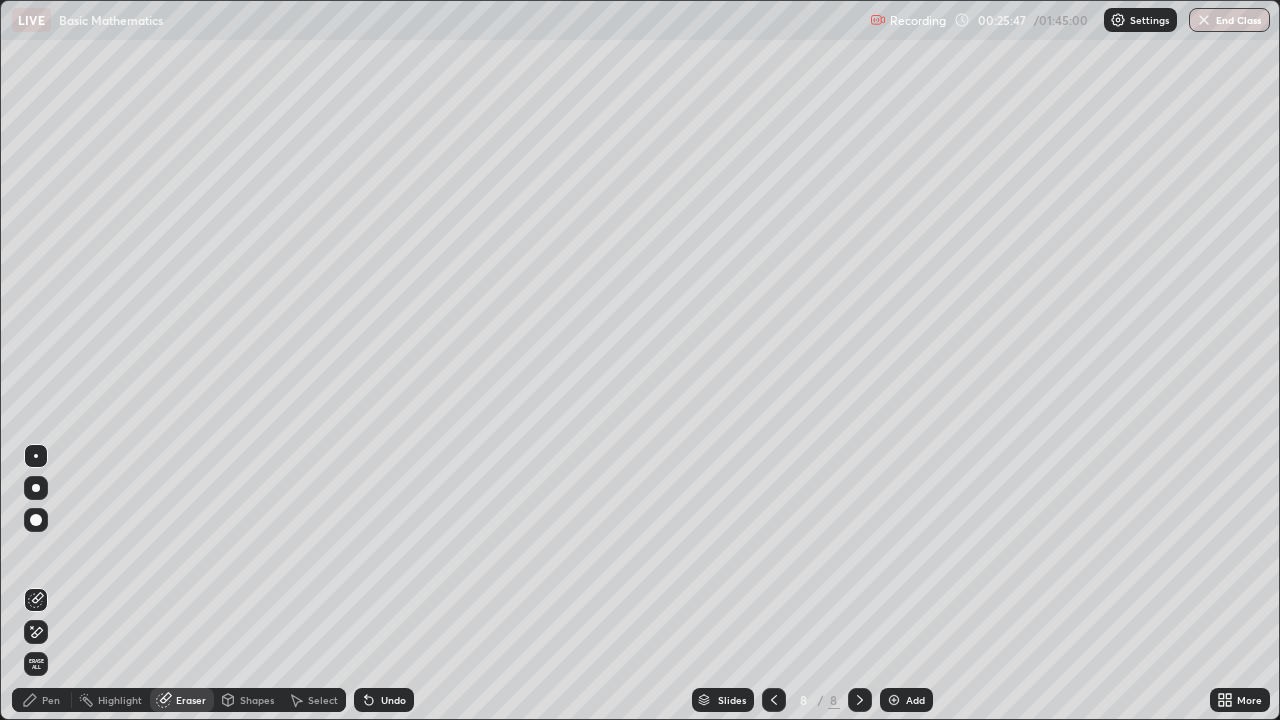 click on "Pen" at bounding box center [51, 700] 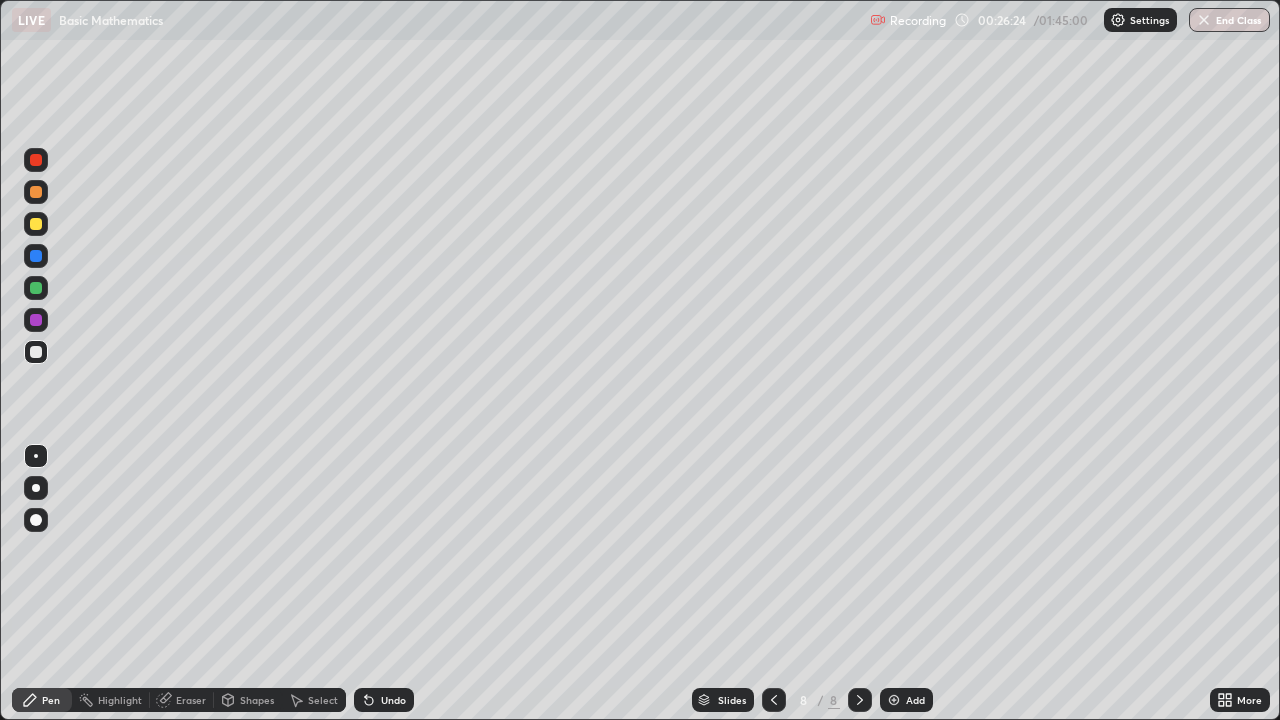 click on "Eraser" at bounding box center (191, 700) 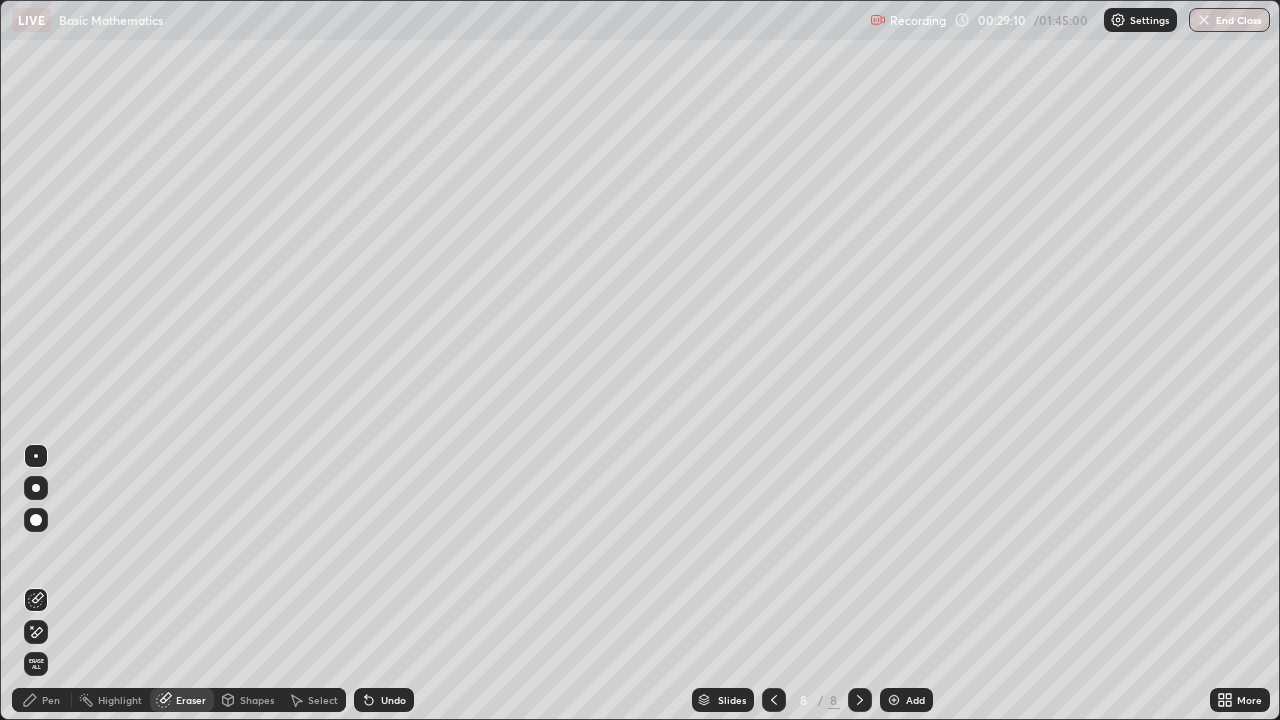 click at bounding box center [894, 700] 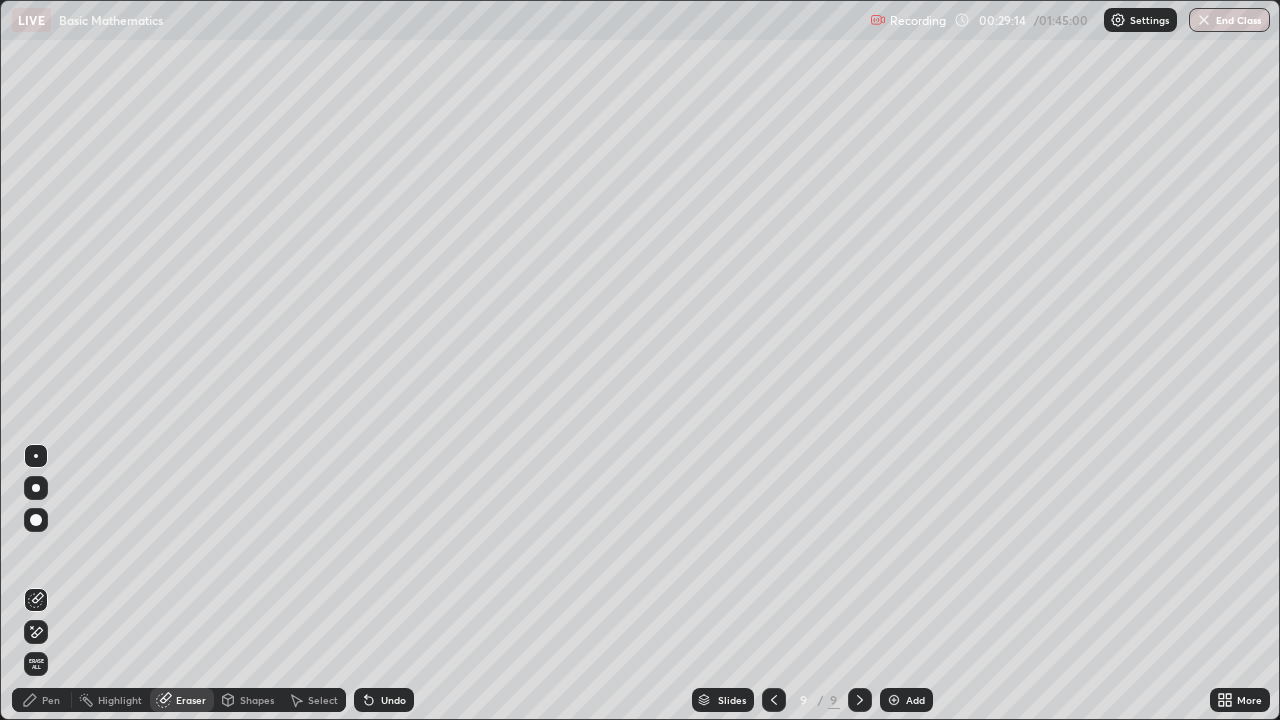 click on "Pen" at bounding box center (51, 700) 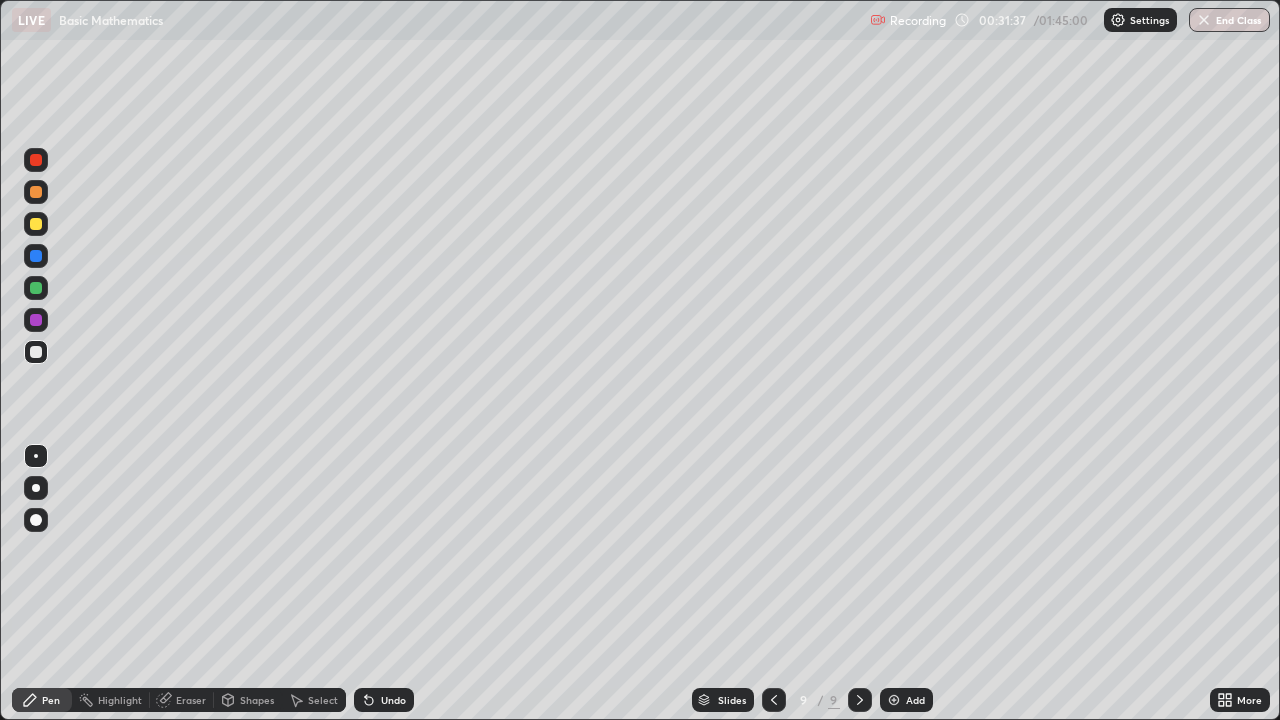 click on "Eraser" at bounding box center [191, 700] 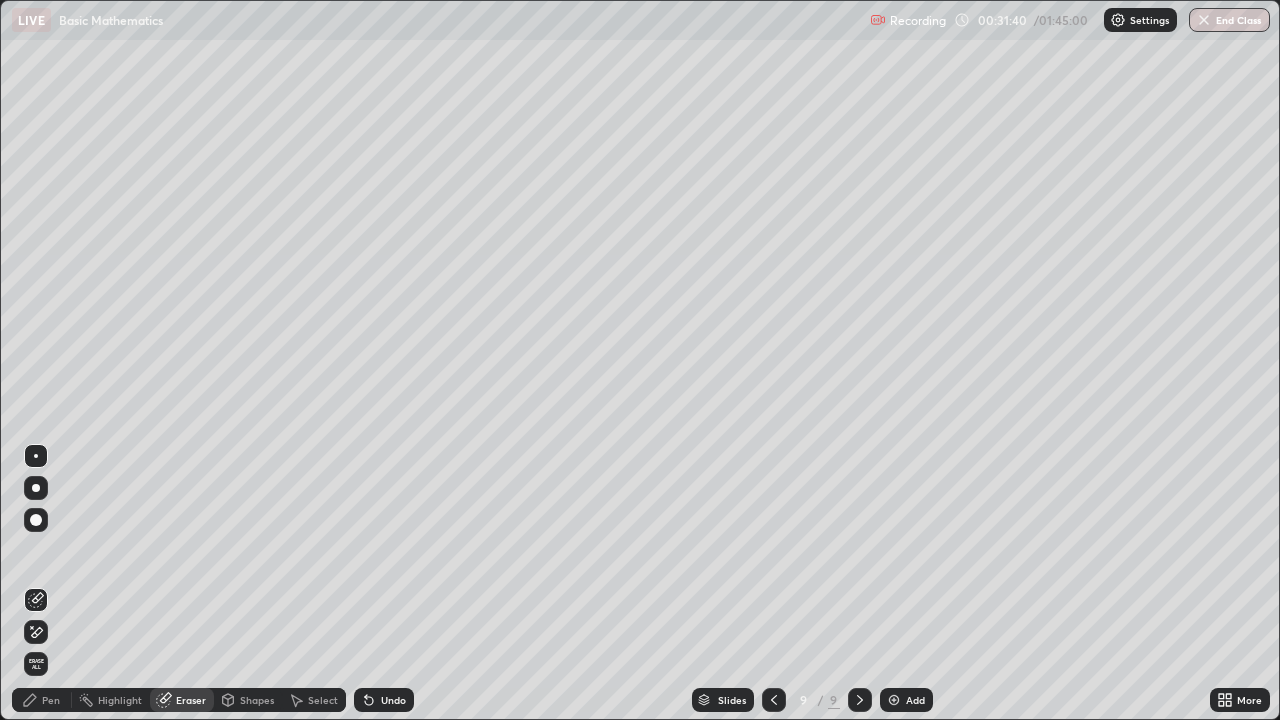 click on "Pen" at bounding box center [42, 700] 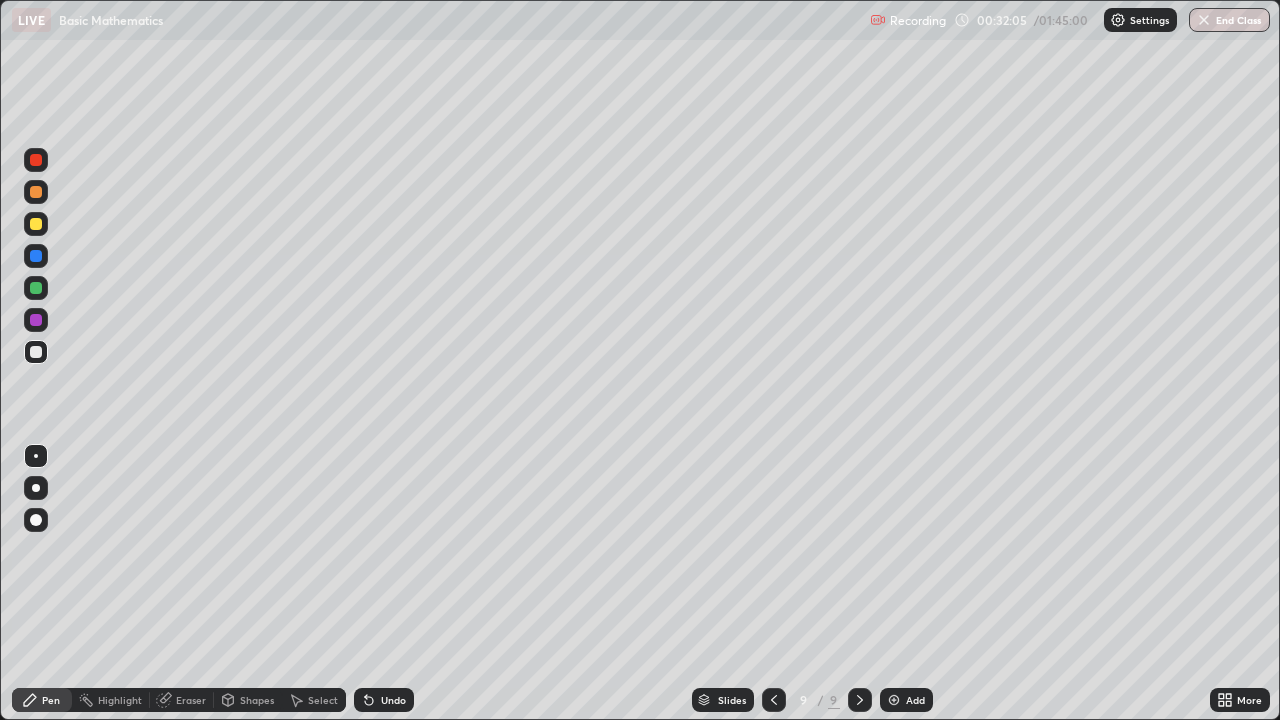 click on "Eraser" at bounding box center (191, 700) 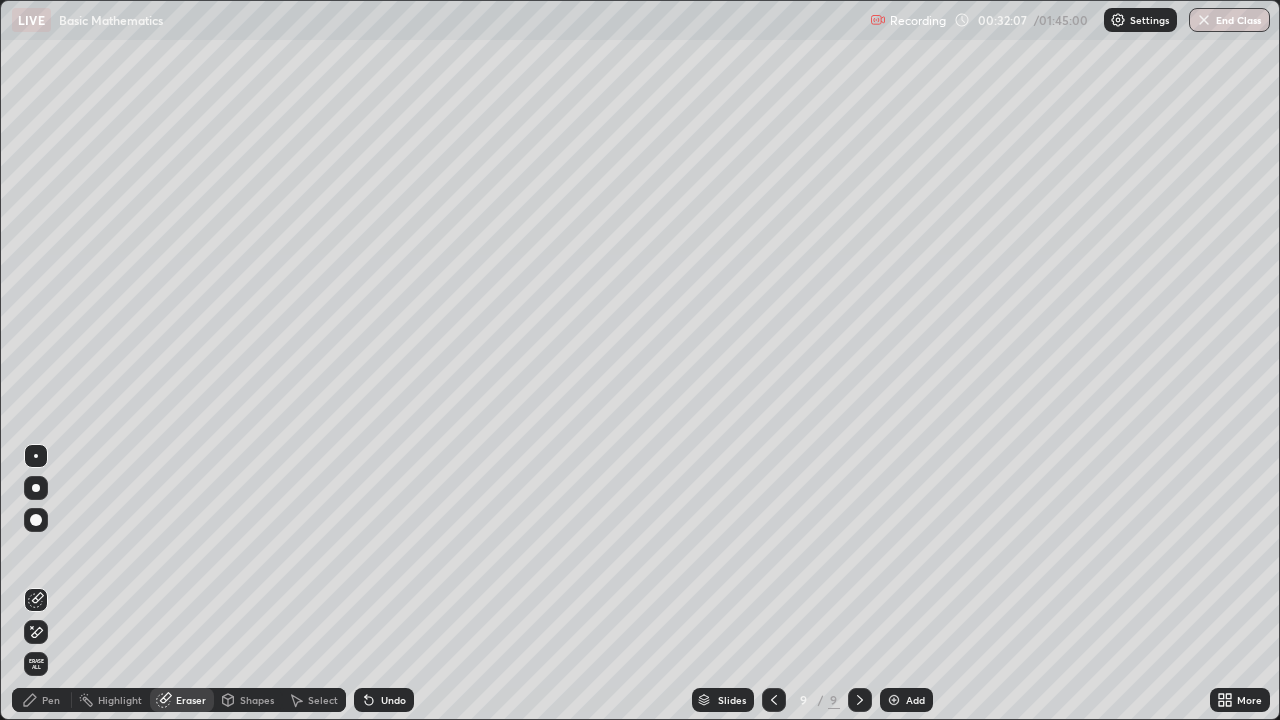 click on "Highlight" at bounding box center [120, 700] 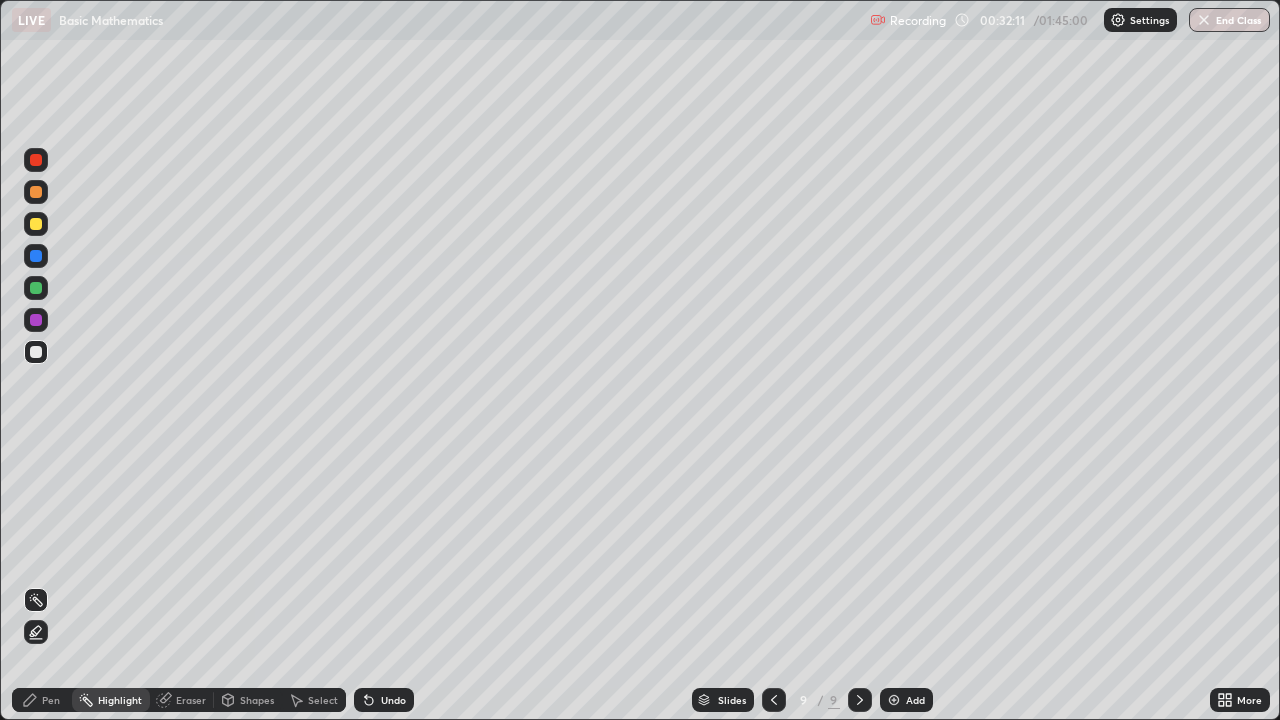 click on "Pen" at bounding box center [51, 700] 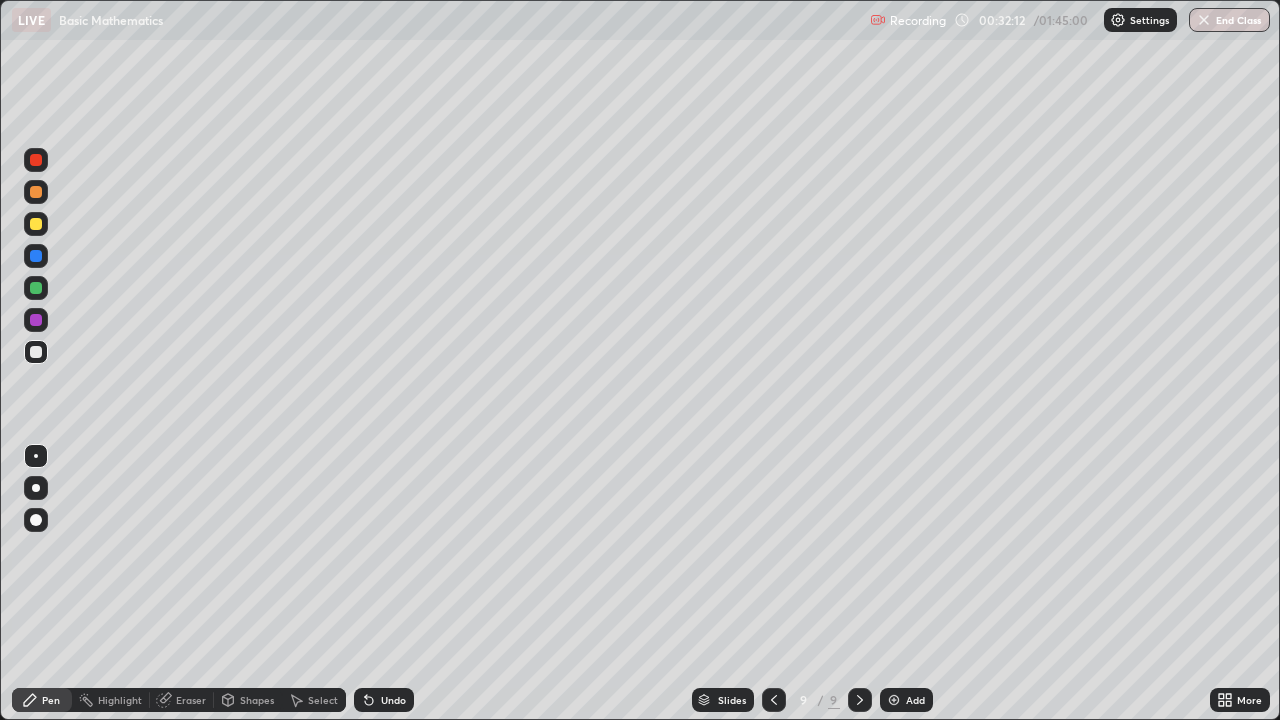 click at bounding box center [36, 456] 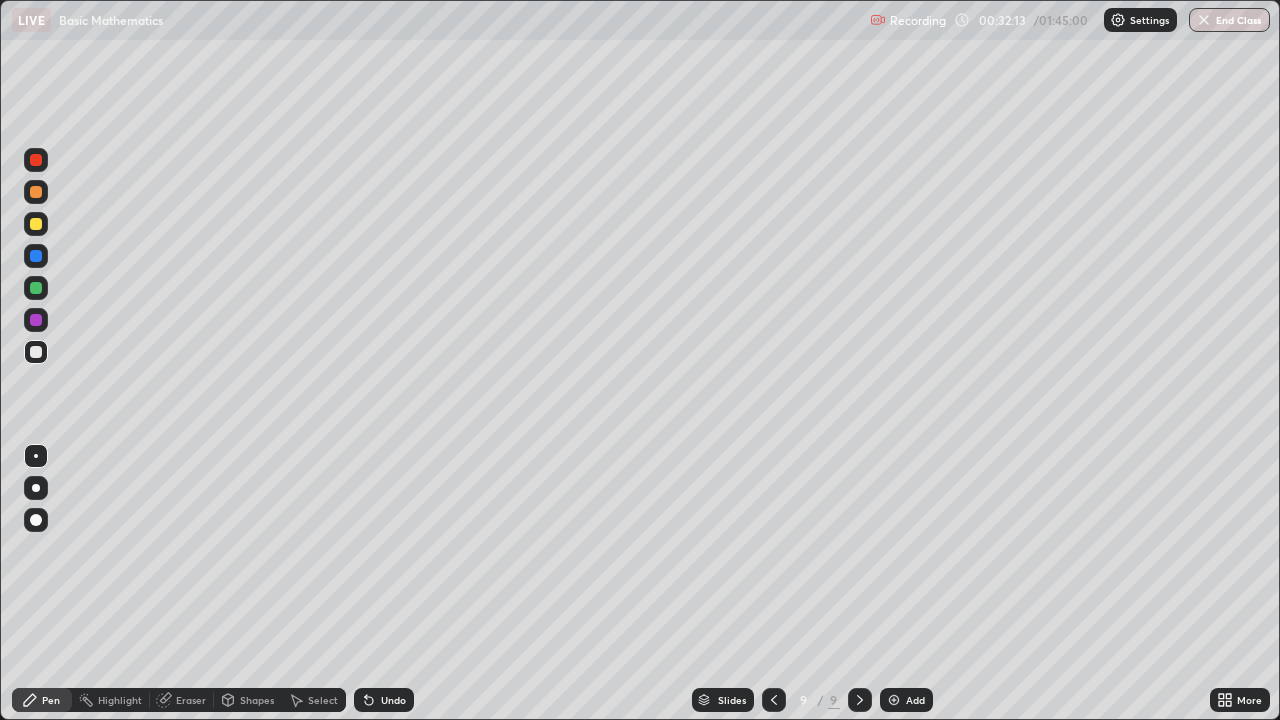 click on "Pen" at bounding box center [42, 700] 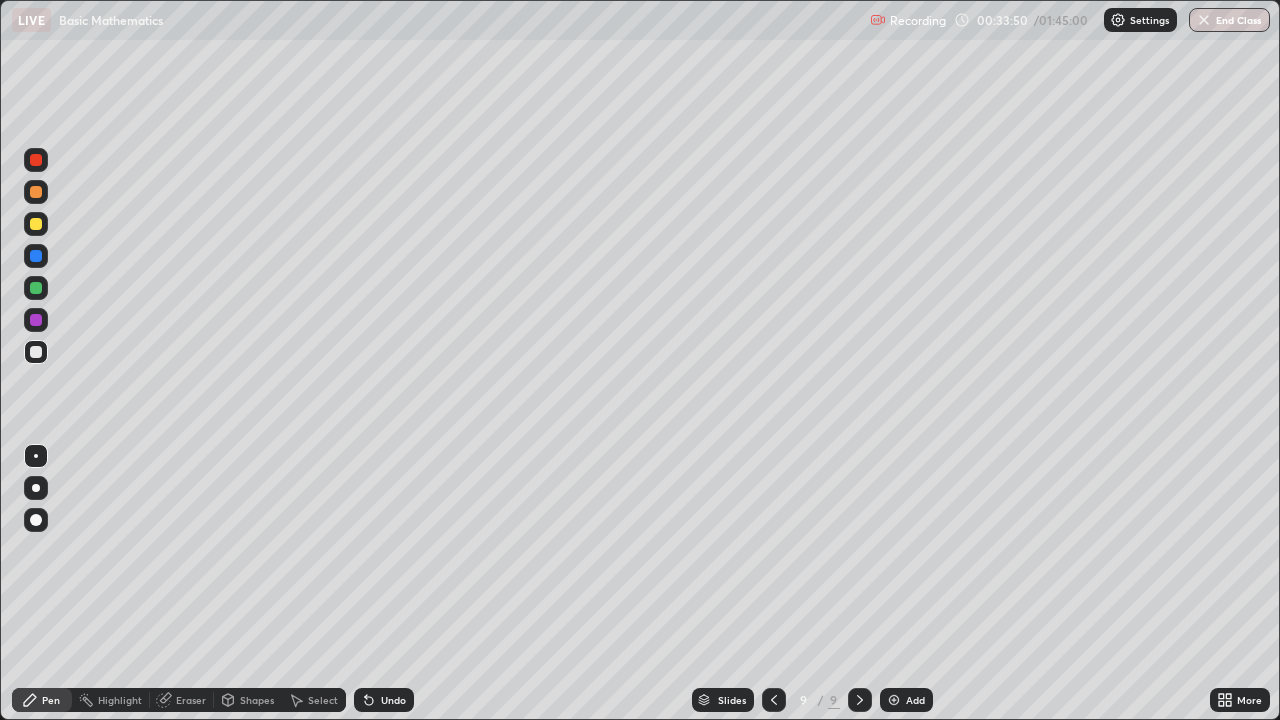 click at bounding box center [894, 700] 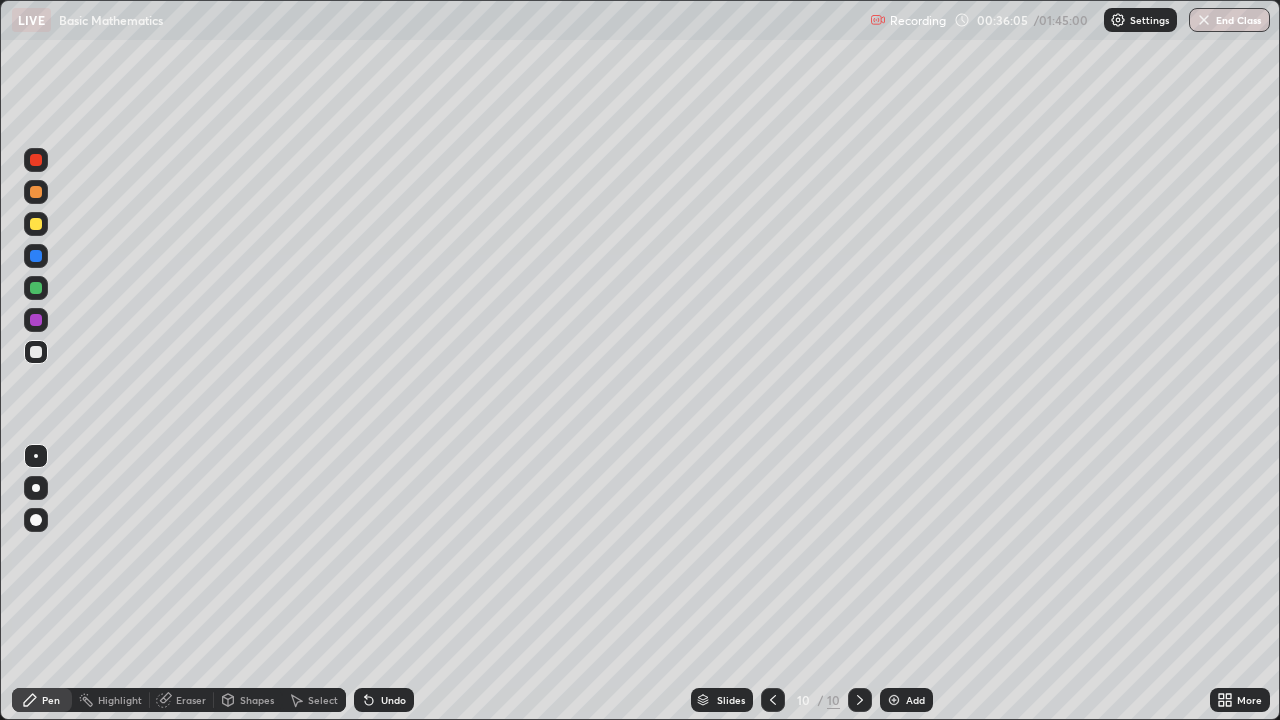 click on "Pen" at bounding box center [42, 700] 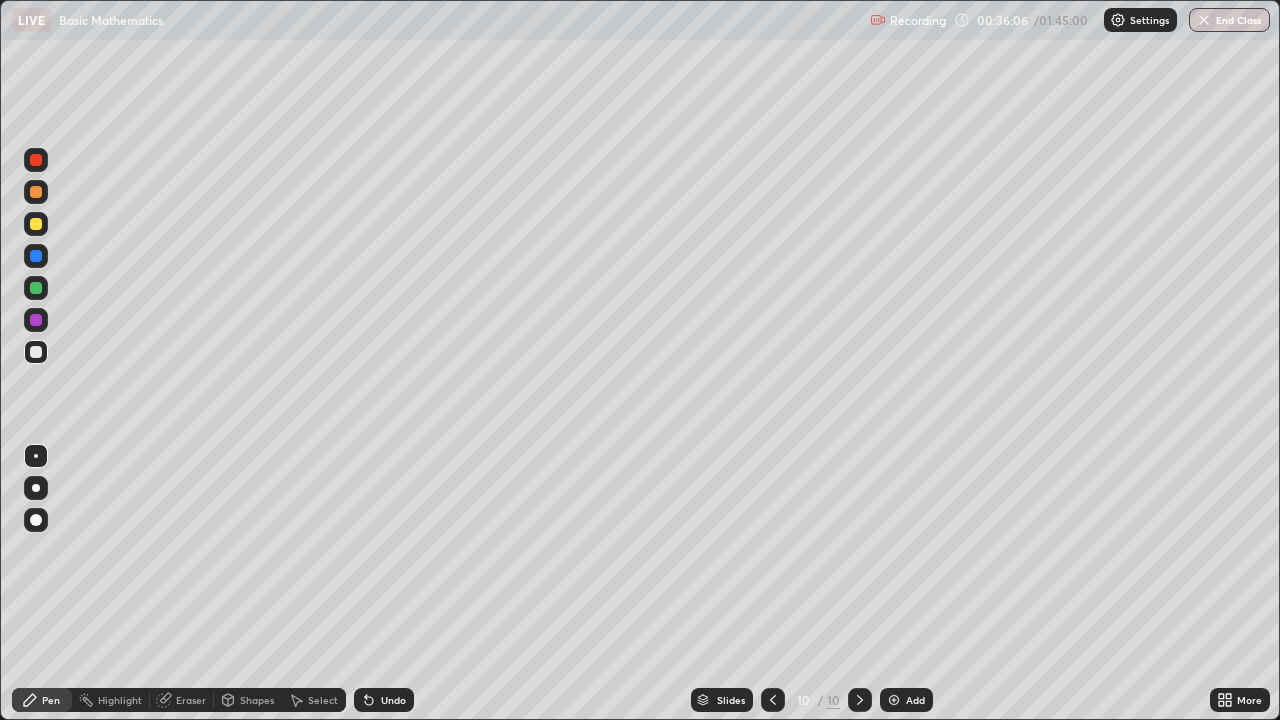 click on "Highlight" at bounding box center [120, 700] 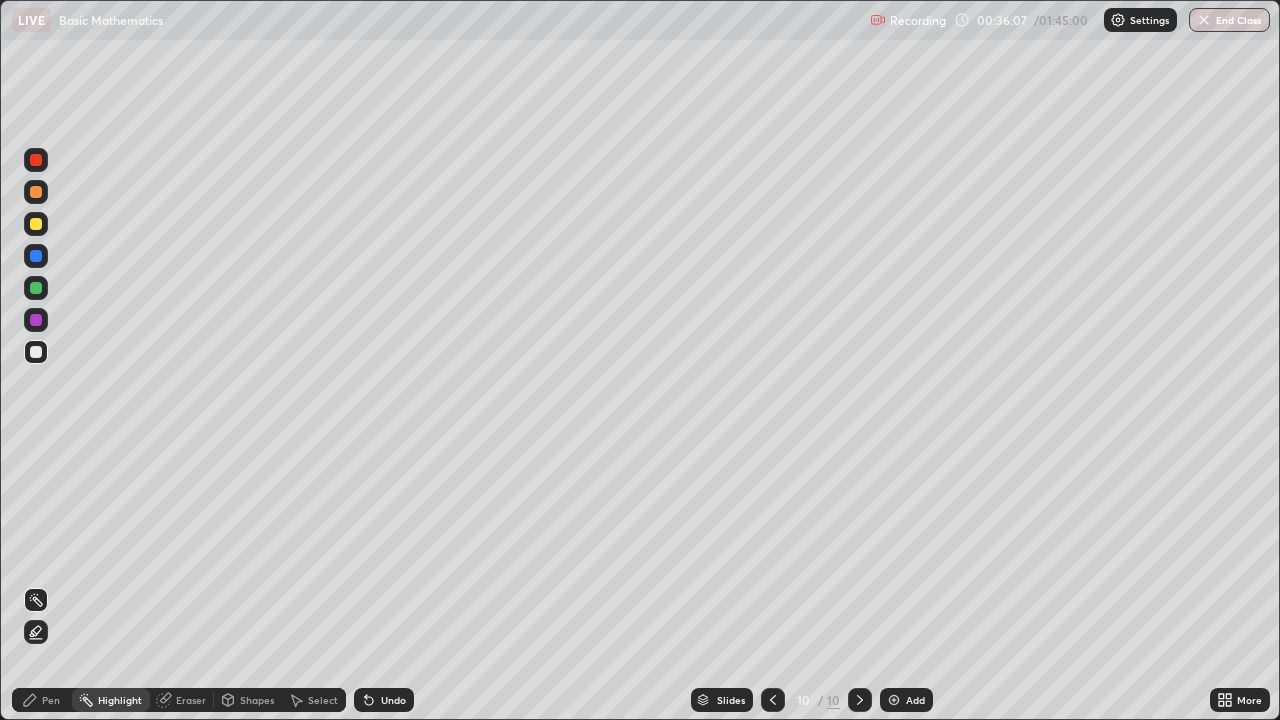 click on "Eraser" at bounding box center [191, 700] 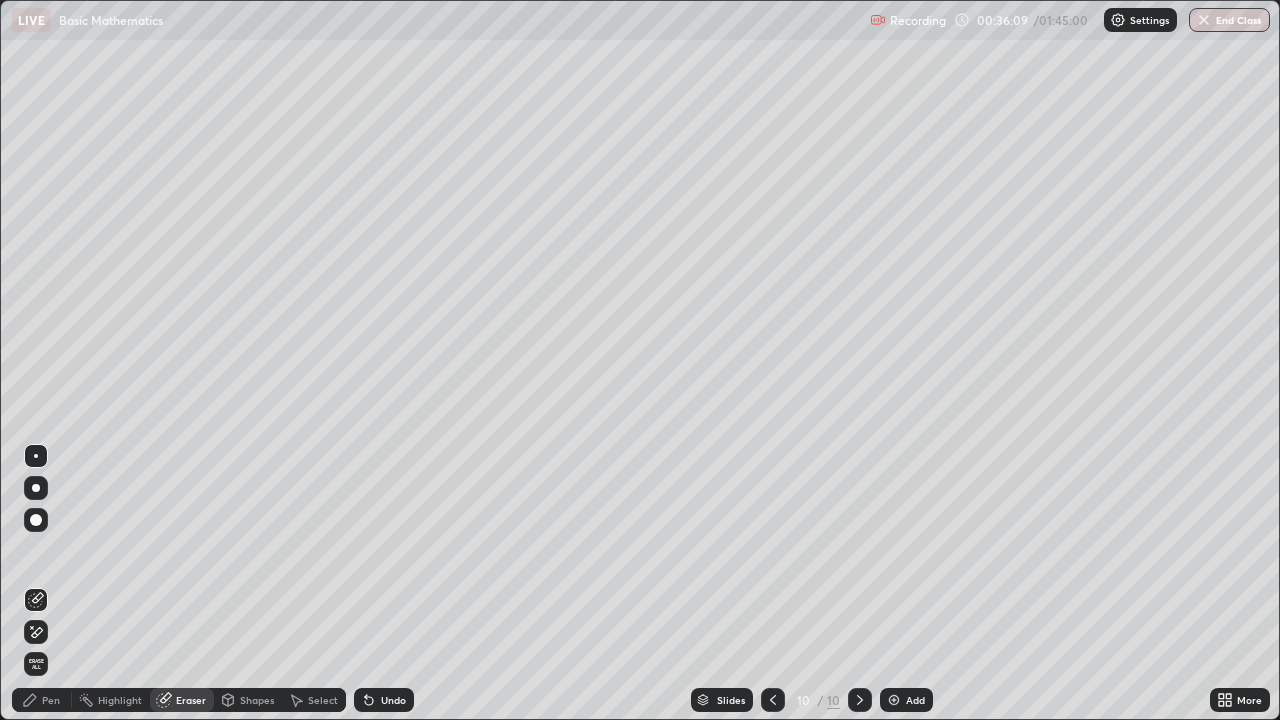 click on "Pen" at bounding box center [42, 700] 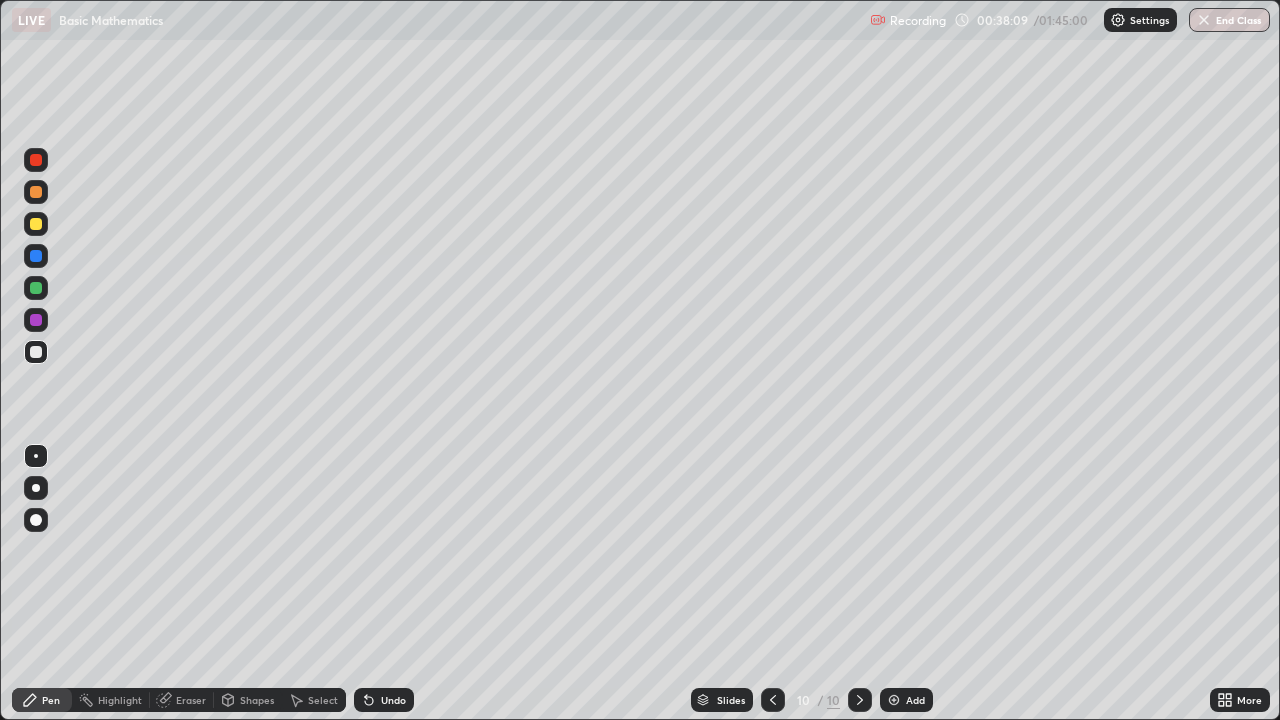 click at bounding box center (894, 700) 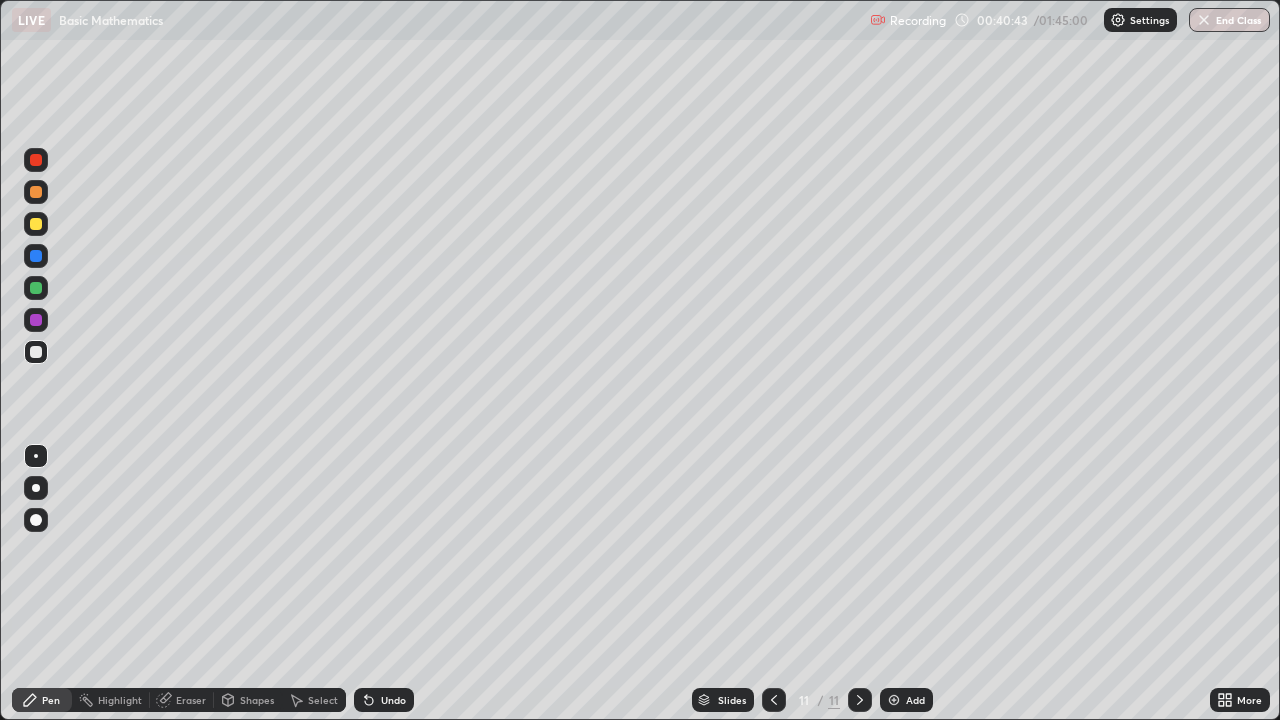 click on "Eraser" at bounding box center (191, 700) 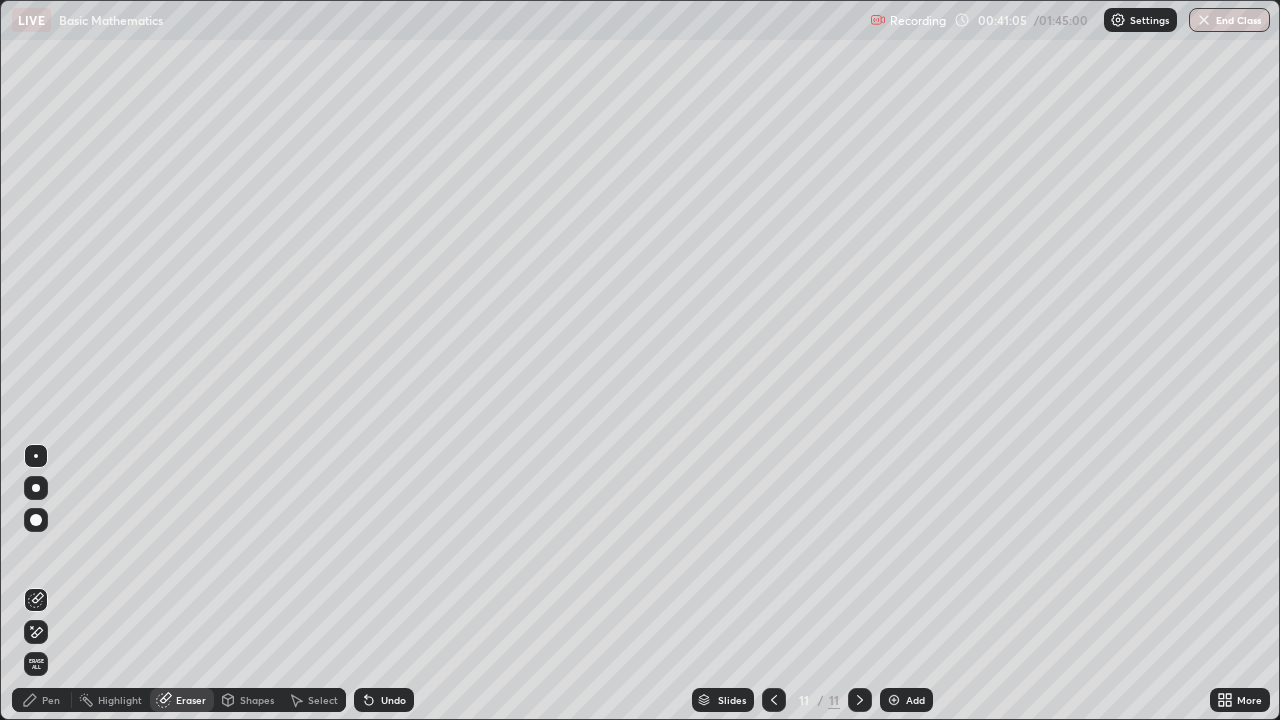 click on "Pen" at bounding box center (51, 700) 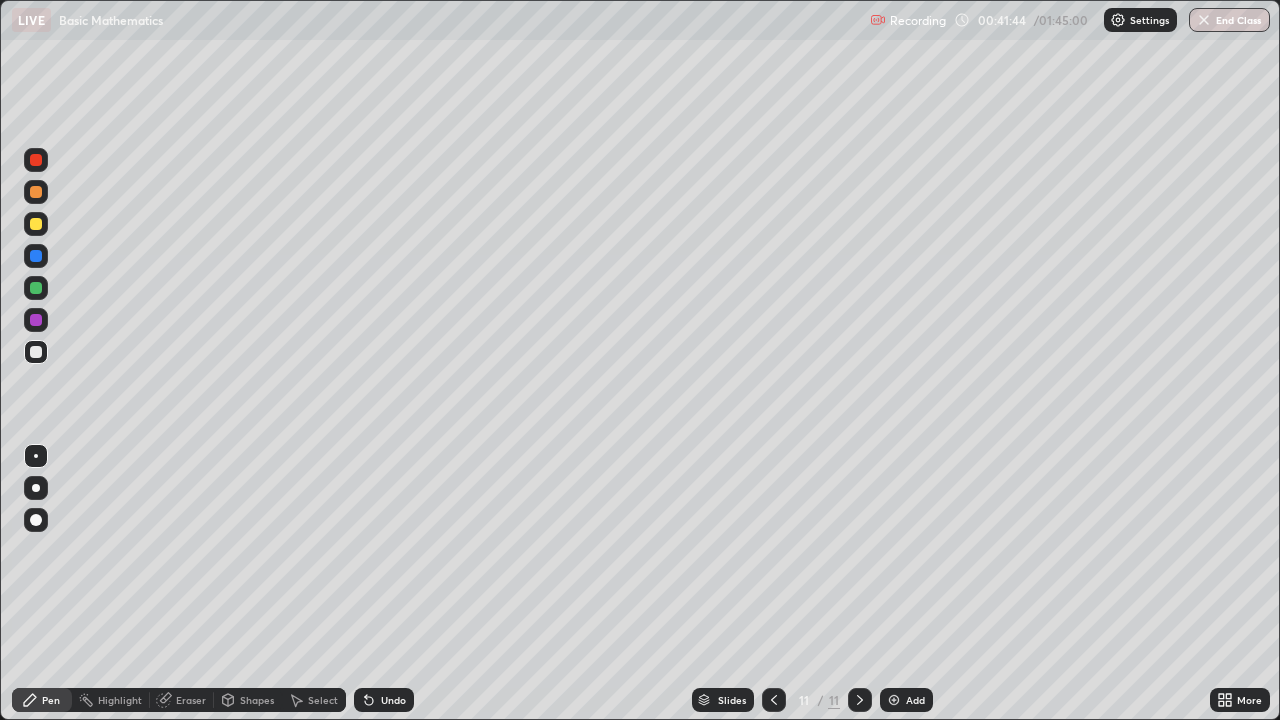 click on "Eraser" at bounding box center [191, 700] 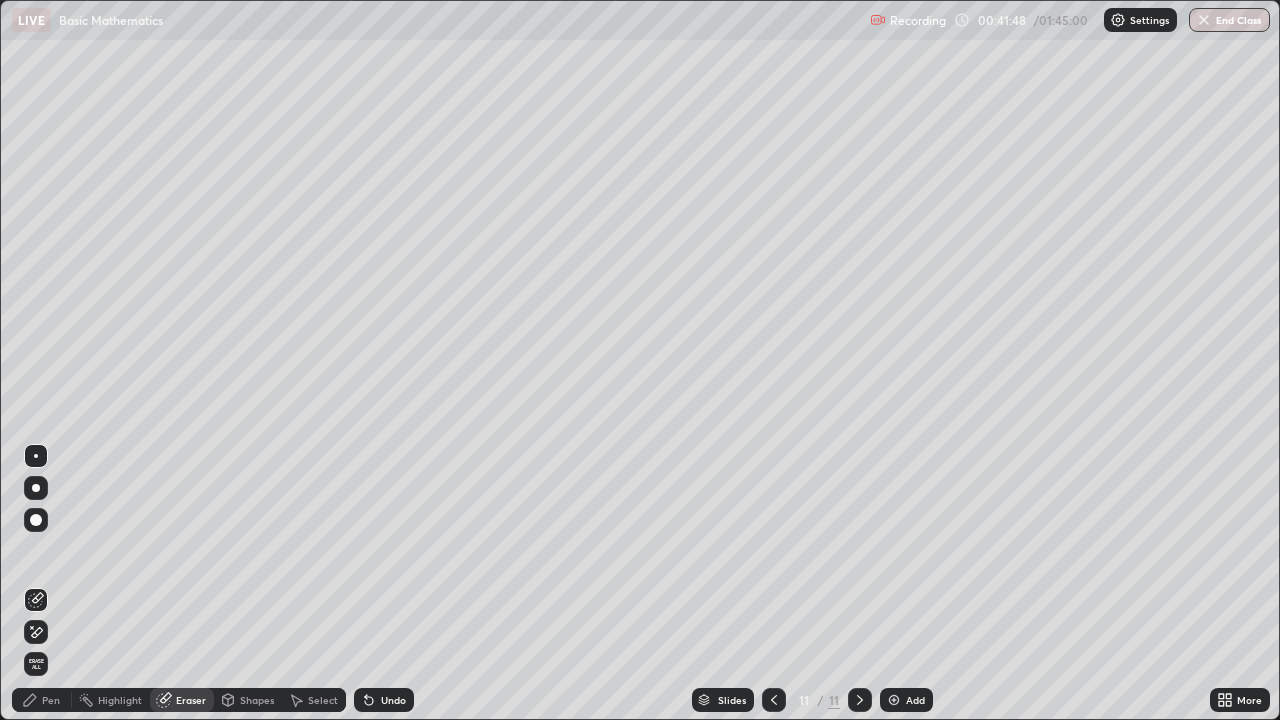 click on "Pen" at bounding box center (51, 700) 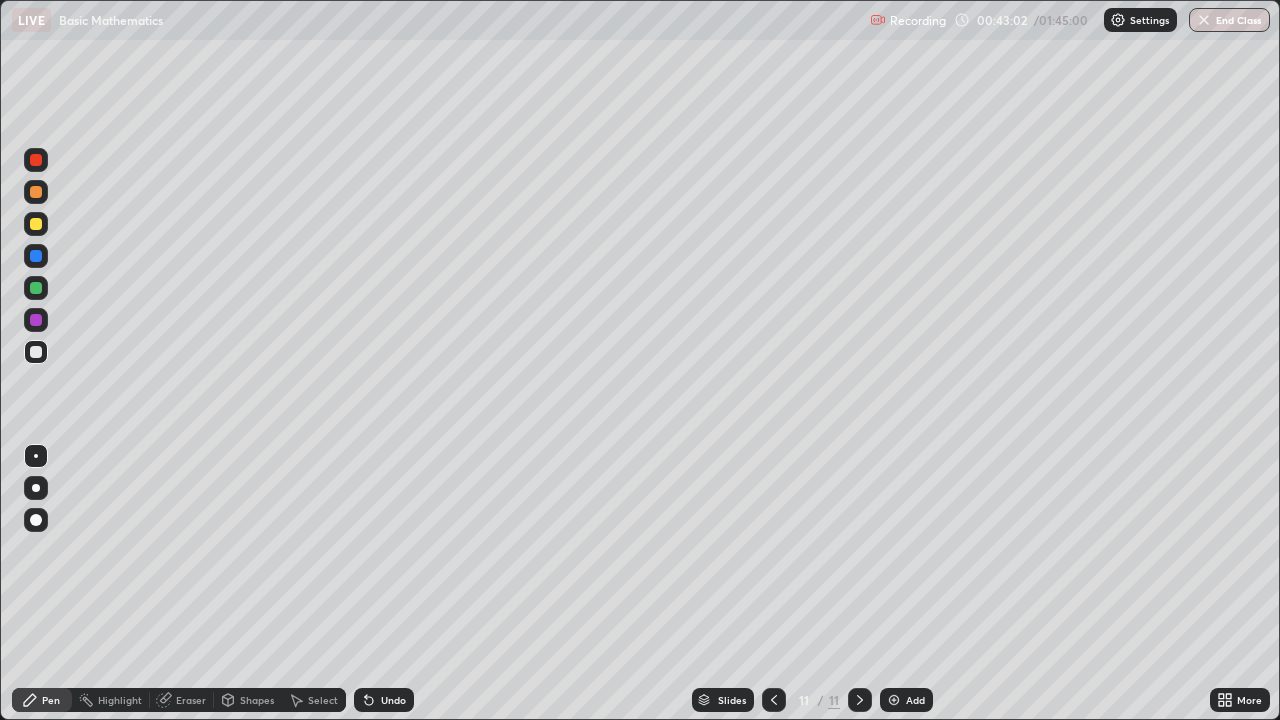 click on "Eraser" at bounding box center [182, 700] 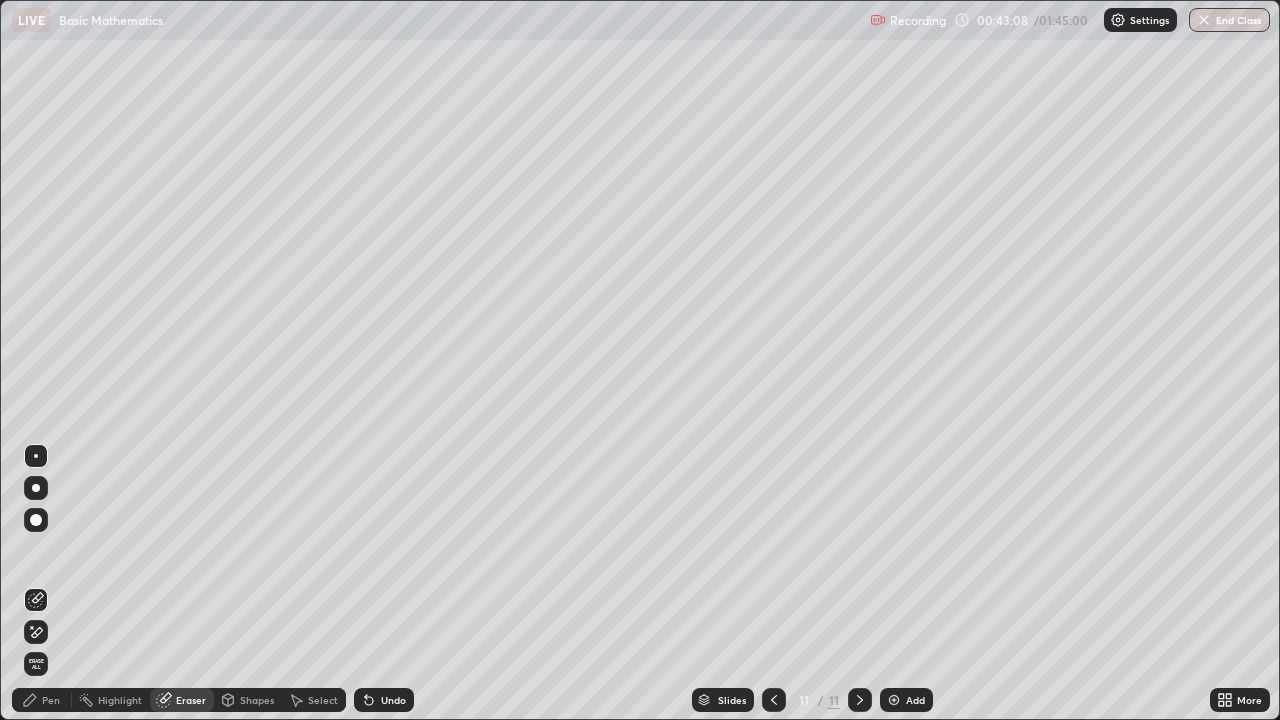 click 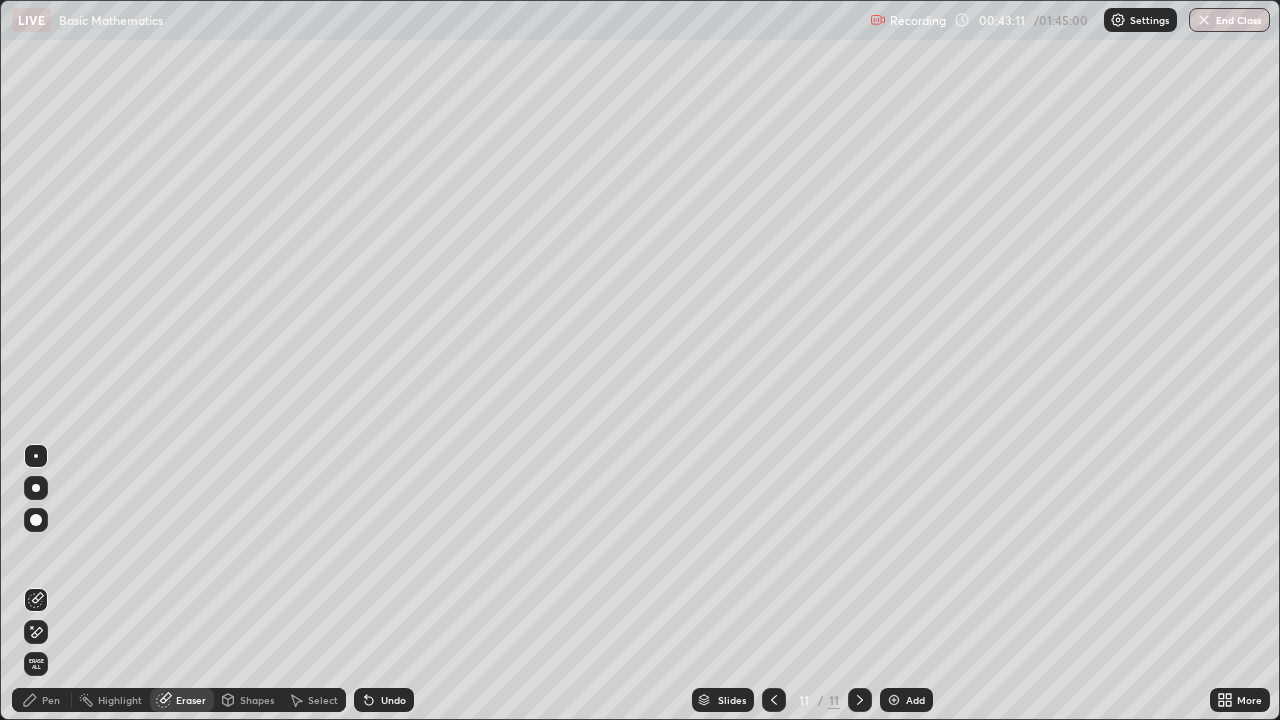 click 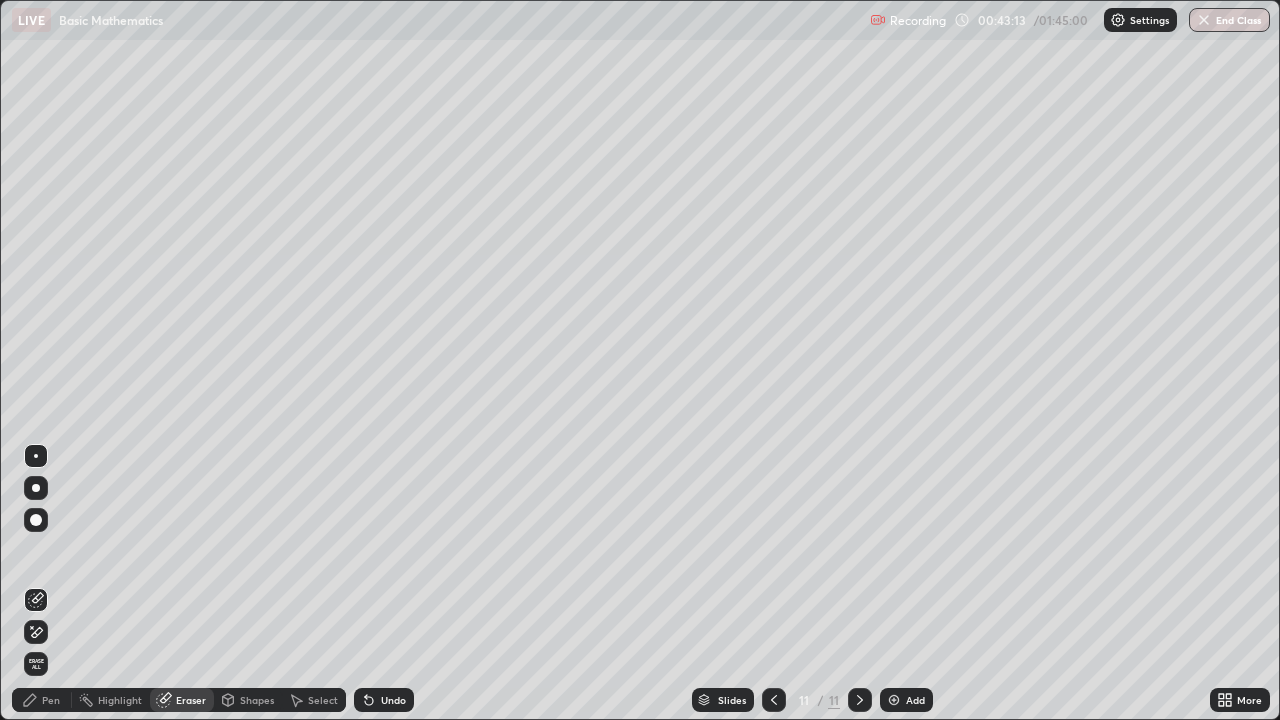 click at bounding box center (894, 700) 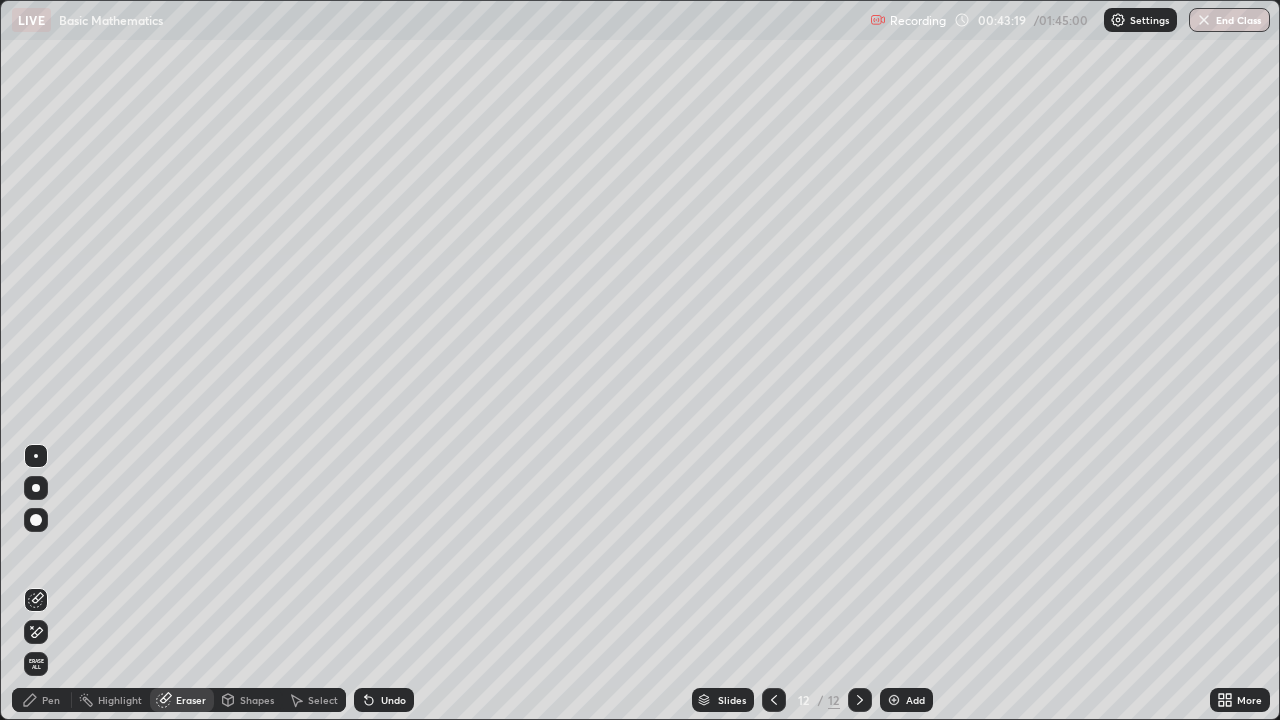 click on "Pen" at bounding box center [42, 700] 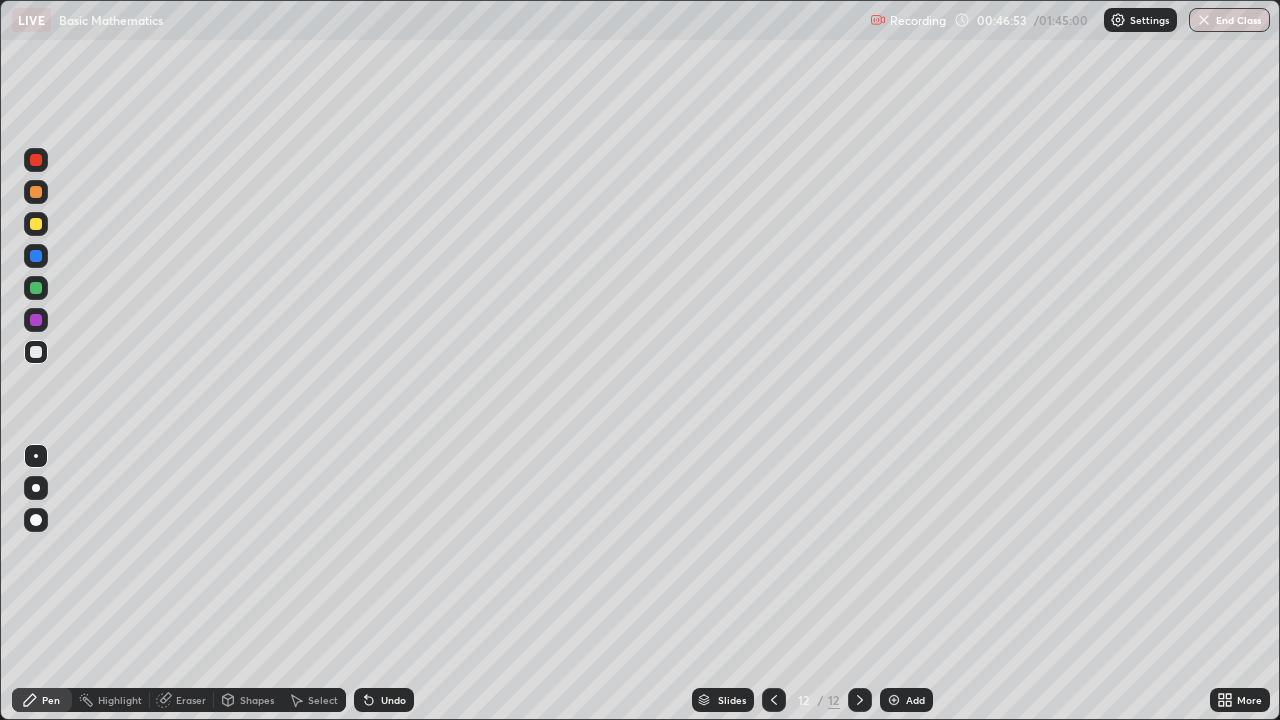 click on "Eraser" at bounding box center (191, 700) 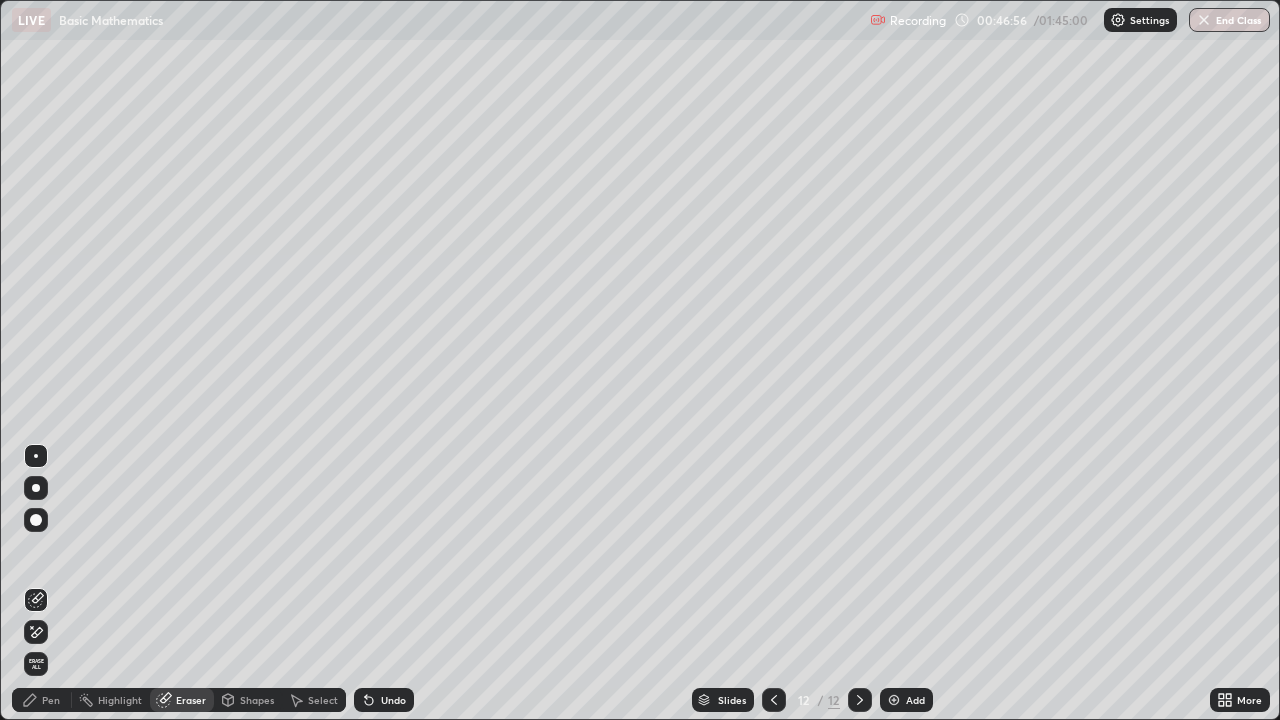 click on "Pen" at bounding box center [51, 700] 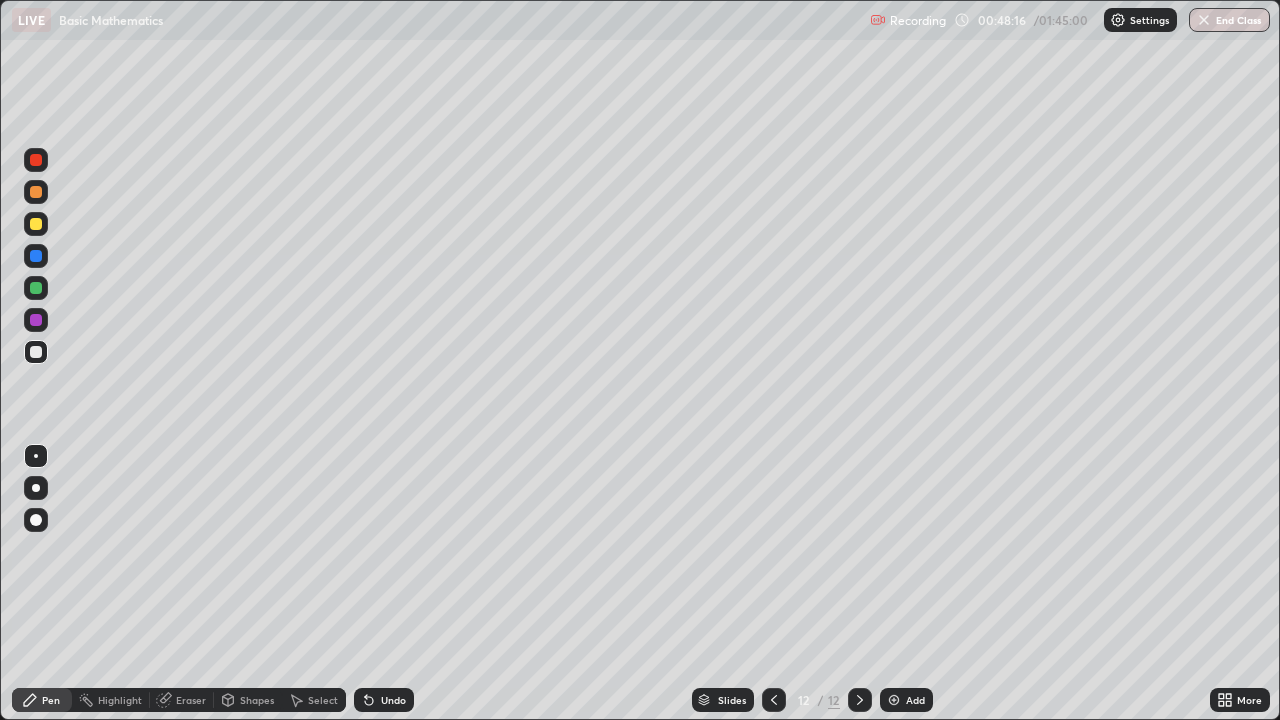 click at bounding box center (894, 700) 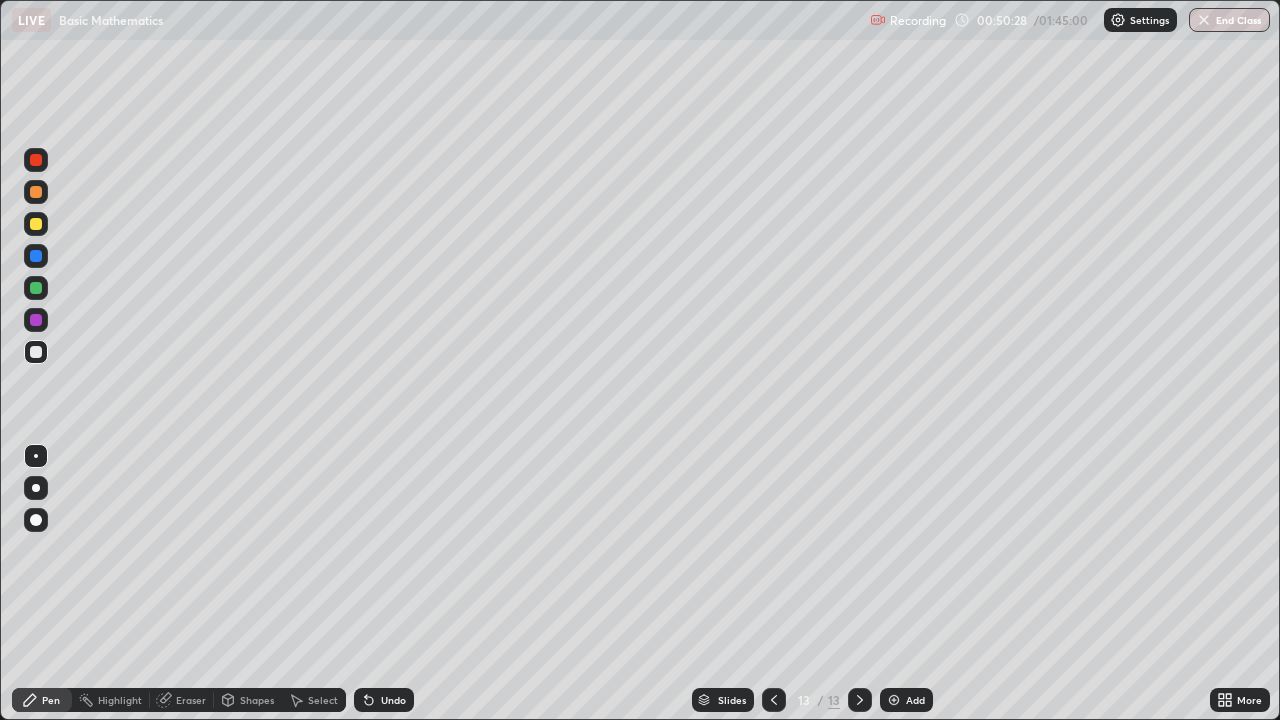 click at bounding box center (894, 700) 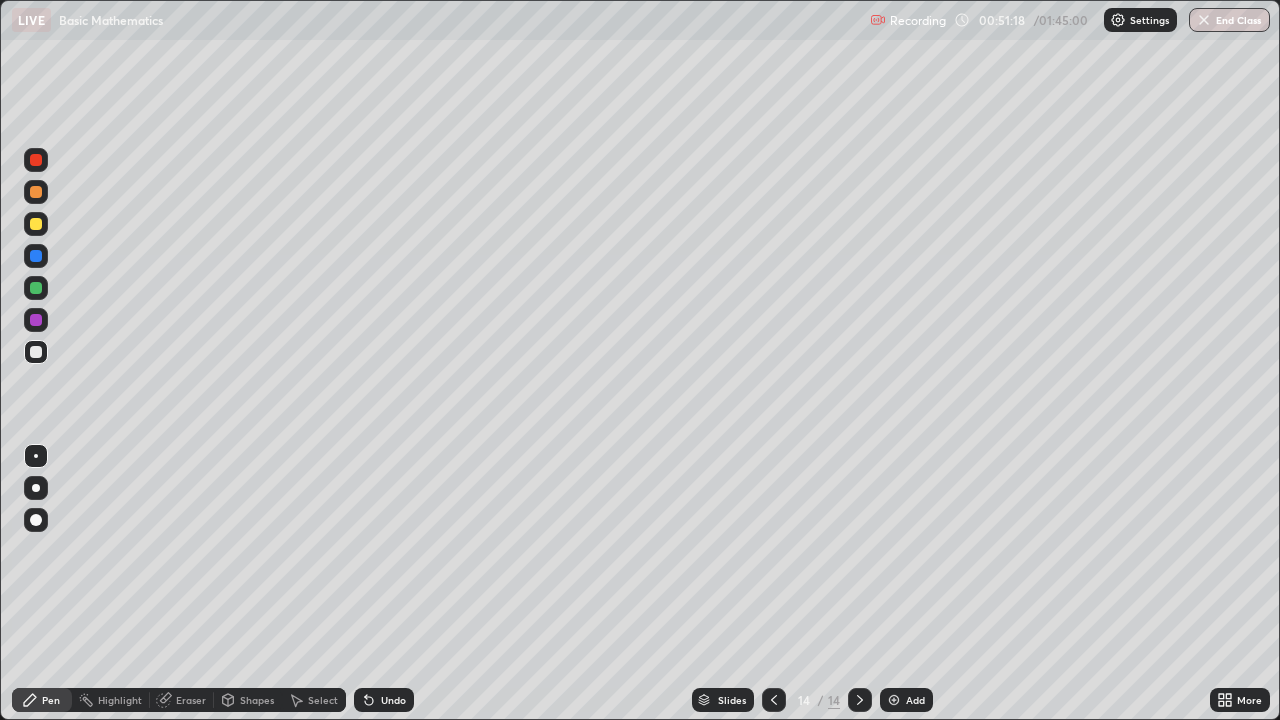 click on "Eraser" at bounding box center [182, 700] 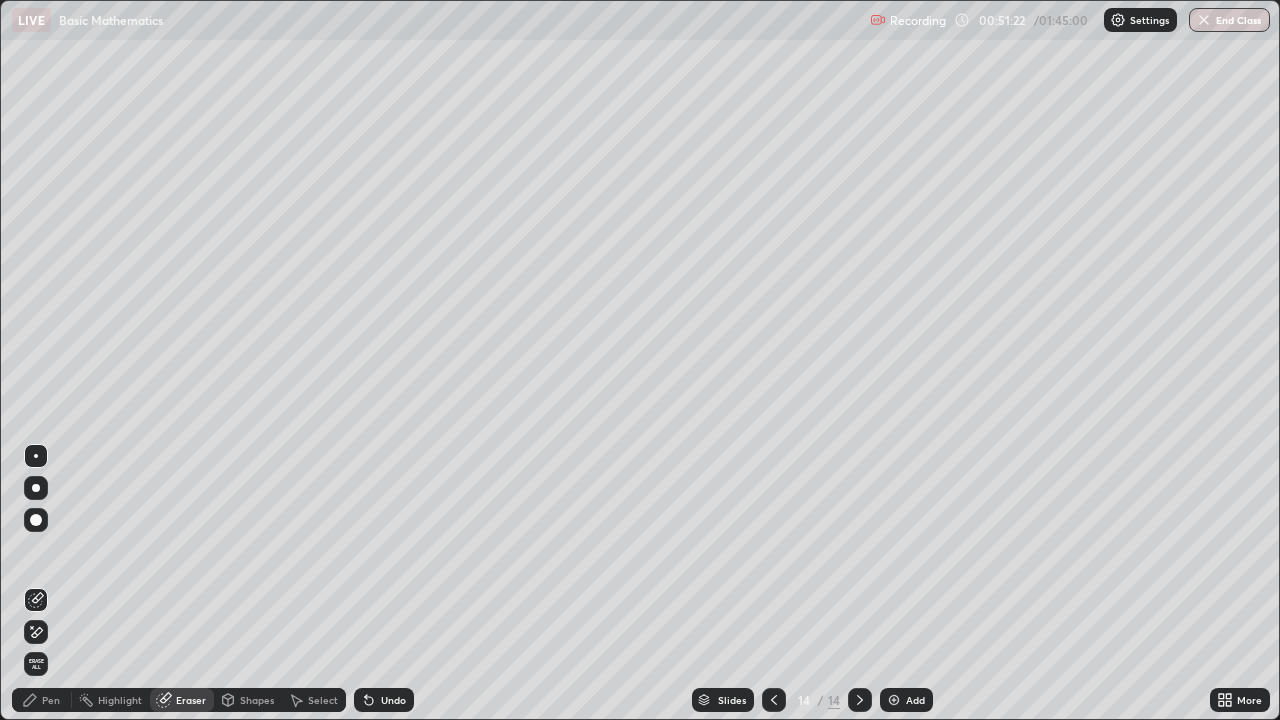click on "Pen" at bounding box center [51, 700] 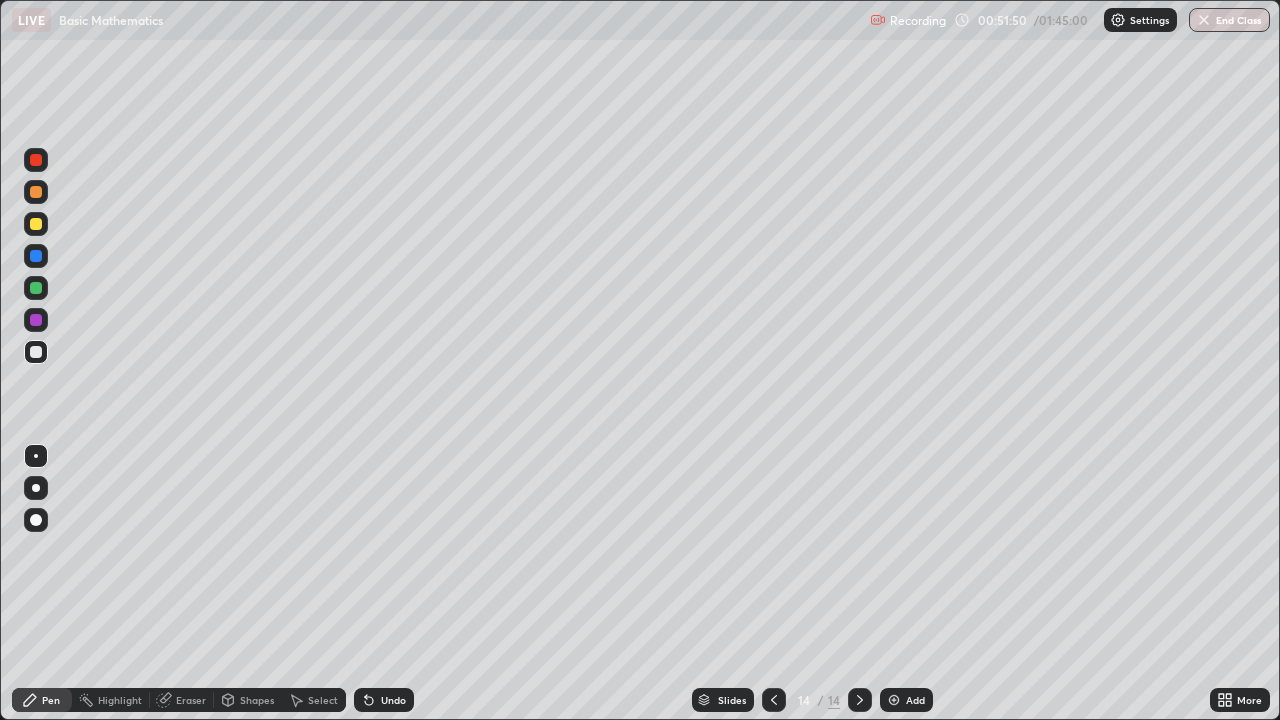click on "Eraser" at bounding box center (182, 700) 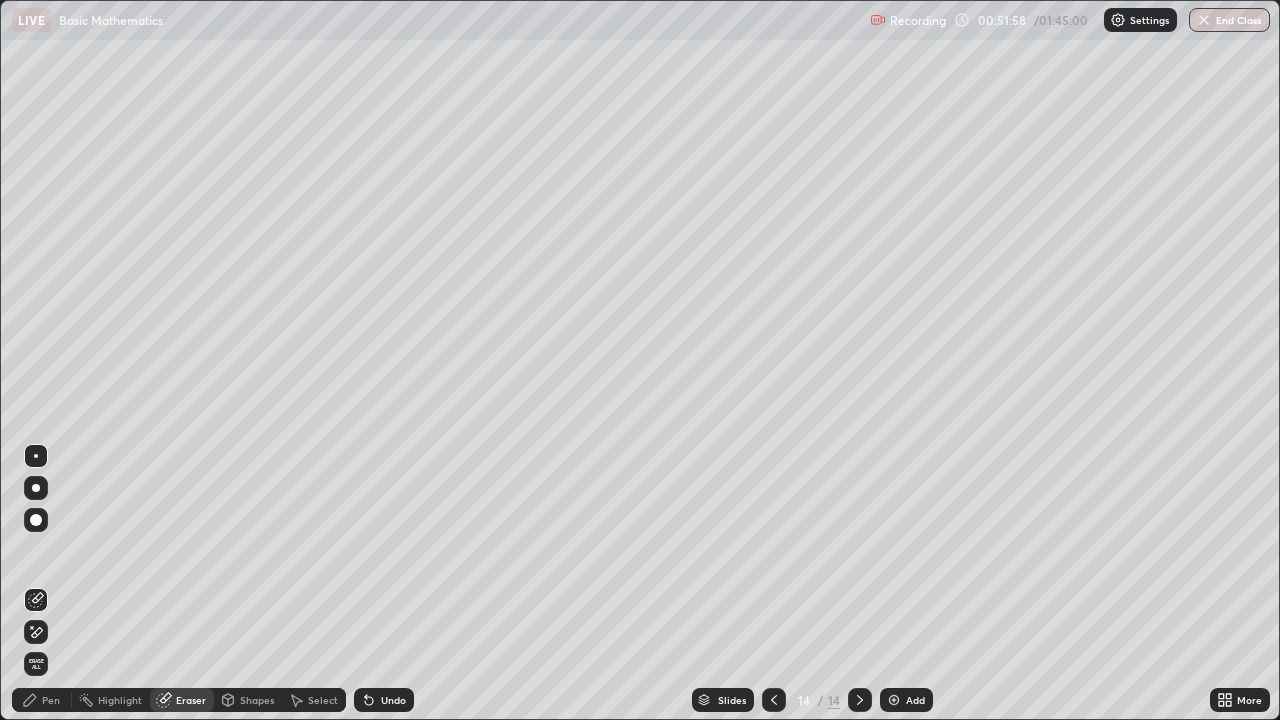 click on "Pen" at bounding box center (51, 700) 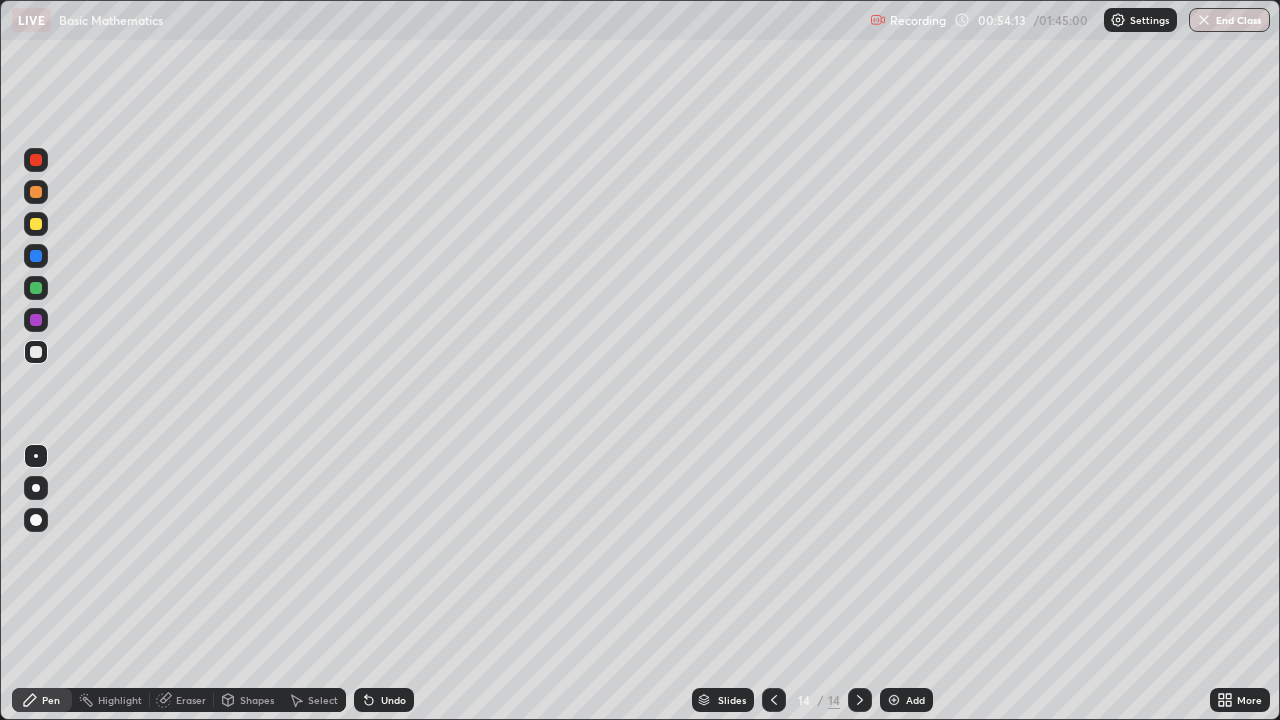 click at bounding box center (894, 700) 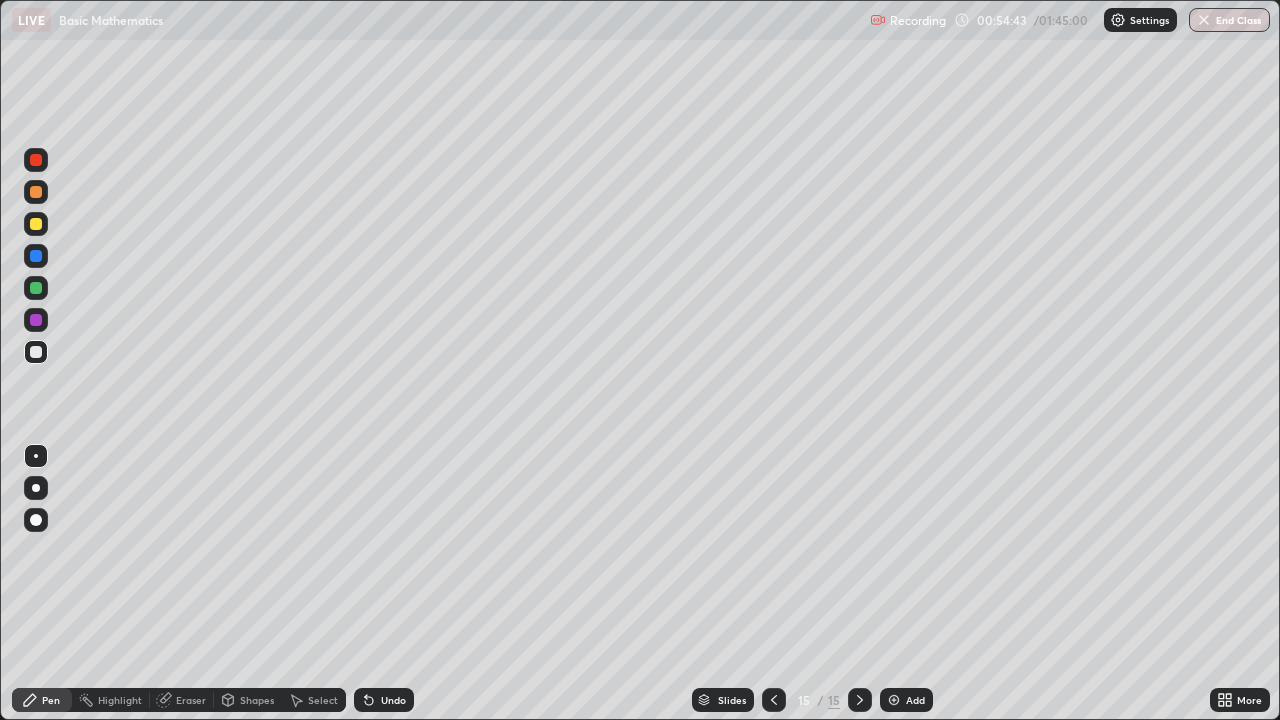 click on "Eraser" at bounding box center [191, 700] 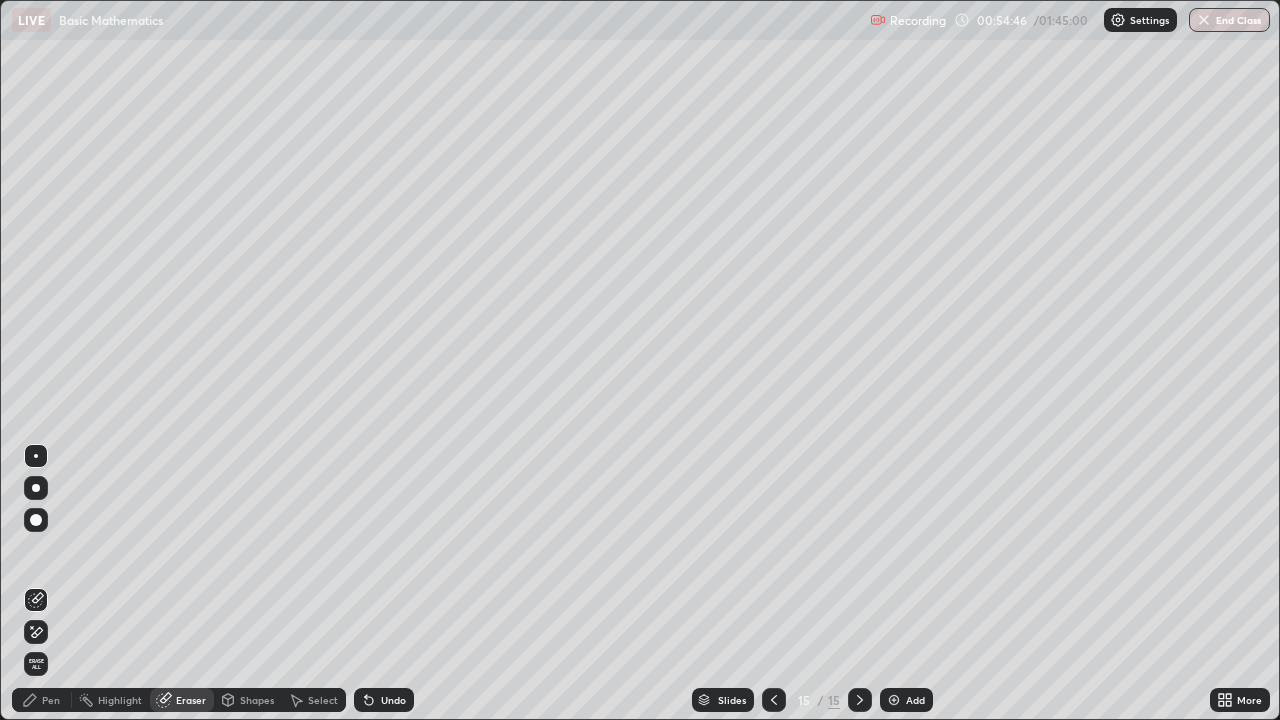 click on "Pen" at bounding box center (51, 700) 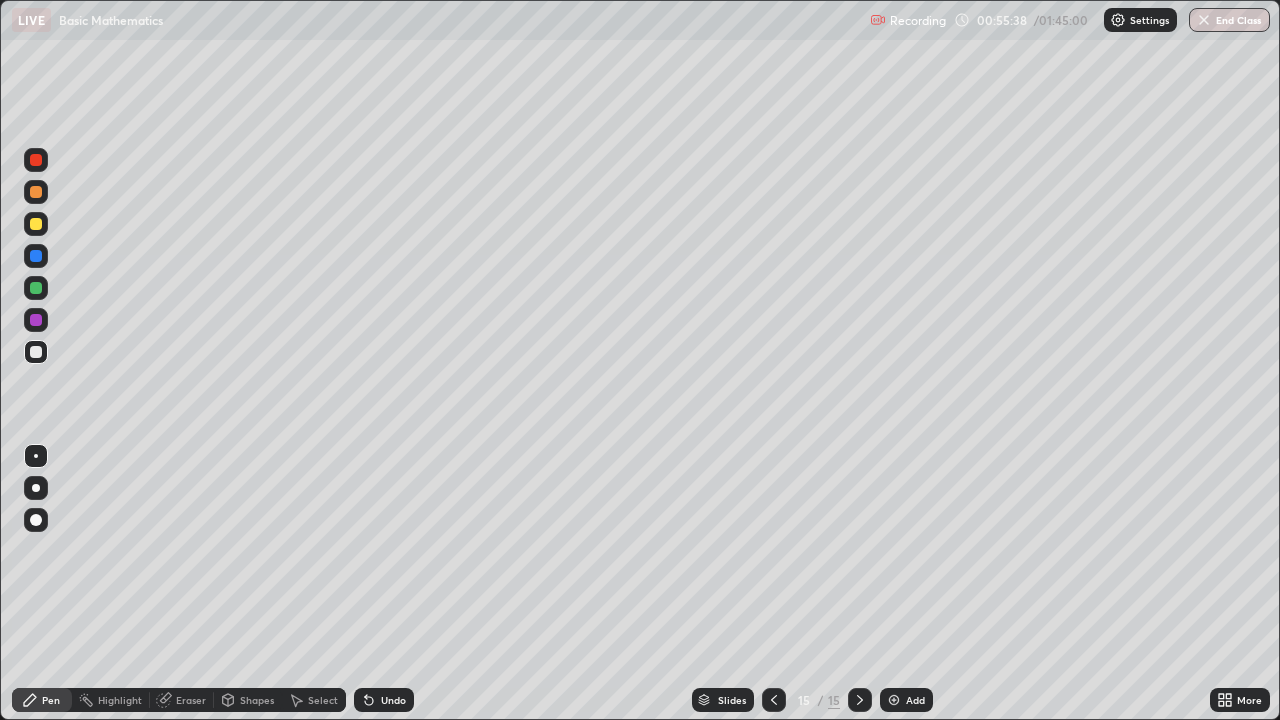 click on "Eraser" at bounding box center (191, 700) 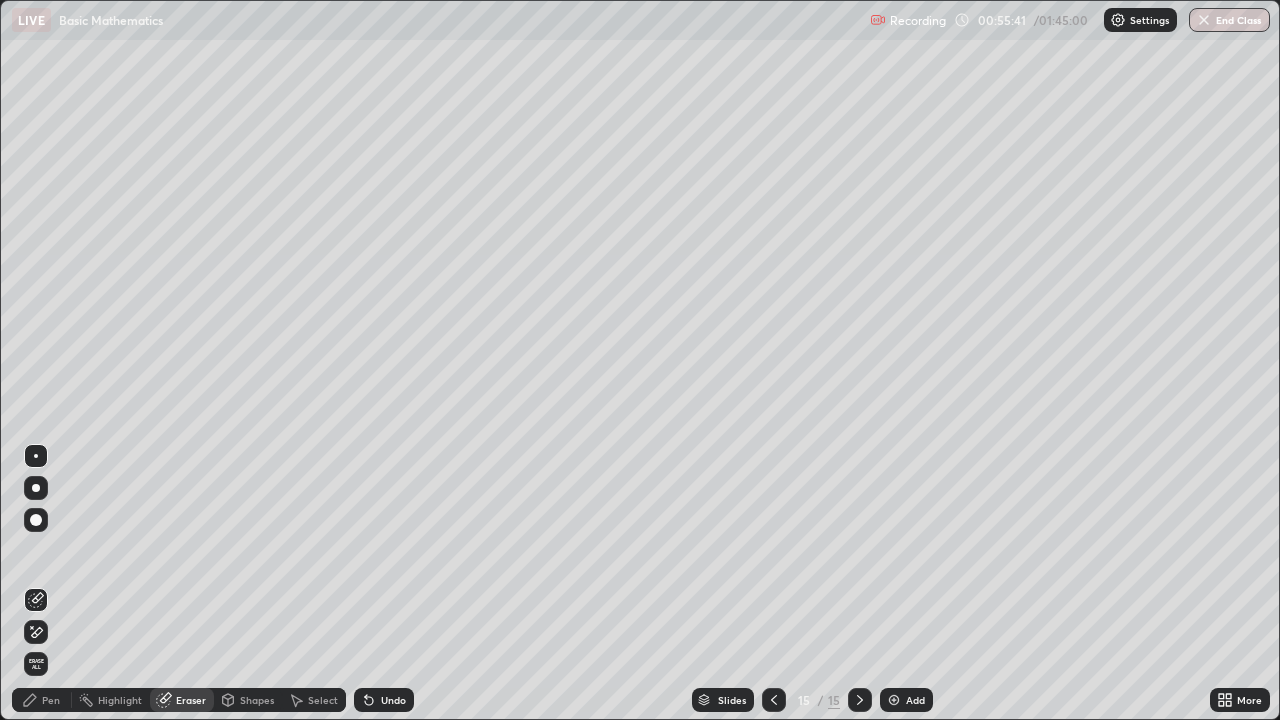 click on "Pen" at bounding box center [51, 700] 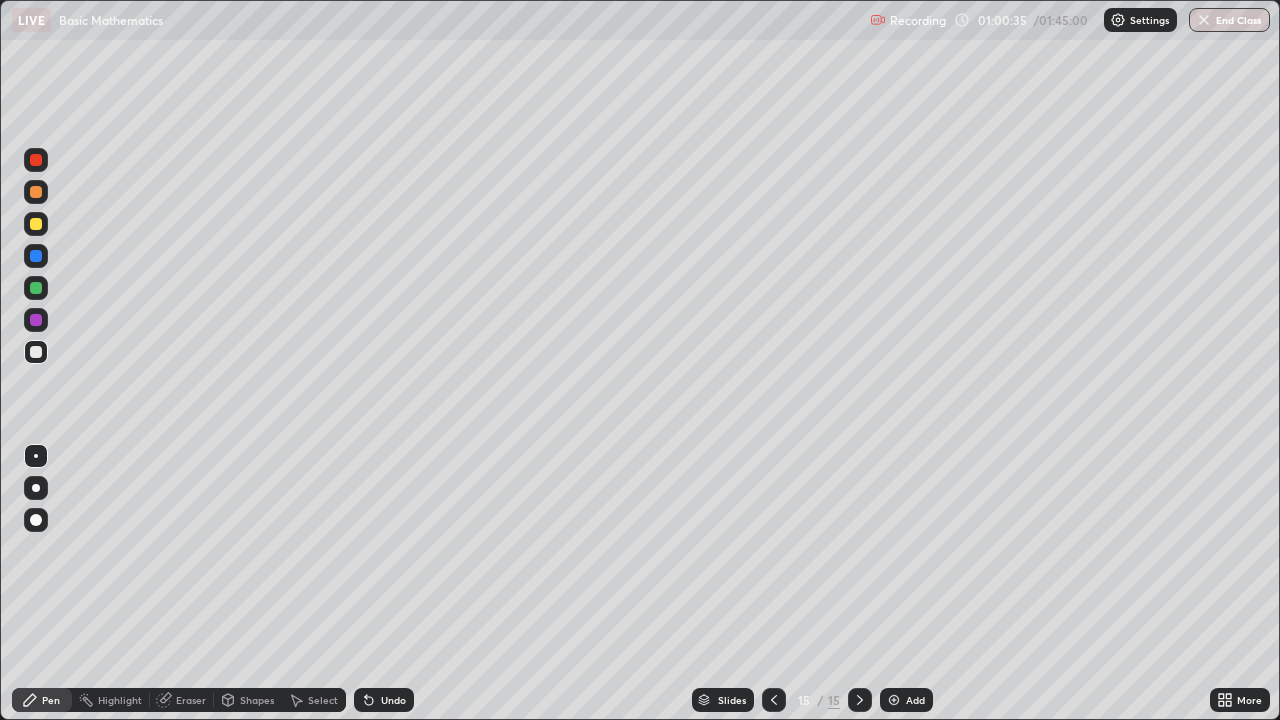 click on "Eraser" at bounding box center (191, 700) 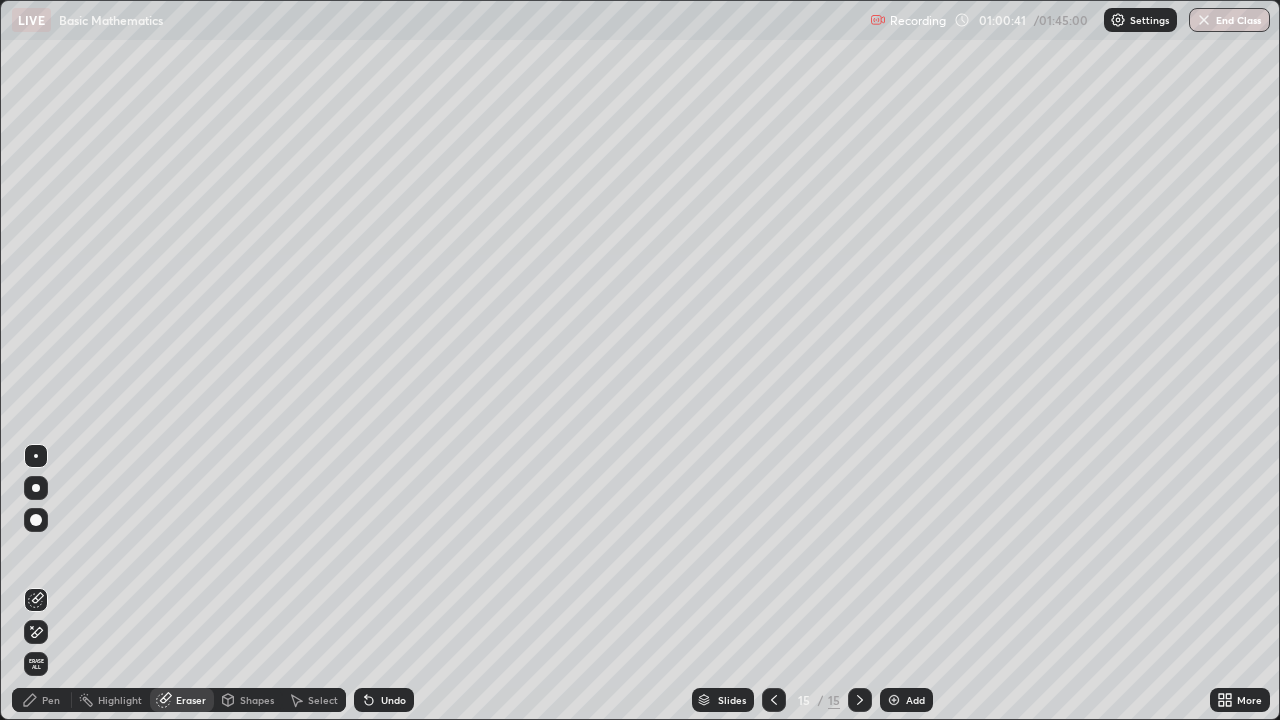 click on "Eraser" at bounding box center [191, 700] 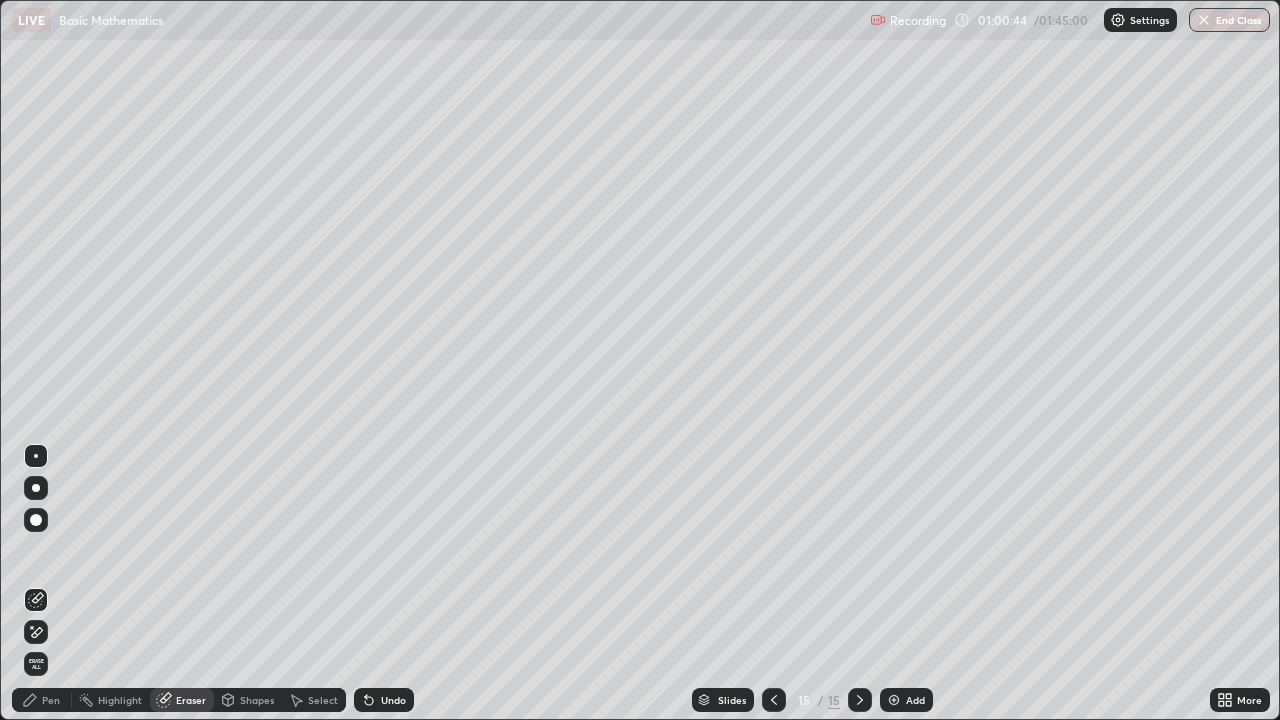 click on "Pen" at bounding box center (51, 700) 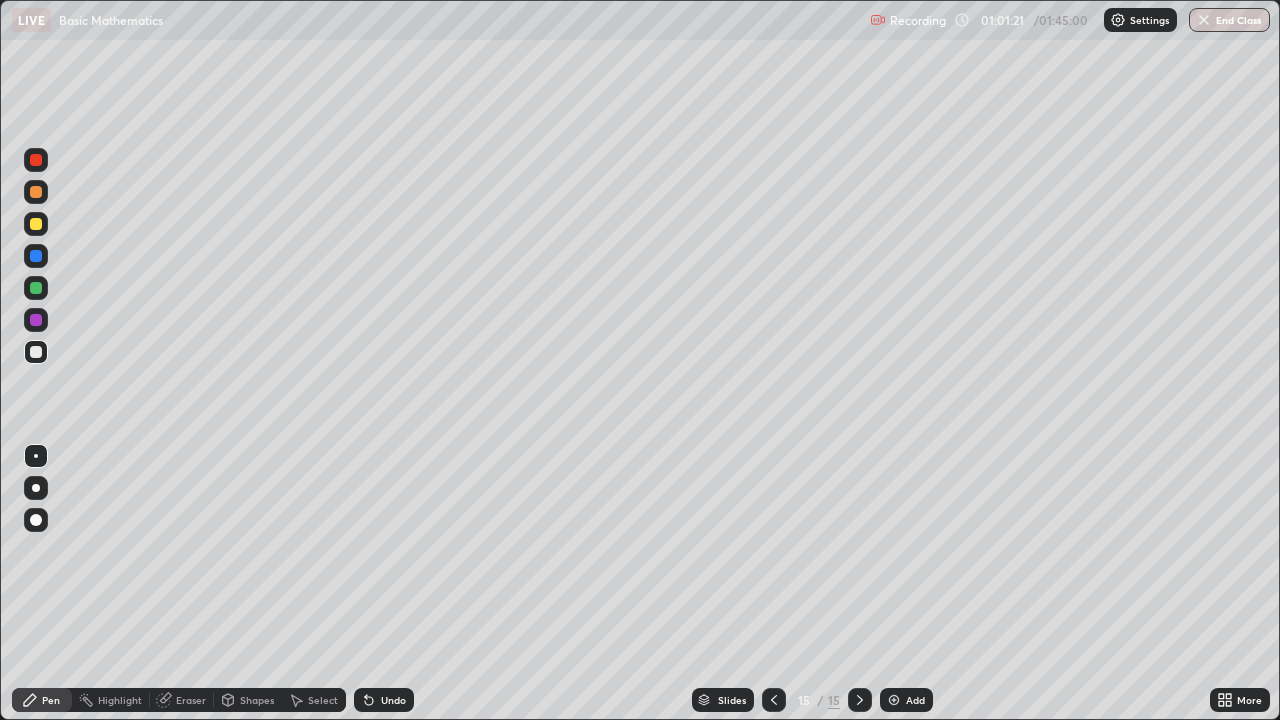 click on "Eraser" at bounding box center [191, 700] 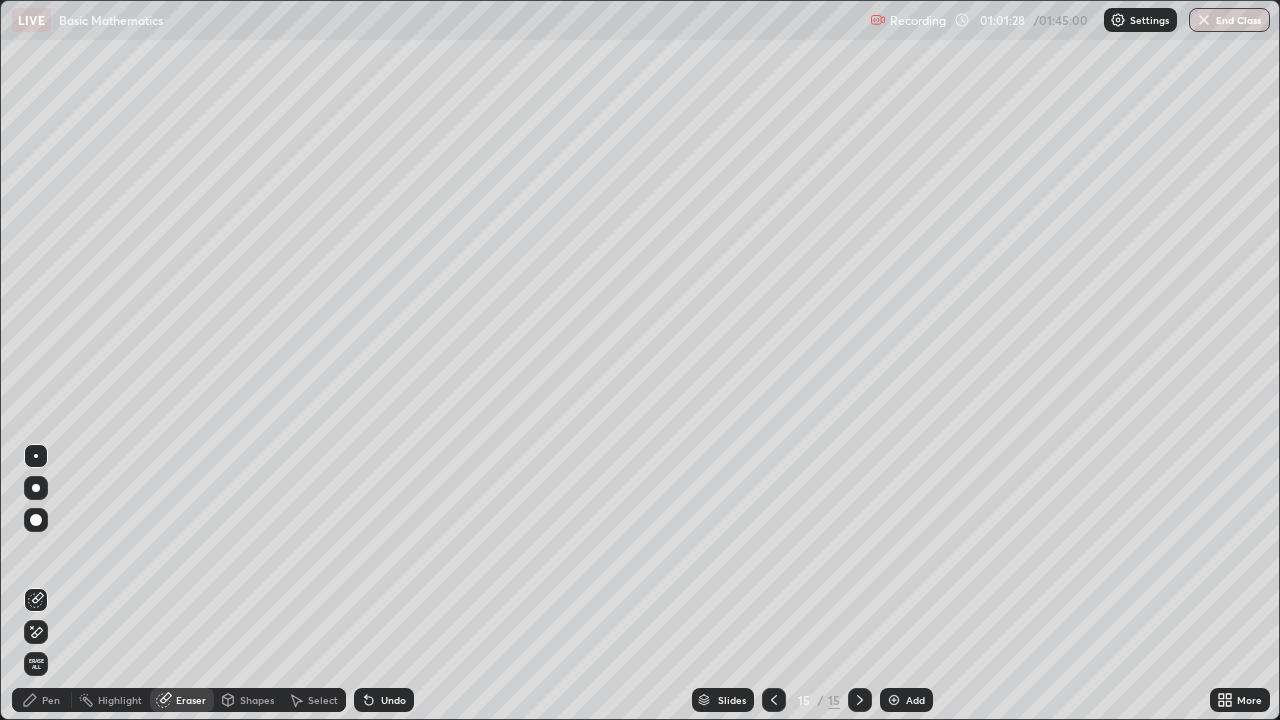 click on "Eraser" at bounding box center (191, 700) 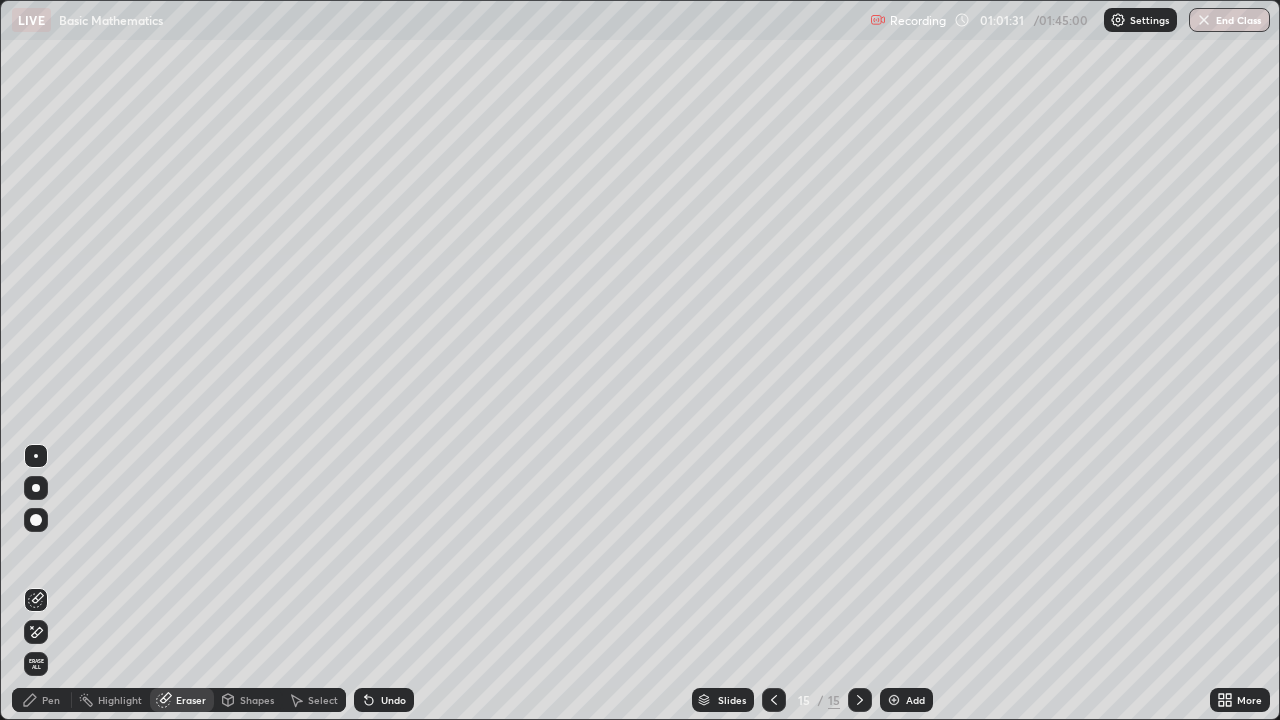 click on "Pen" at bounding box center [51, 700] 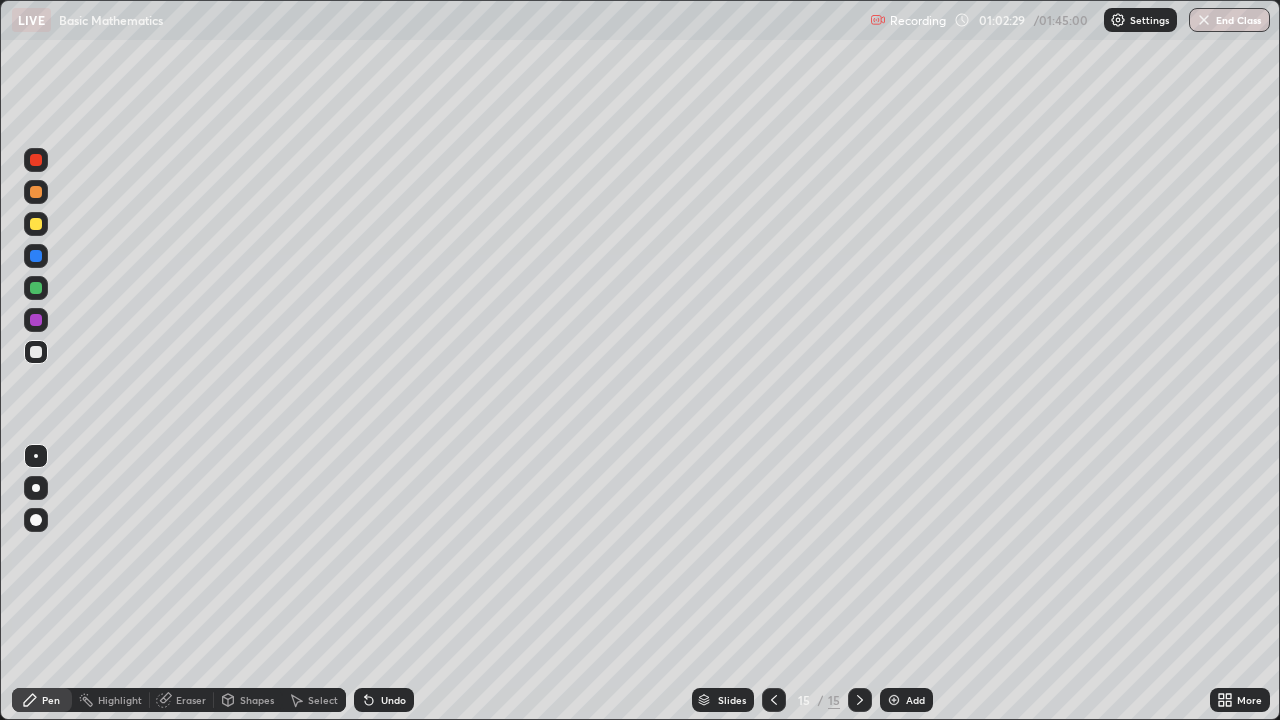click on "Eraser" at bounding box center (191, 700) 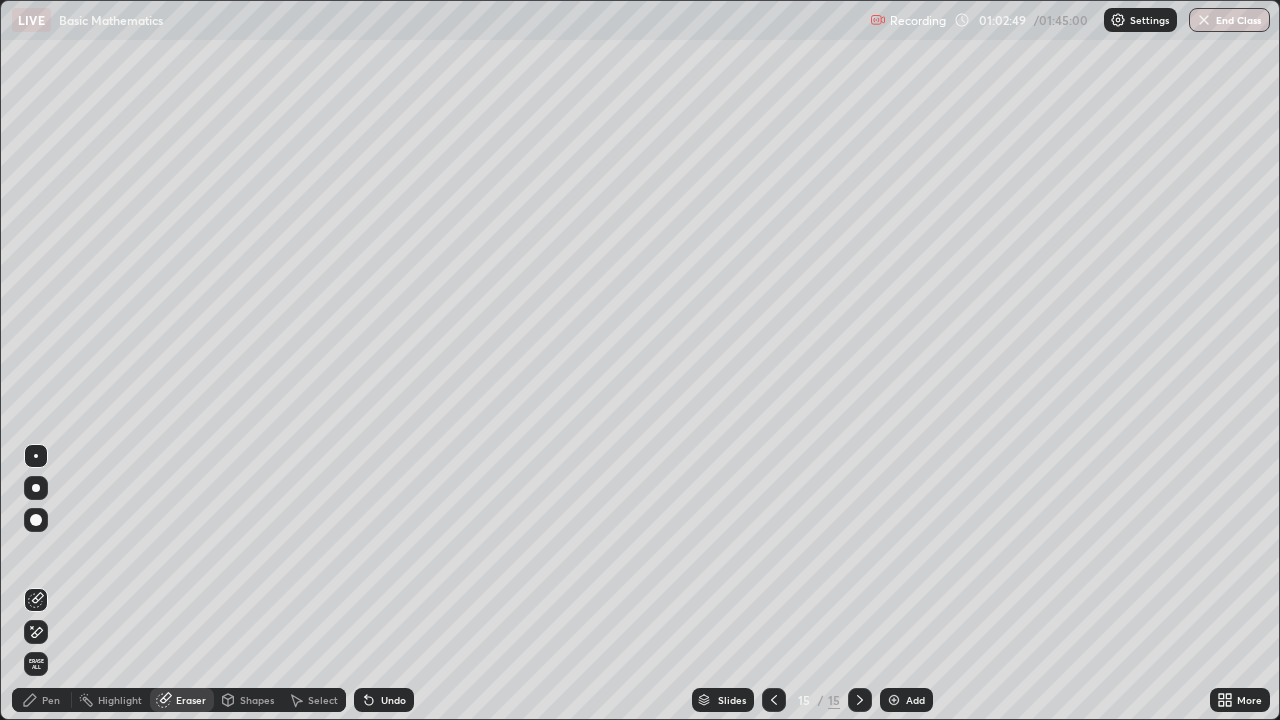 click on "Eraser" at bounding box center (191, 700) 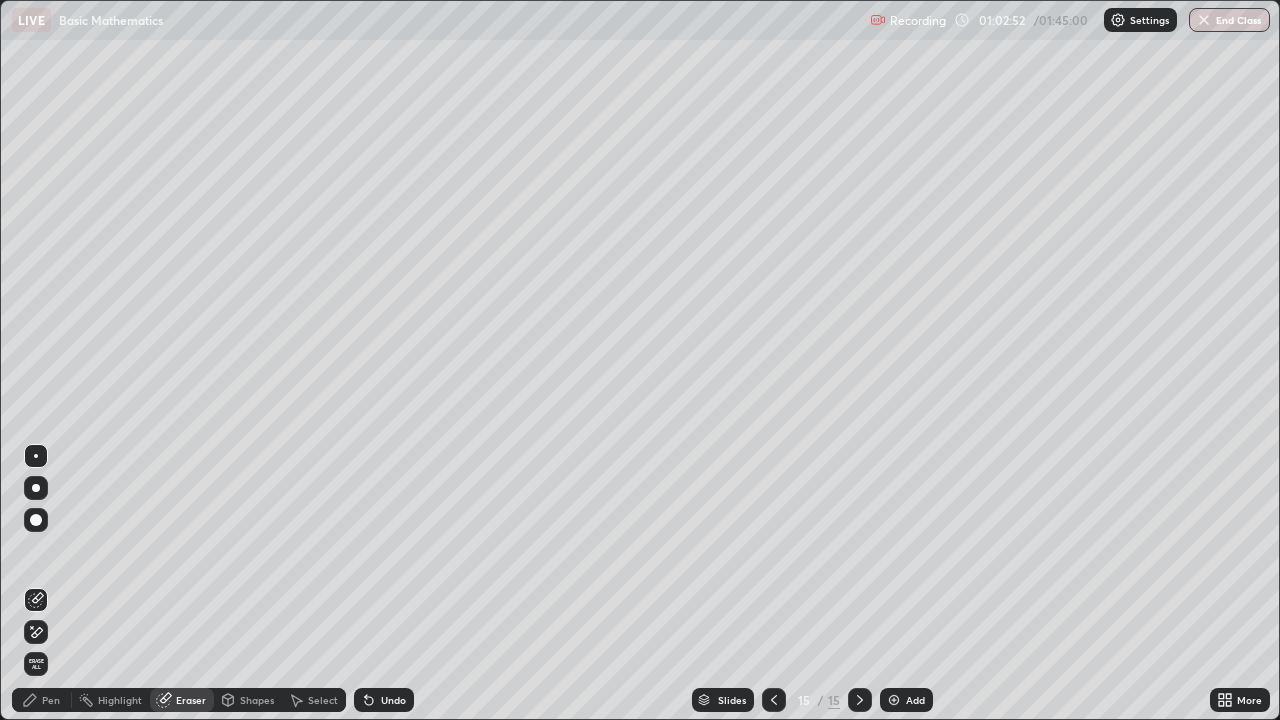 click on "Pen" at bounding box center [51, 700] 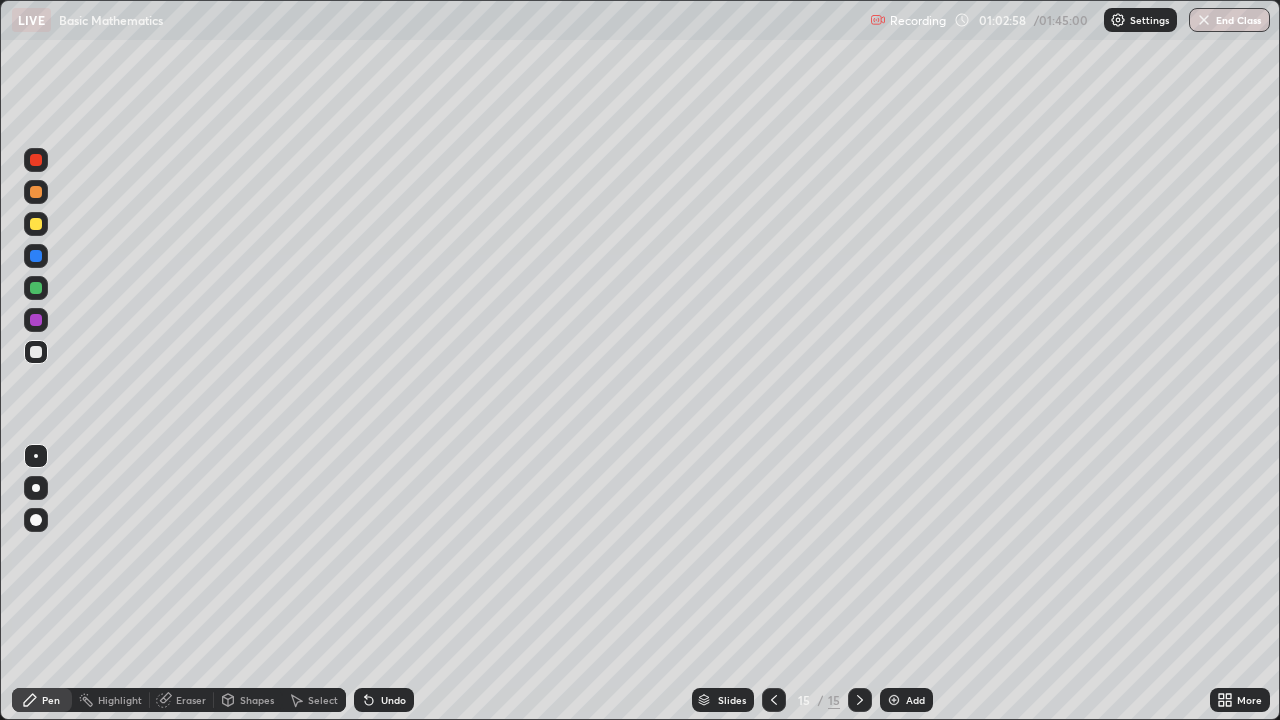 click at bounding box center [894, 700] 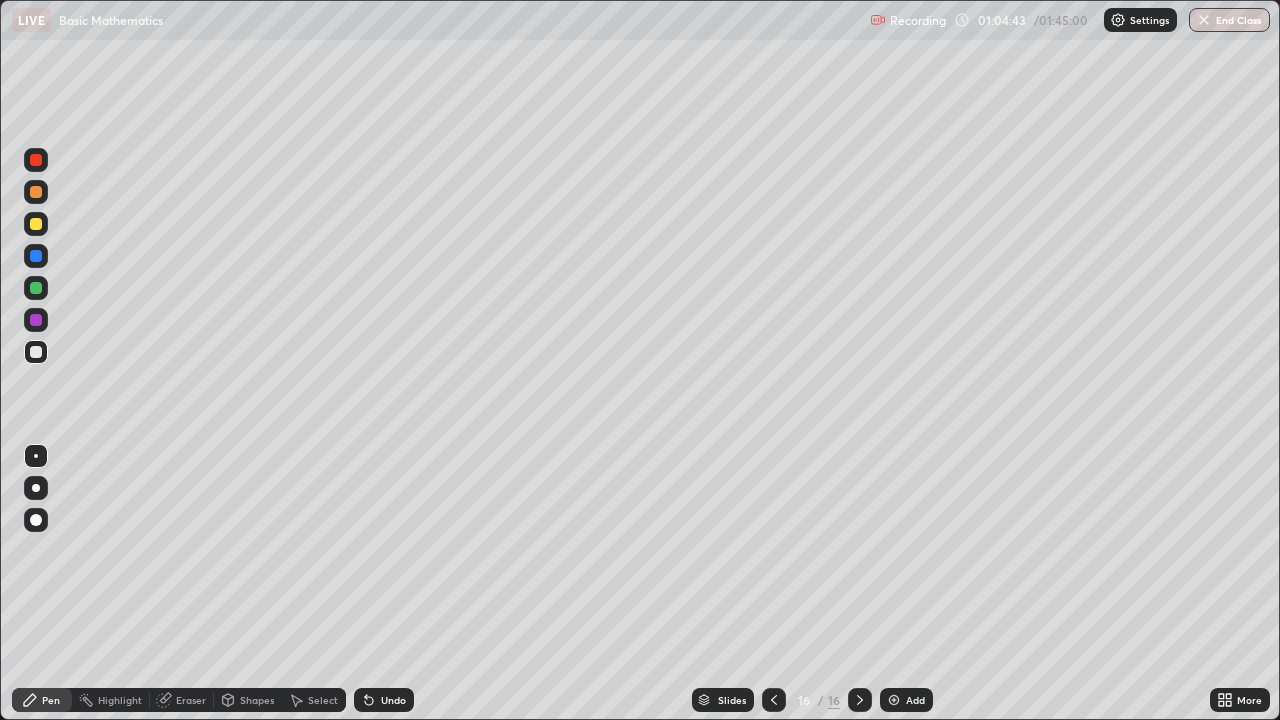 click on "Eraser" at bounding box center (191, 700) 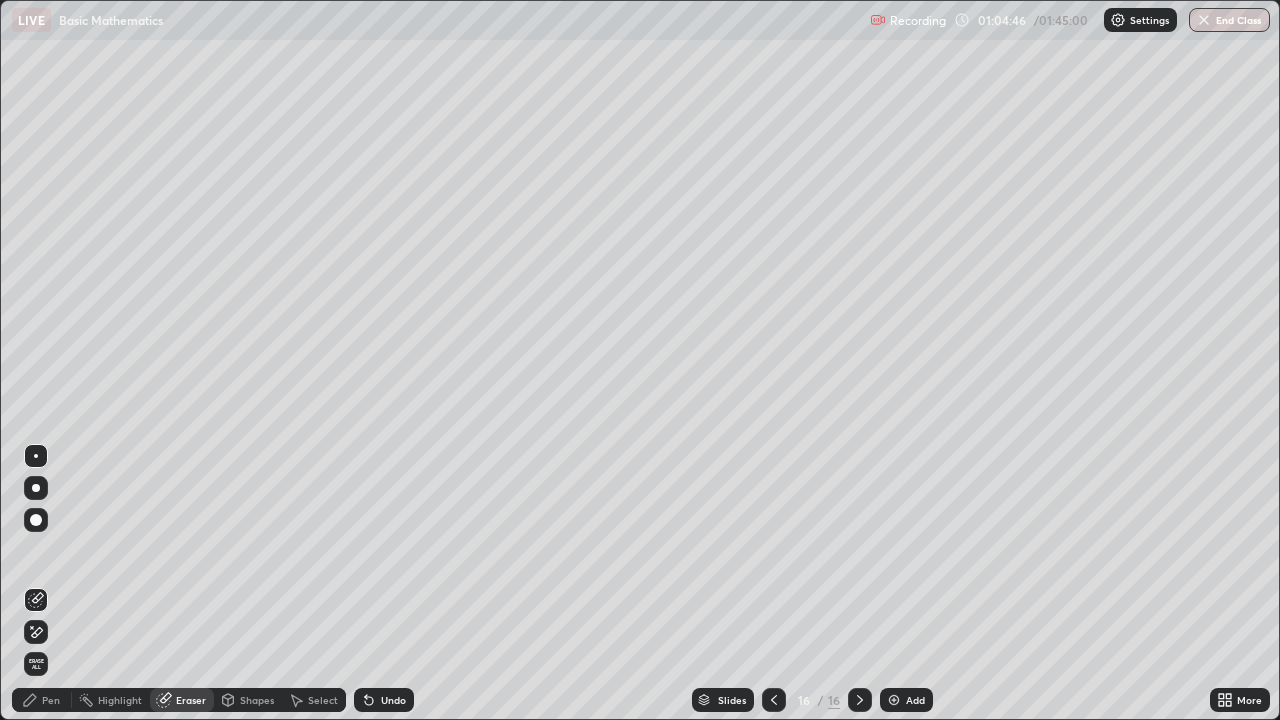 click on "Pen" at bounding box center [51, 700] 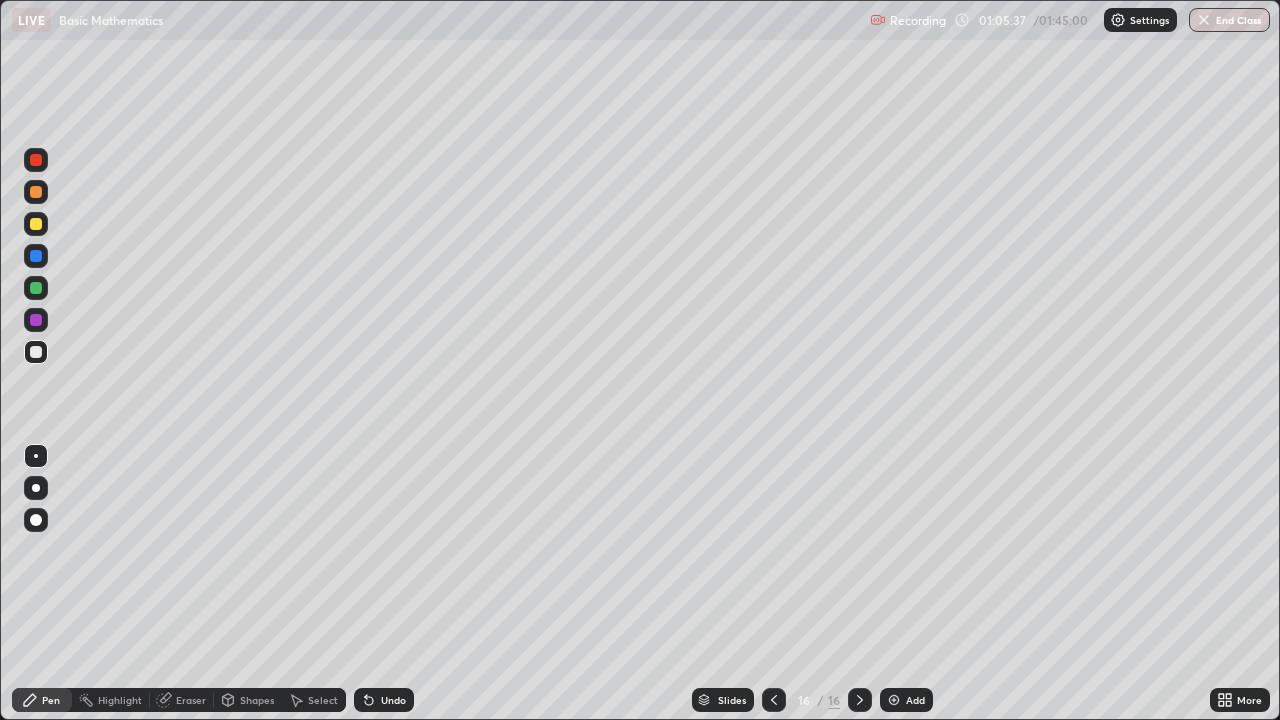 click 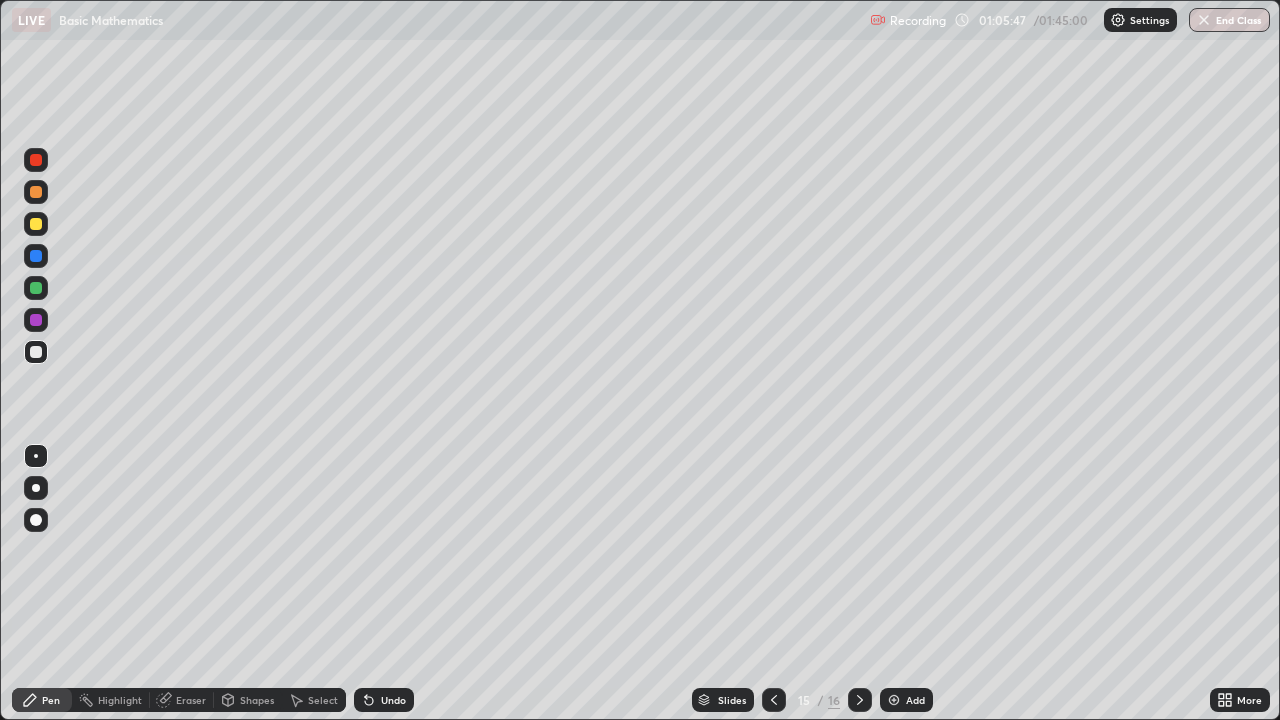 click 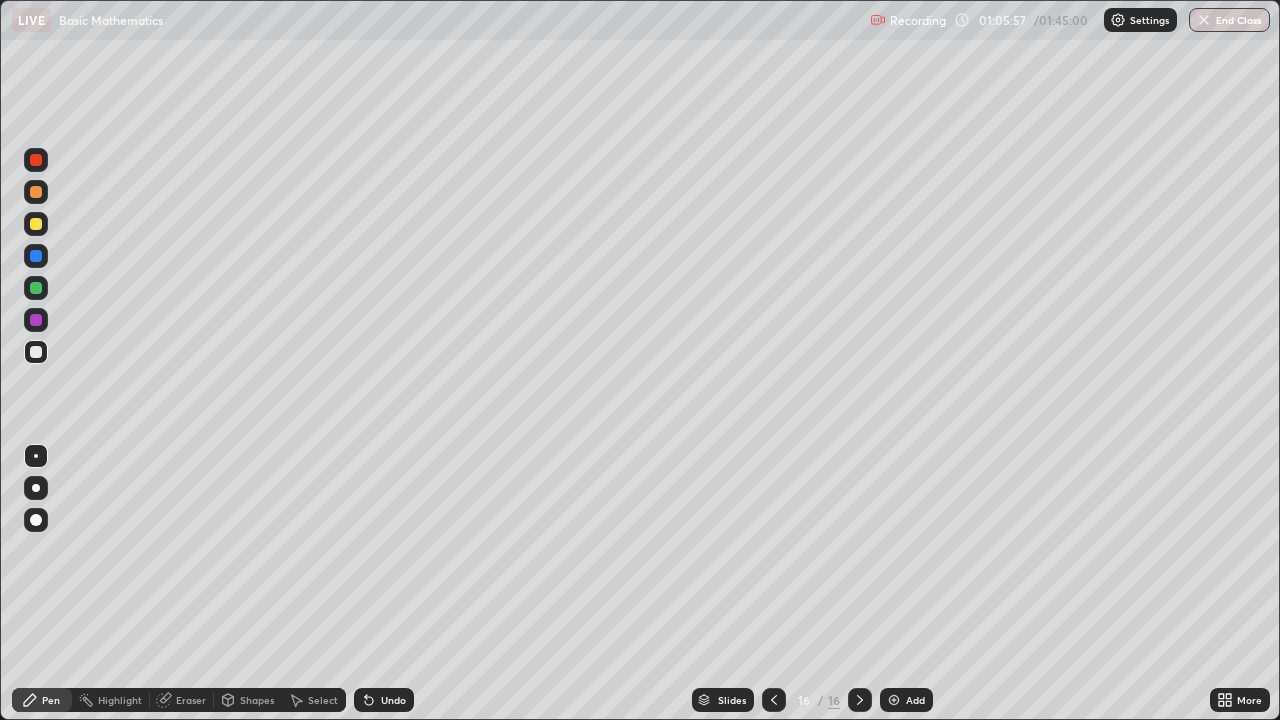 click 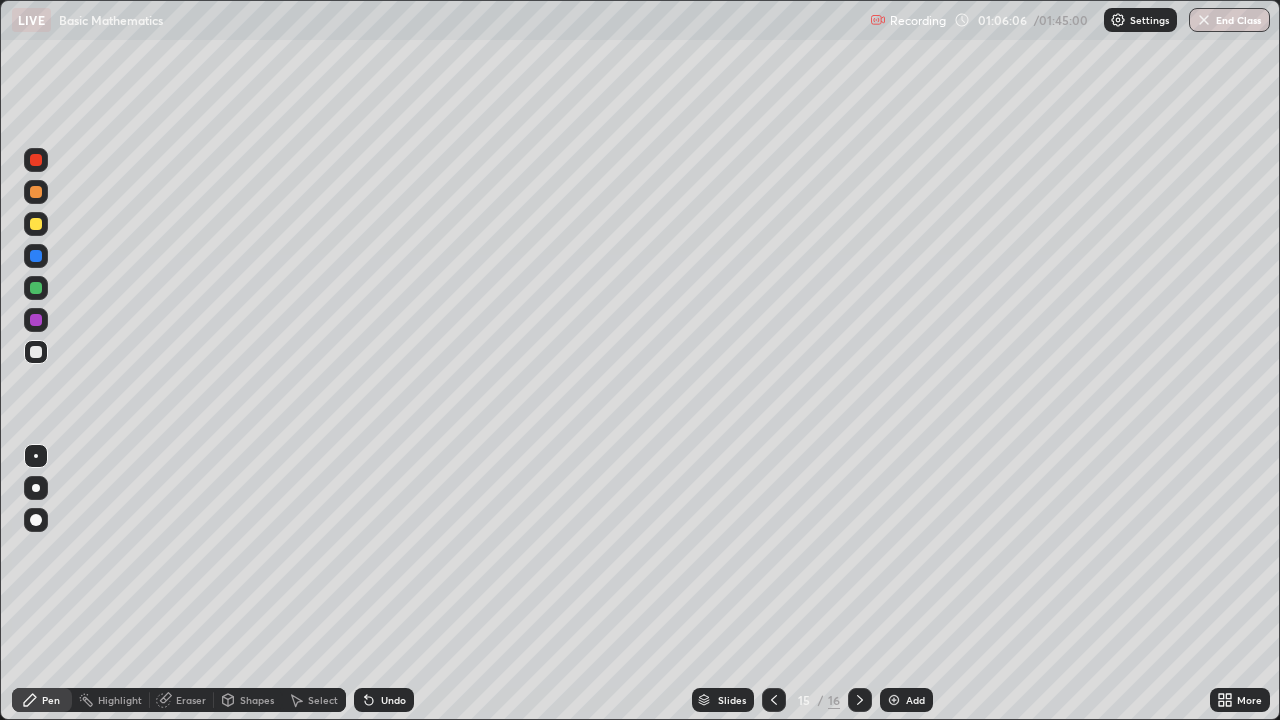 click 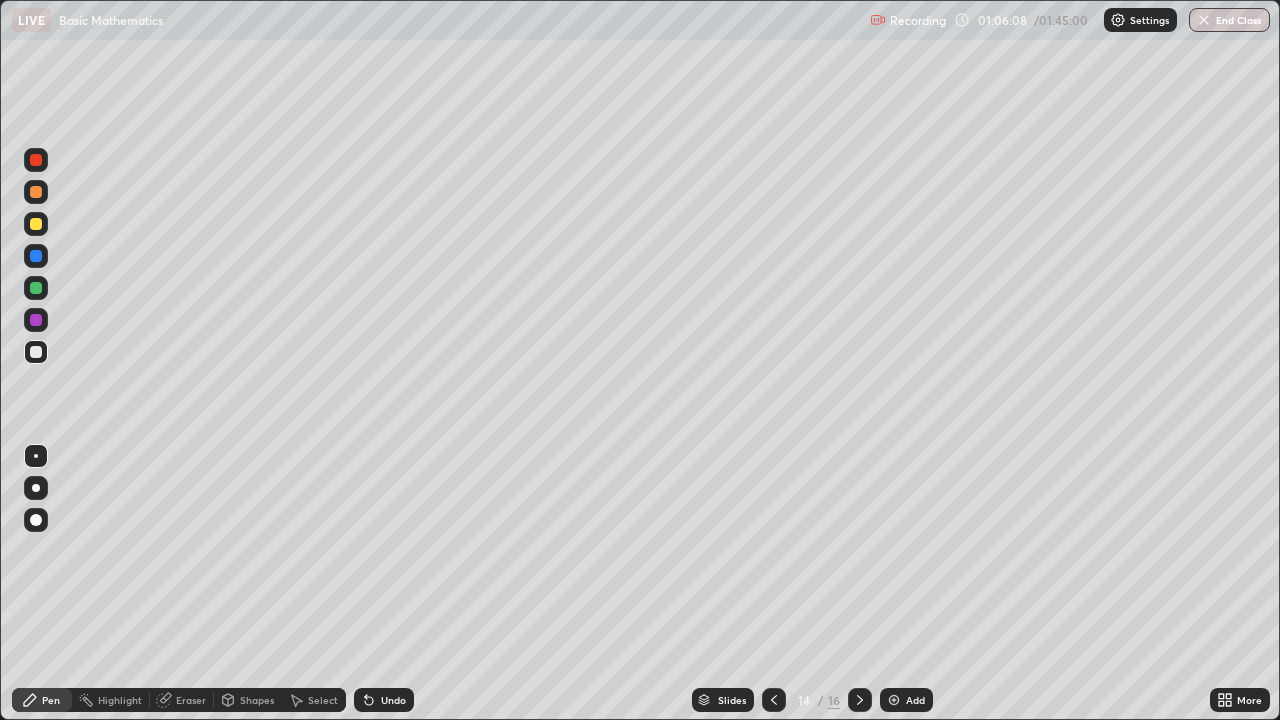 click 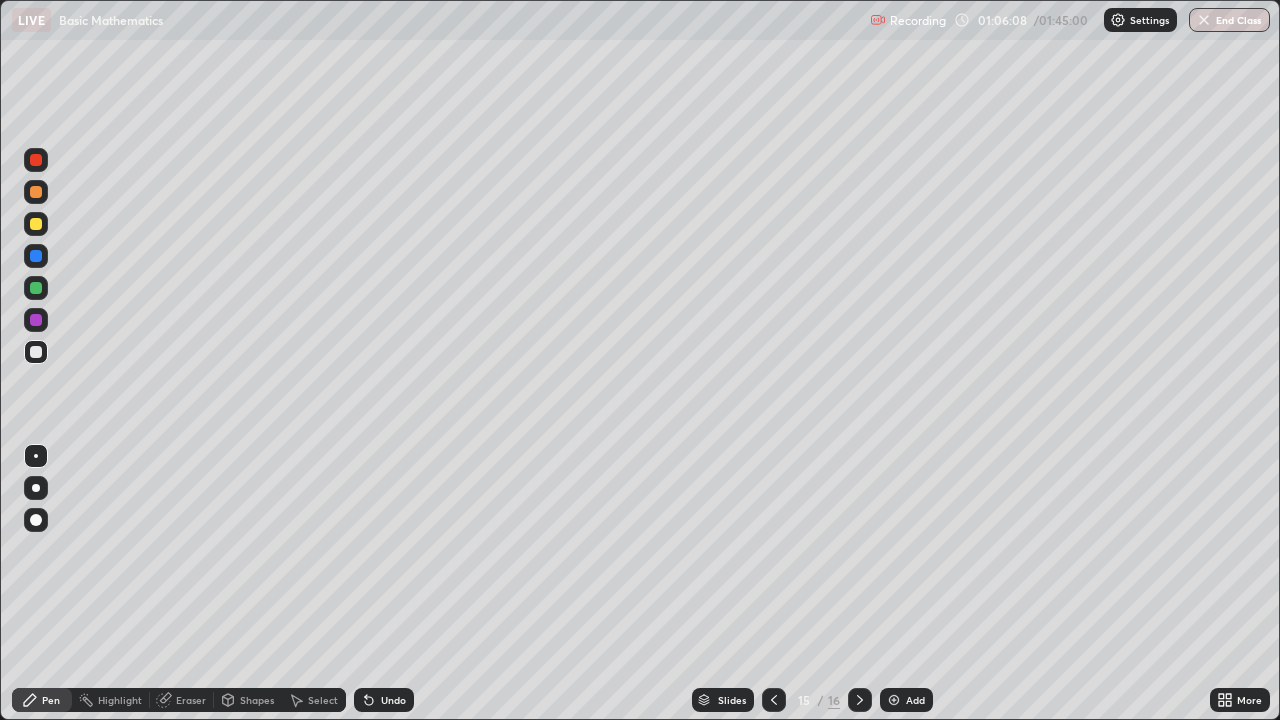 click 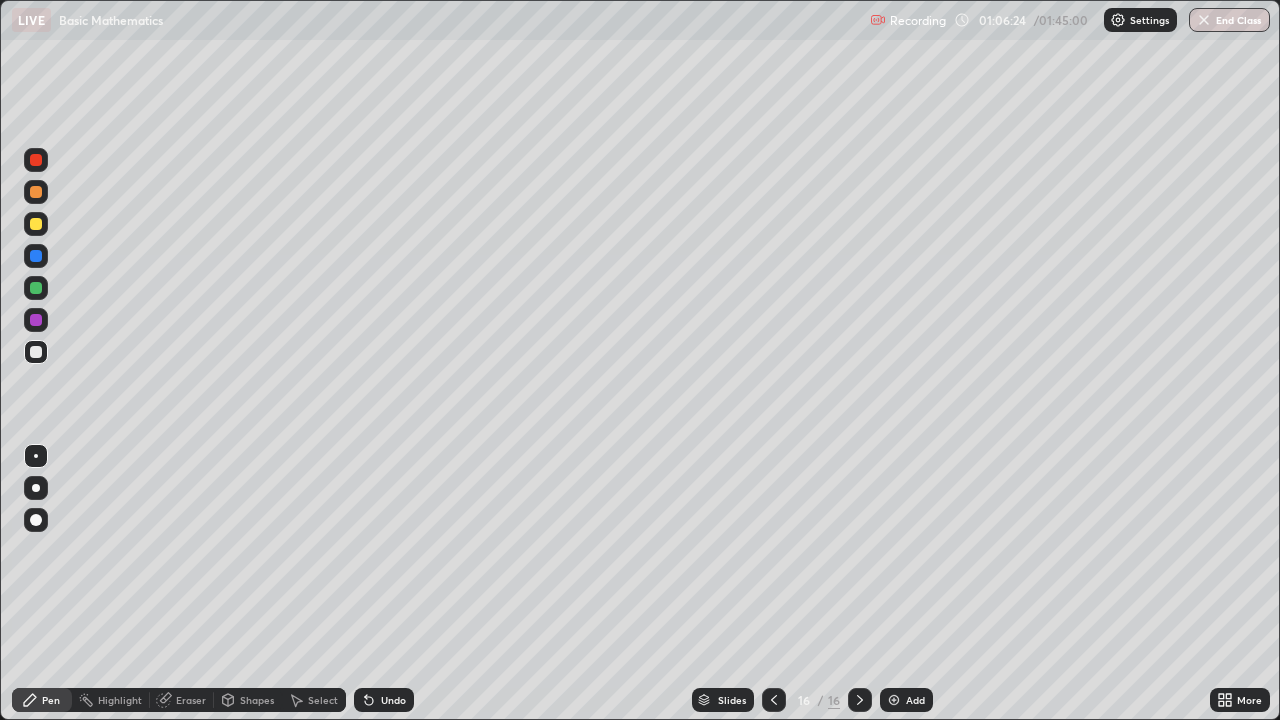 click 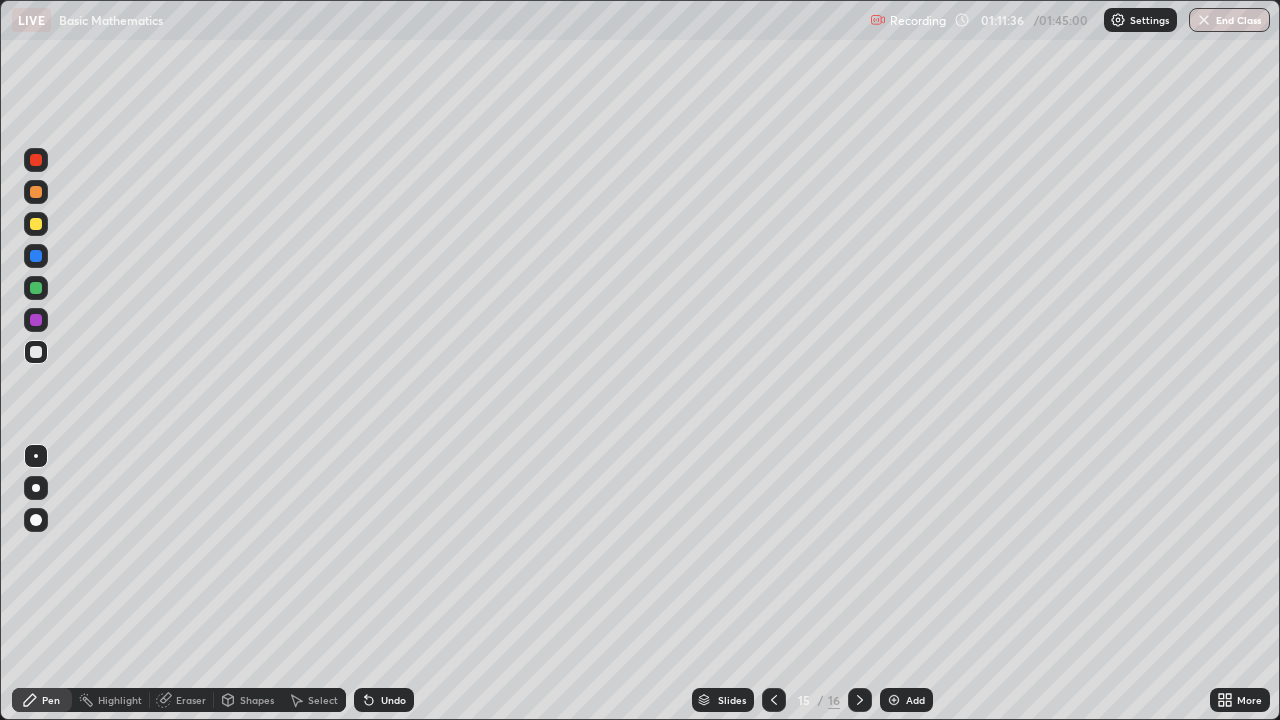 click at bounding box center (894, 700) 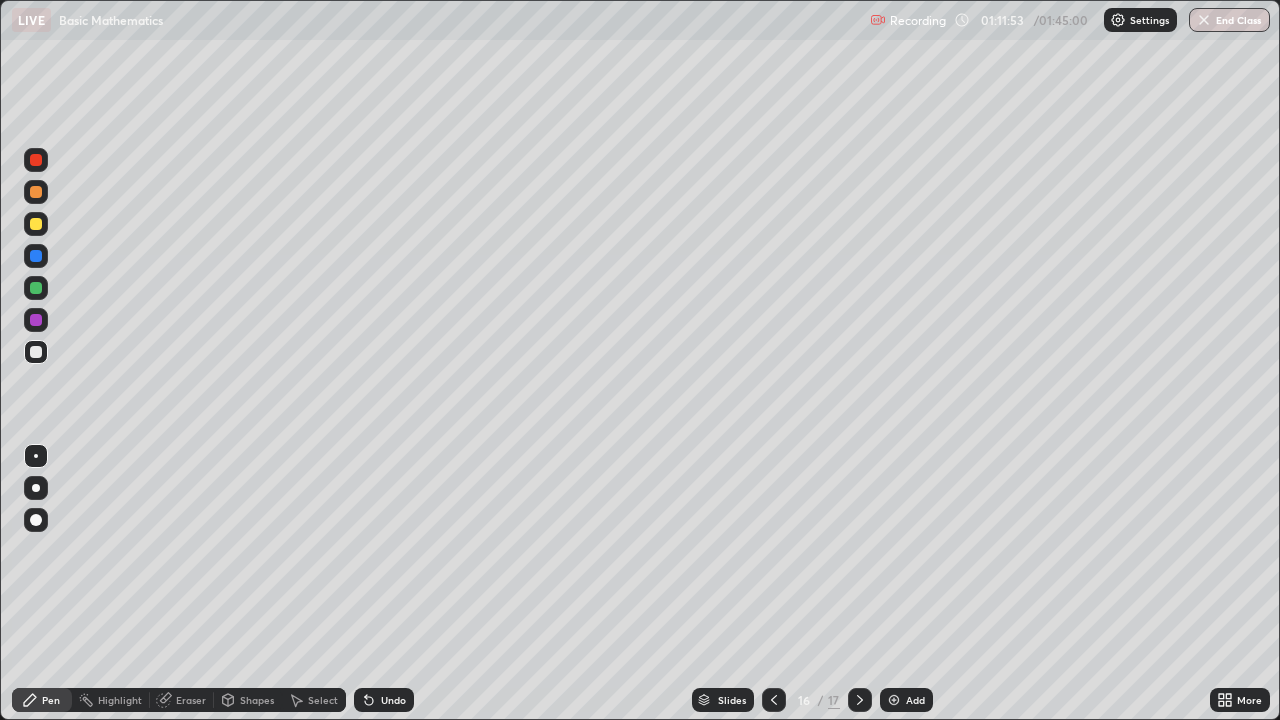 click 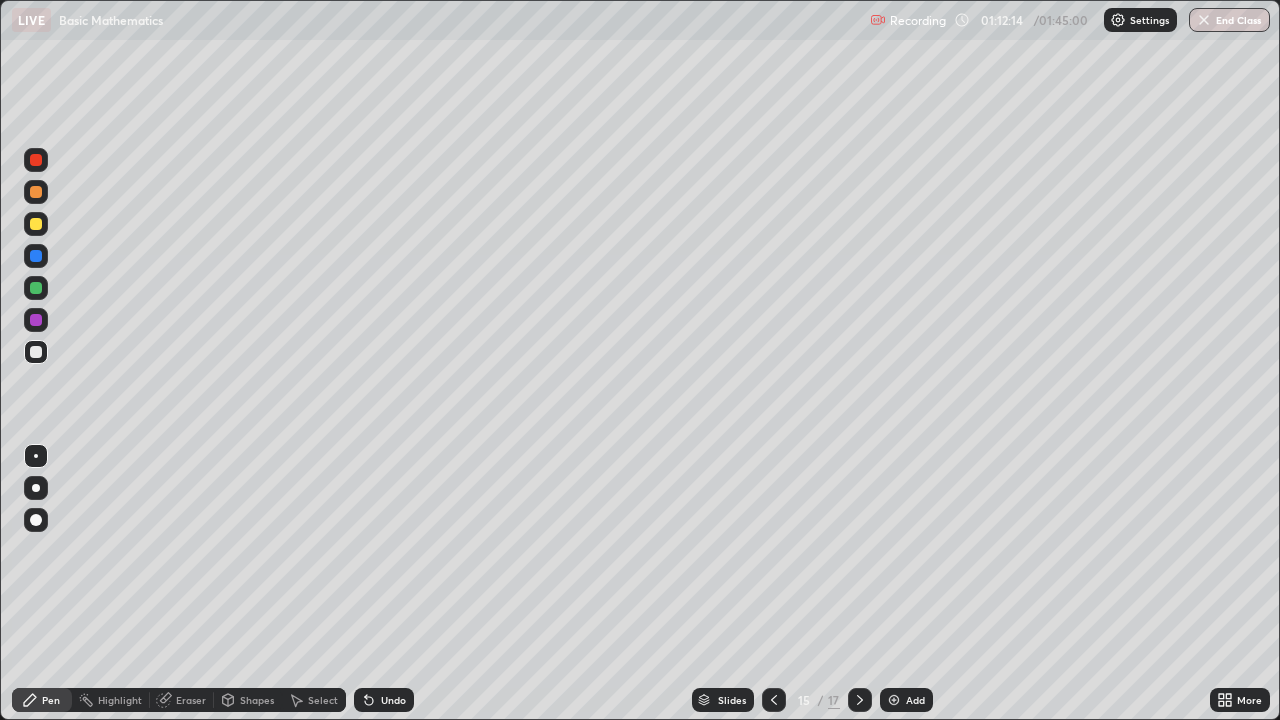 click on "Eraser" at bounding box center (191, 700) 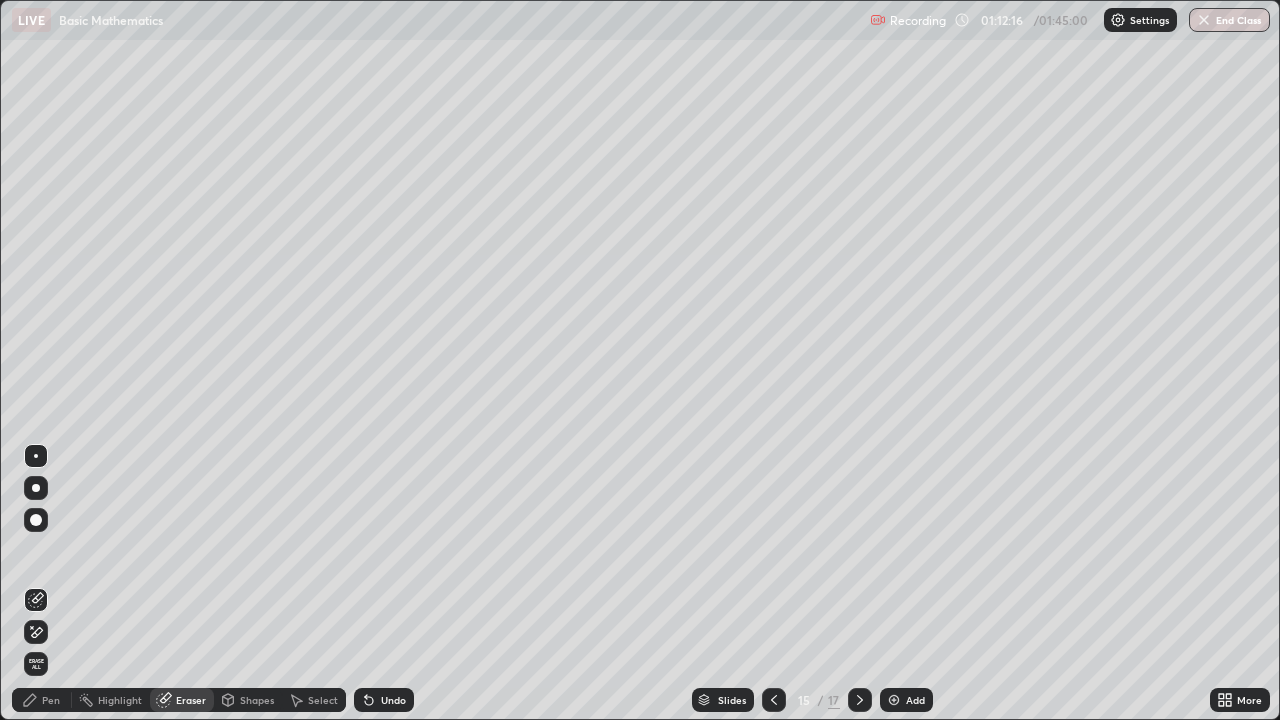 click on "Pen" at bounding box center [51, 700] 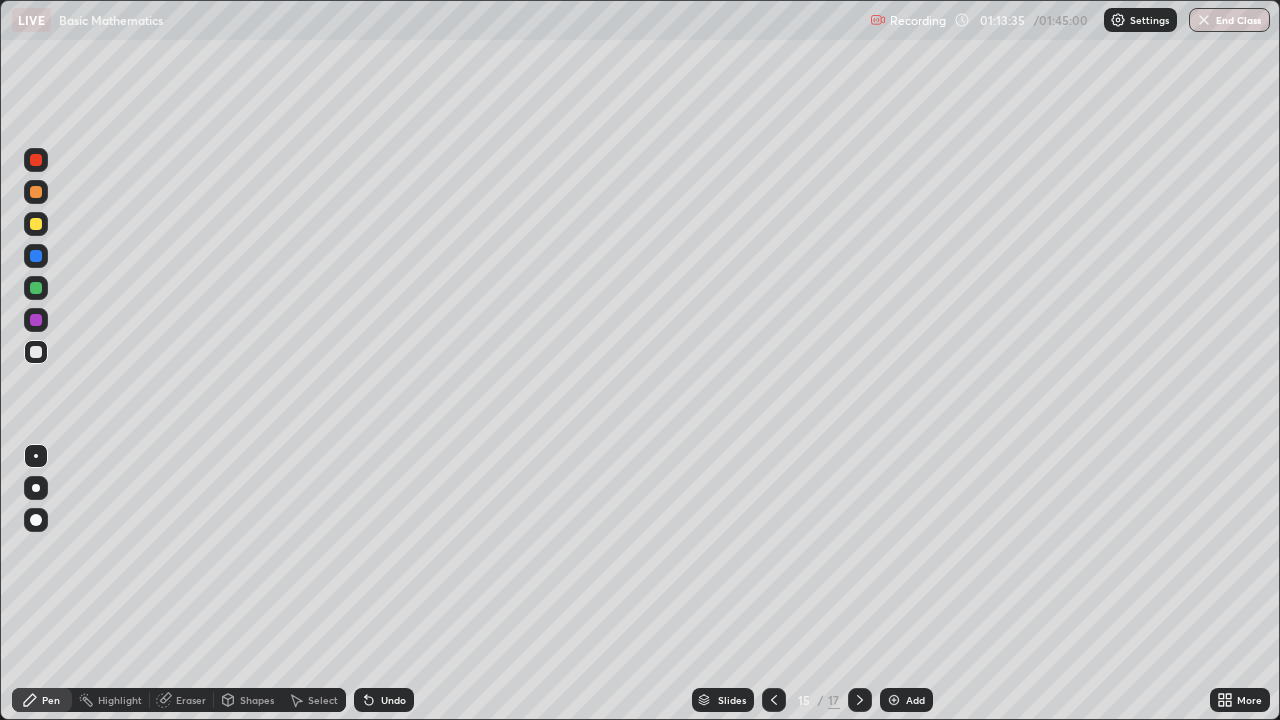 click 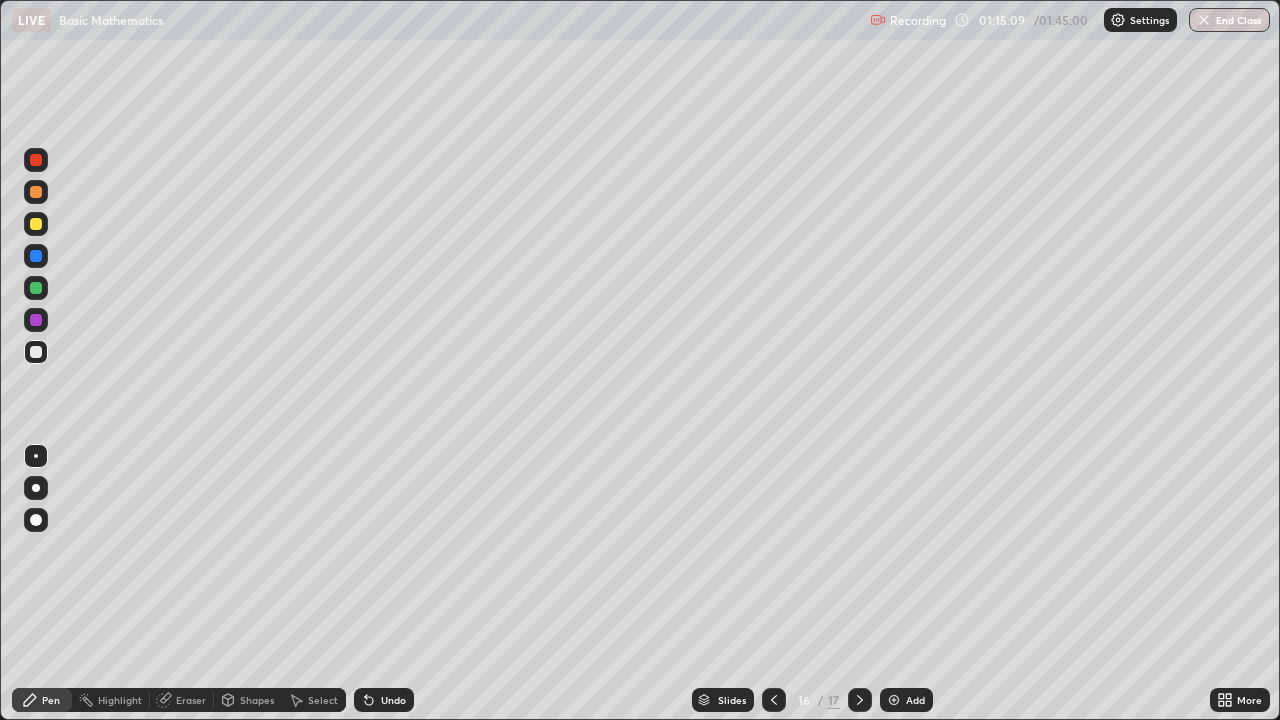 click on "Eraser" at bounding box center [182, 700] 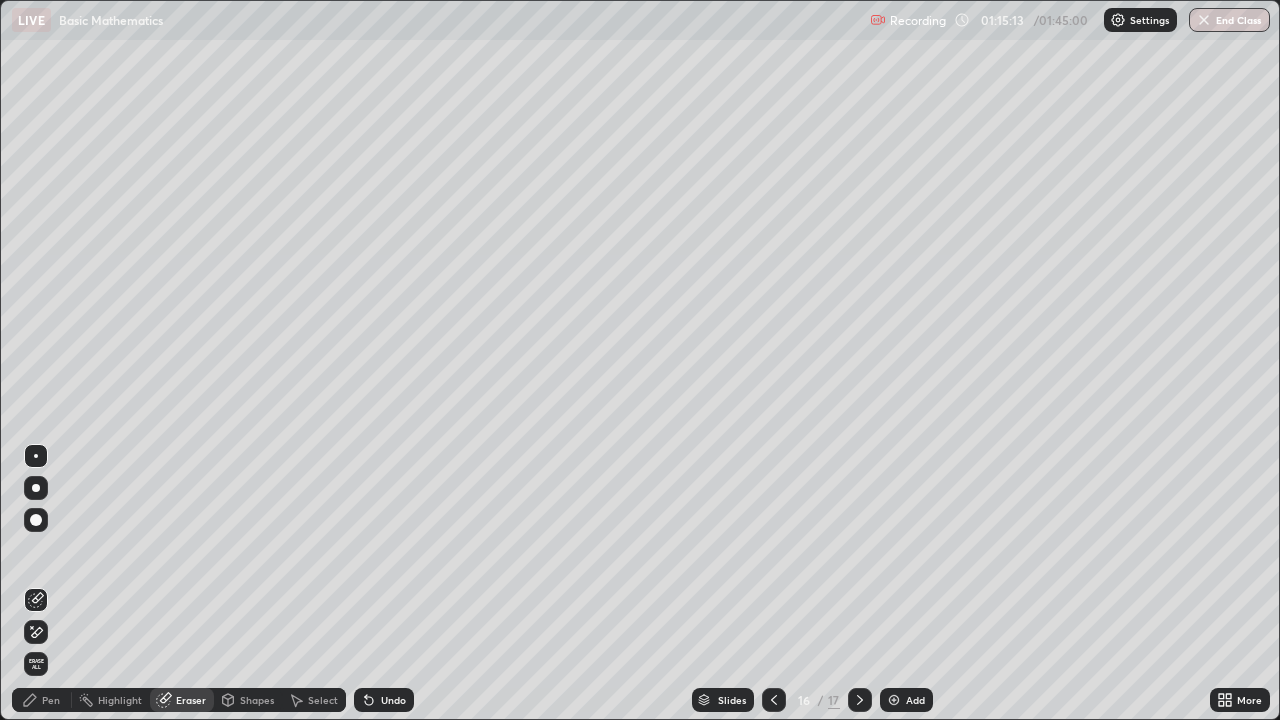 click on "Pen" at bounding box center [51, 700] 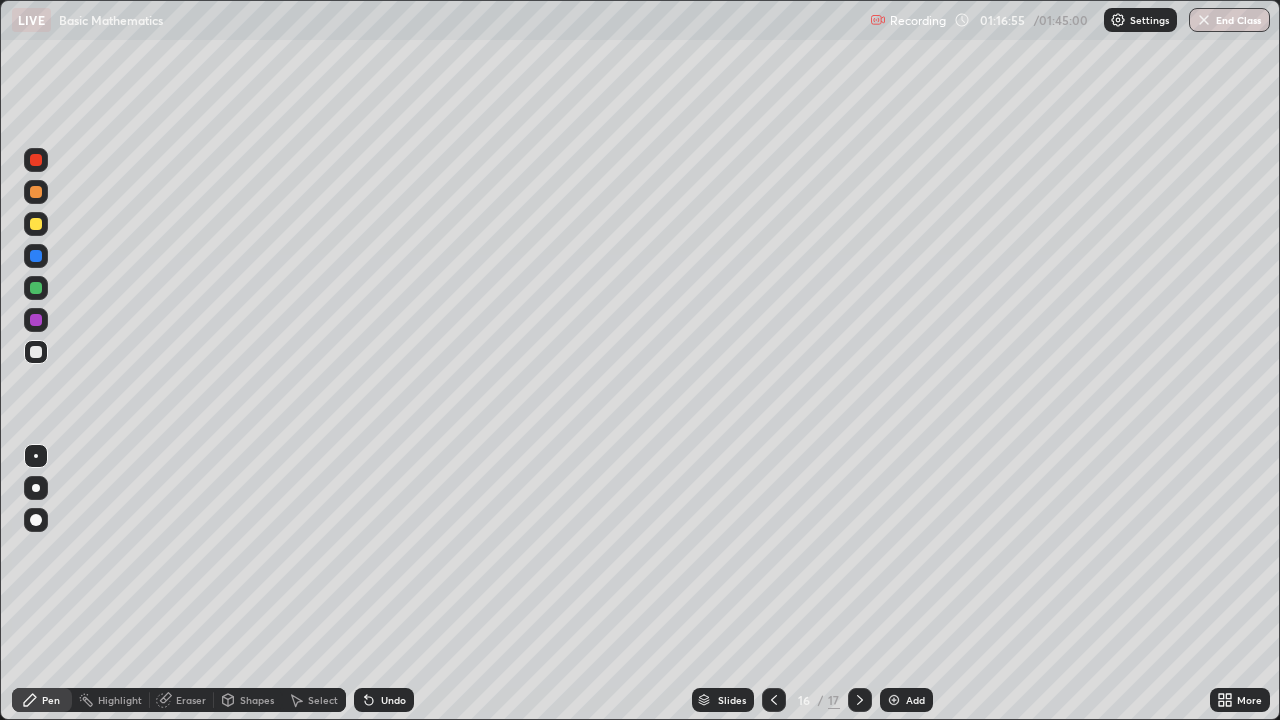 click on "Add" at bounding box center (906, 700) 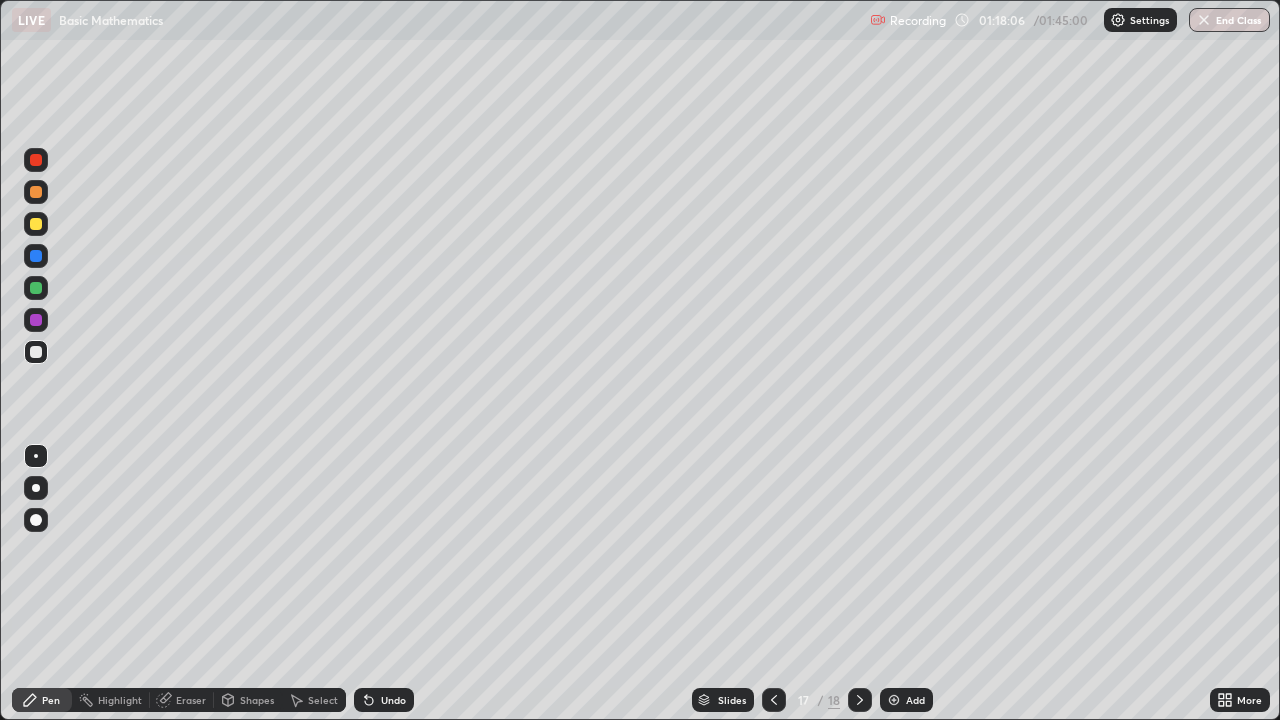 click on "Eraser" at bounding box center [191, 700] 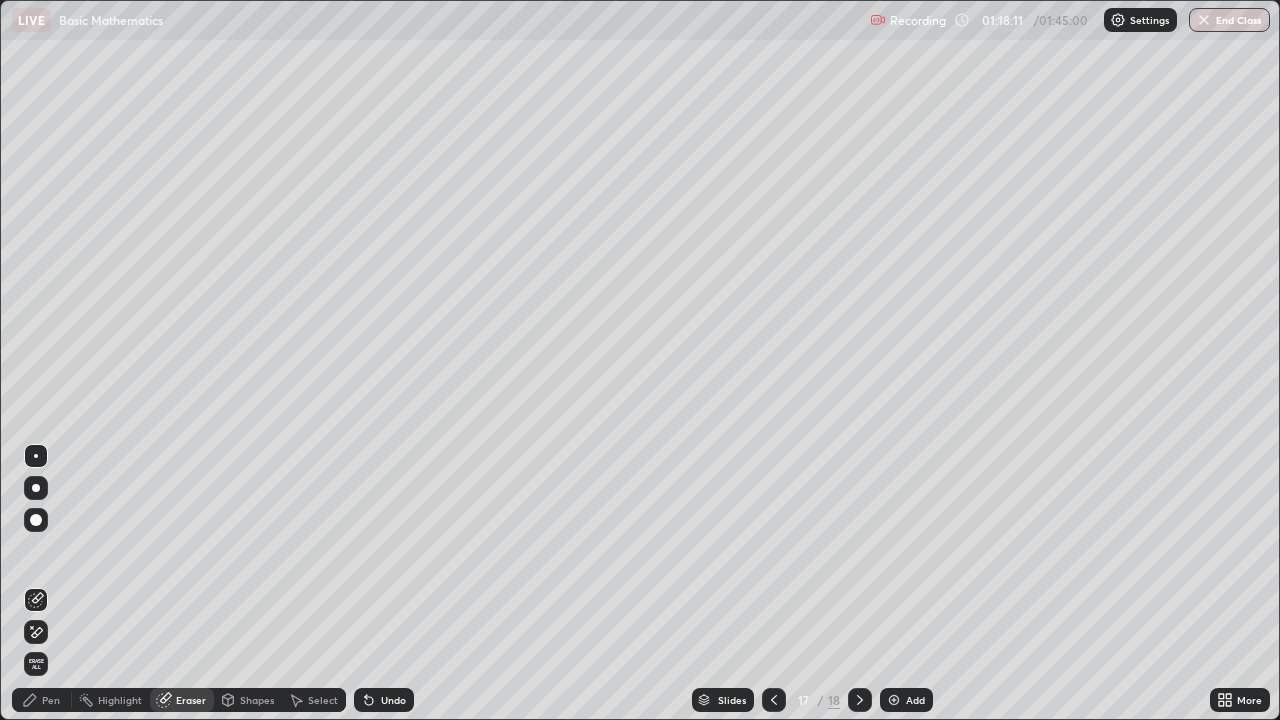 click on "Eraser" at bounding box center (191, 700) 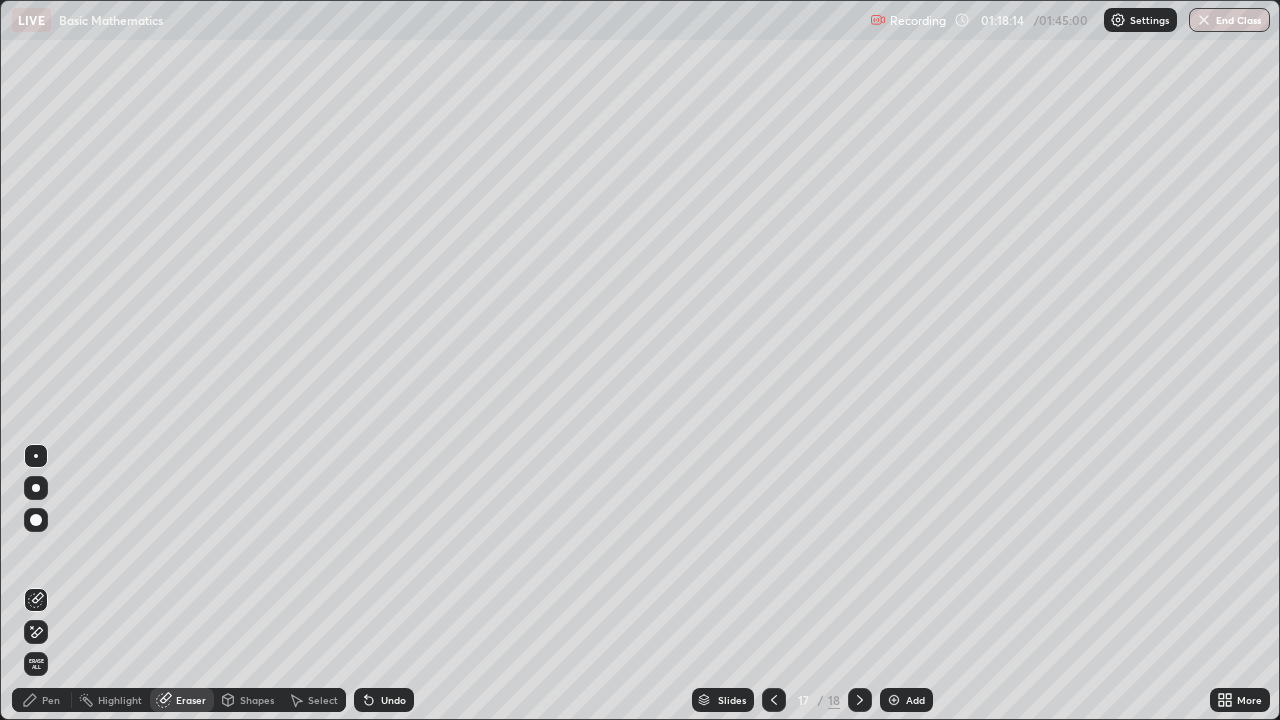 click on "Pen" at bounding box center [51, 700] 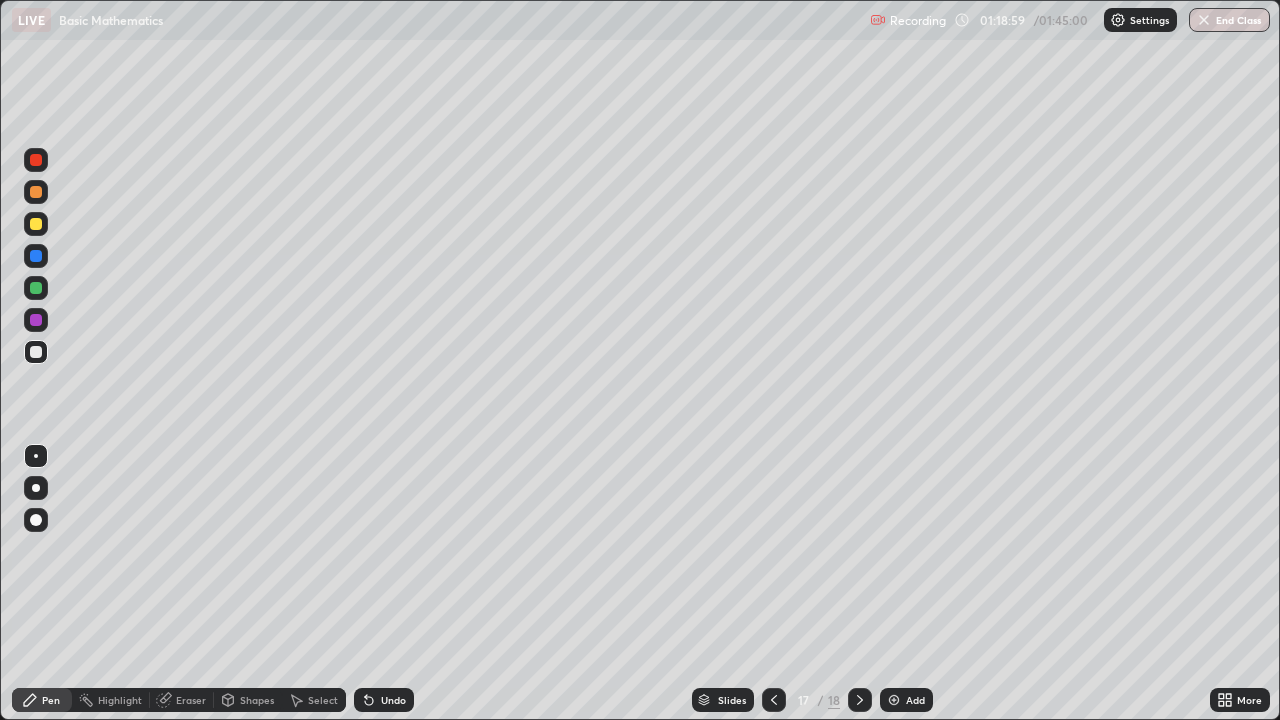 click on "Eraser" at bounding box center [191, 700] 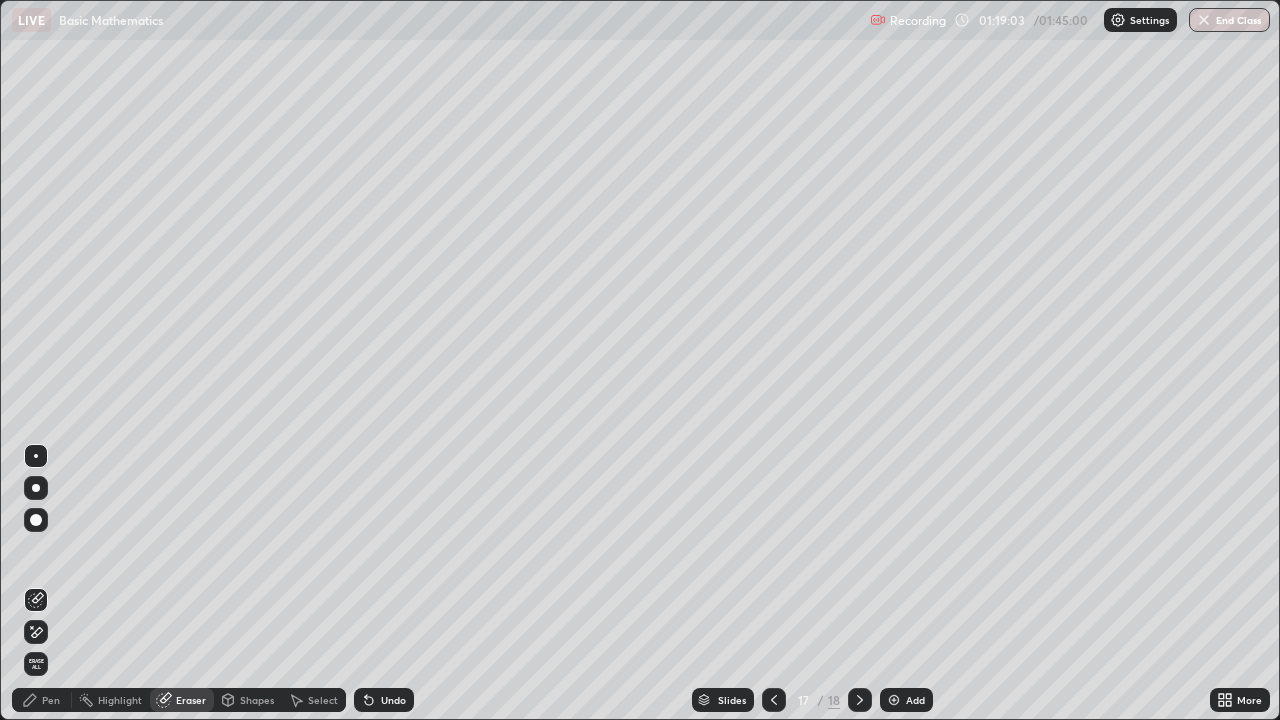 click on "Highlight" at bounding box center (120, 700) 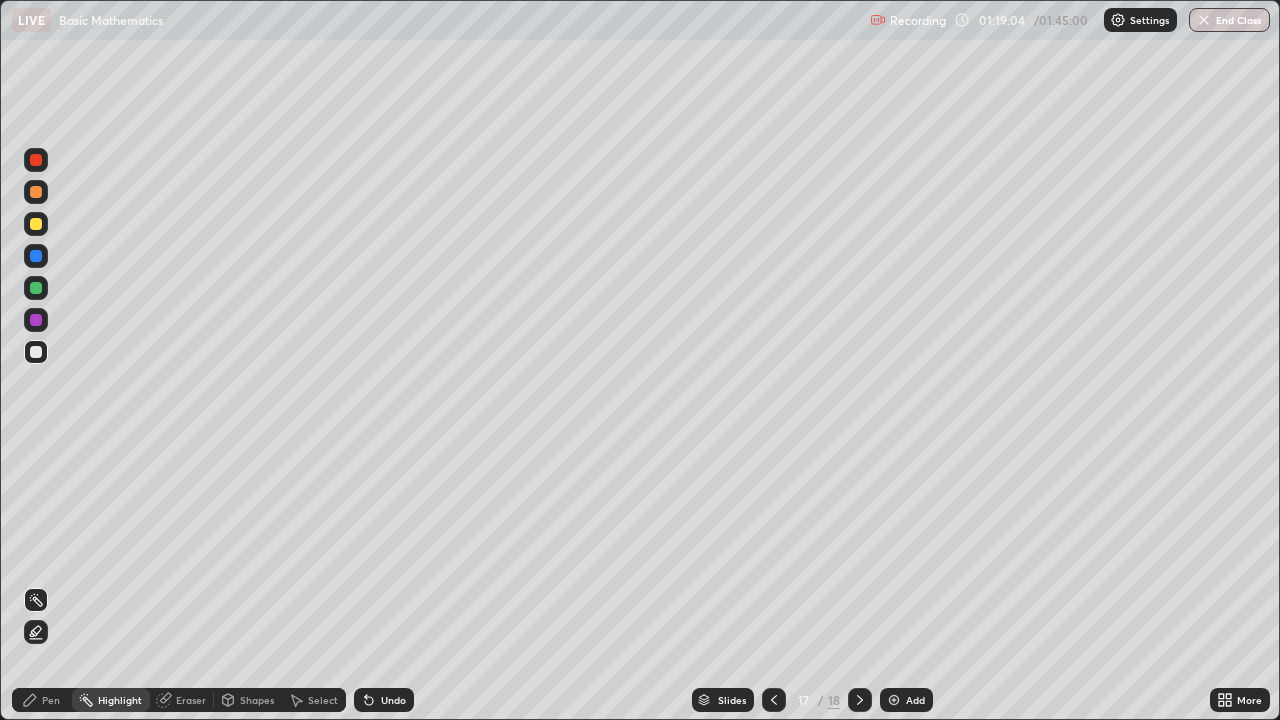 click on "Pen" at bounding box center (51, 700) 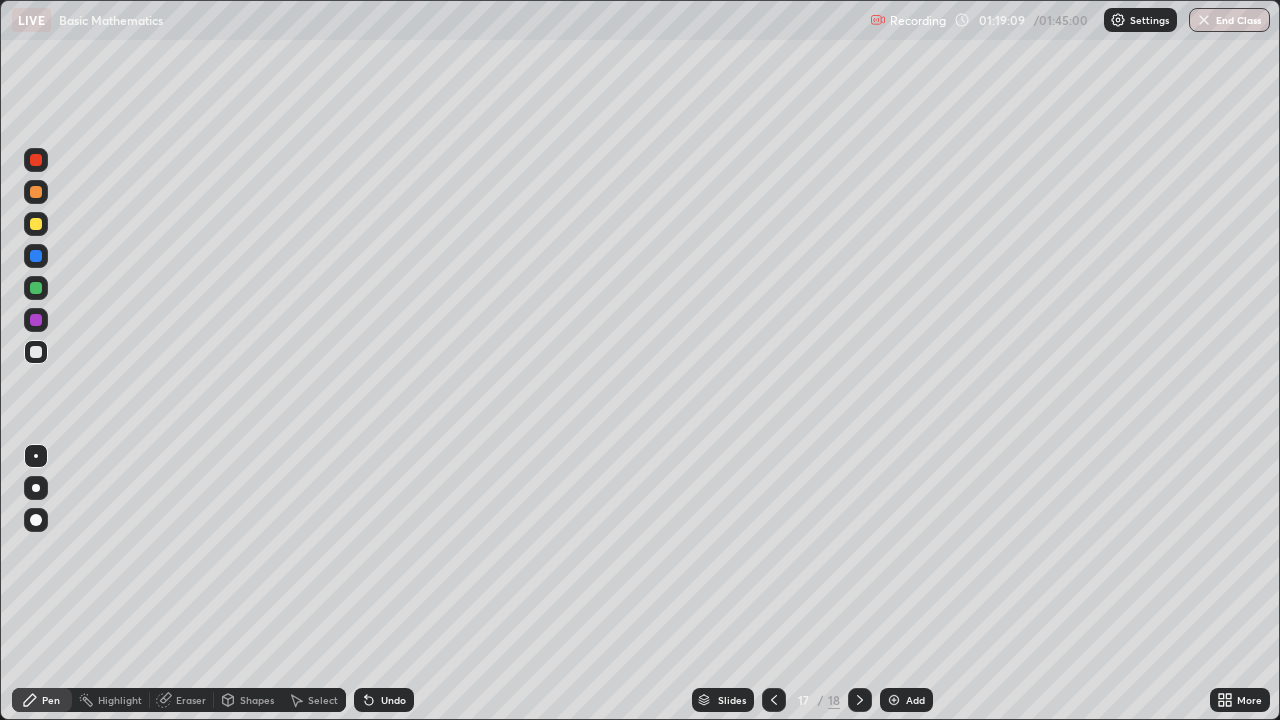 click on "Eraser" at bounding box center (191, 700) 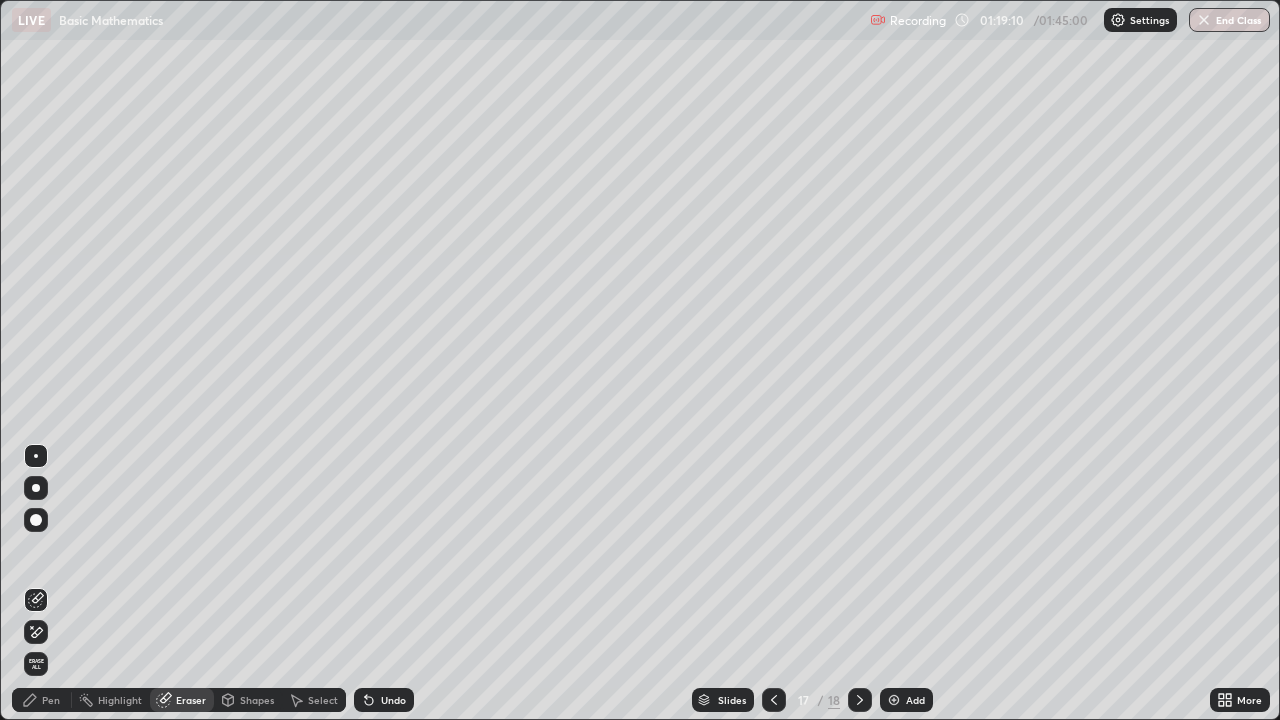 click on "Pen" at bounding box center [51, 700] 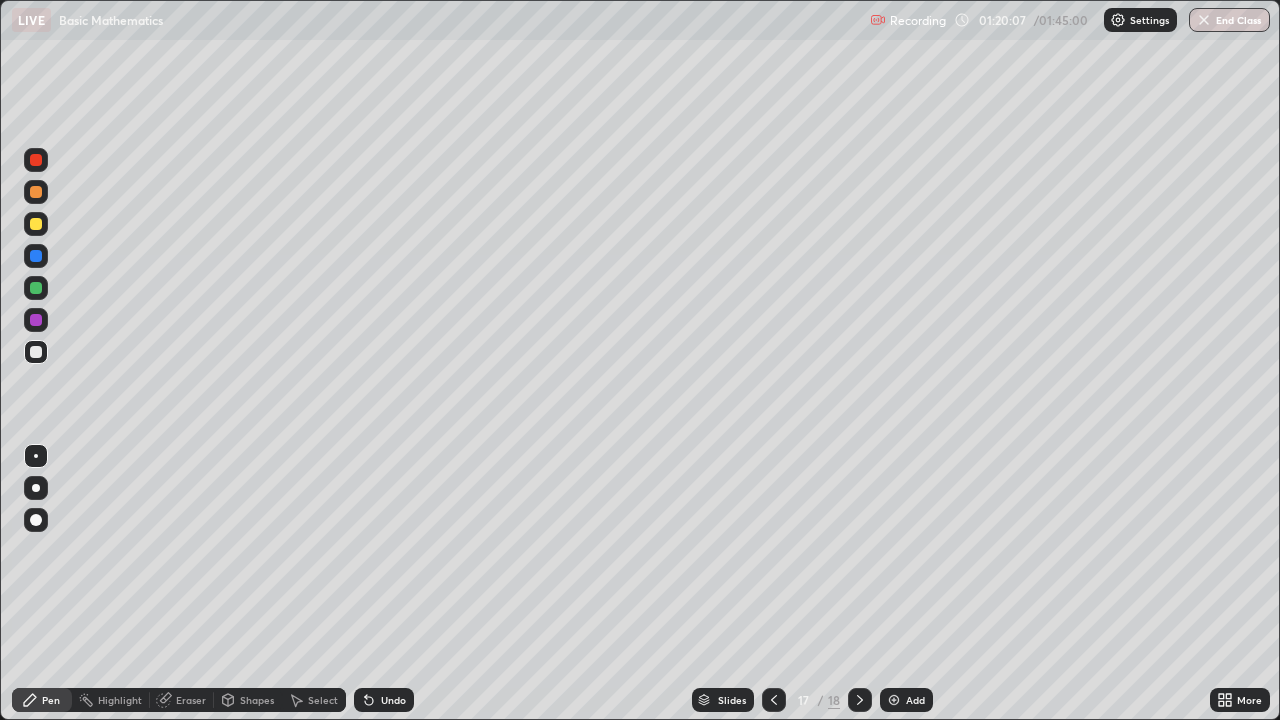 click at bounding box center (894, 700) 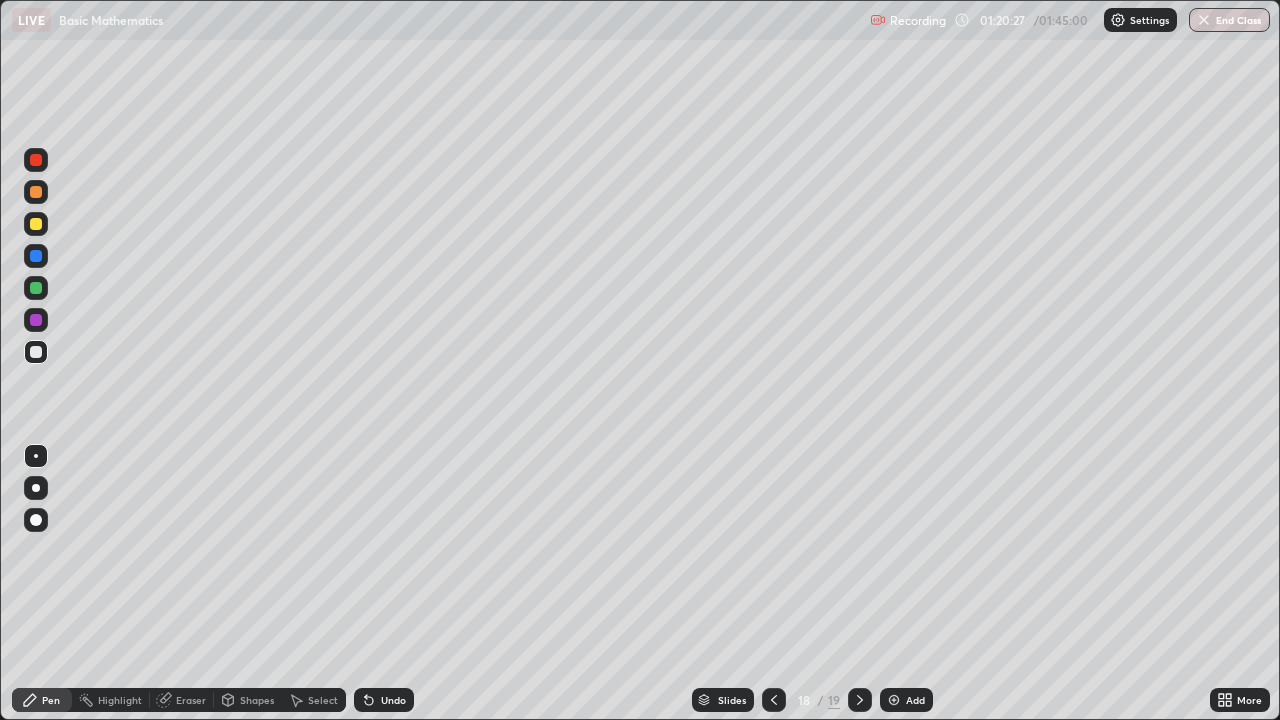 click on "Eraser" at bounding box center [191, 700] 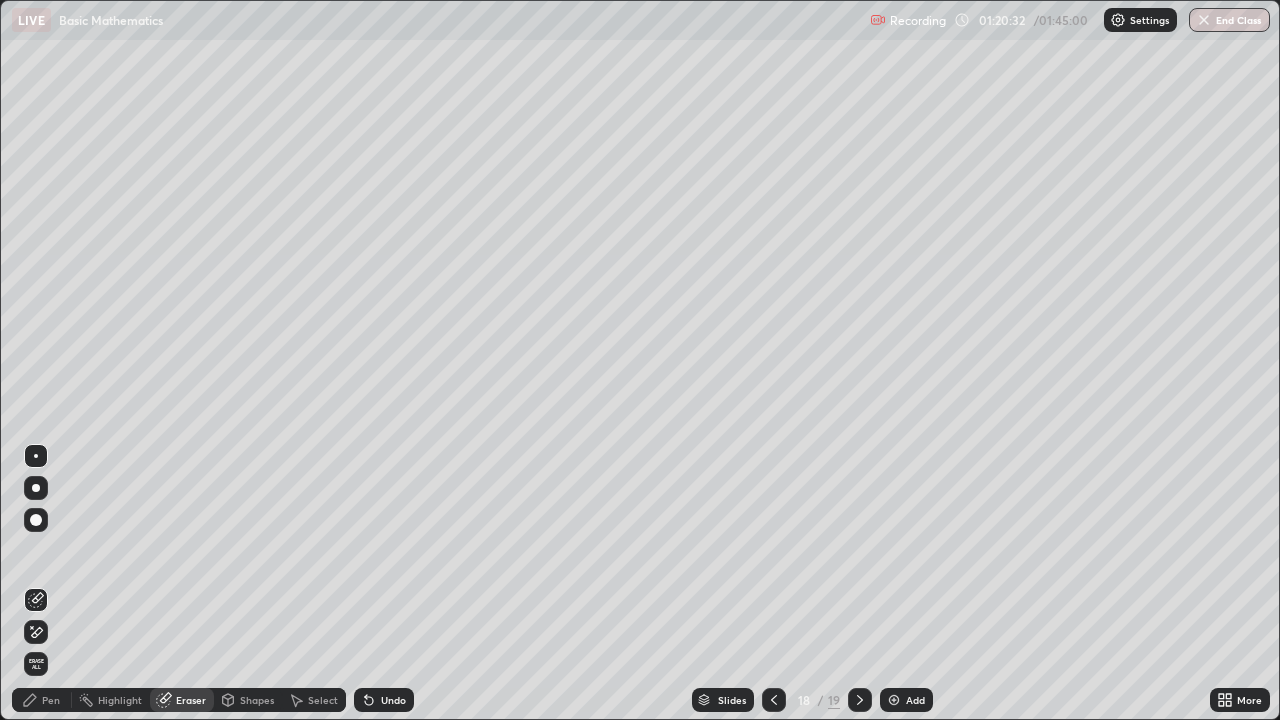 click on "Highlight" at bounding box center (120, 700) 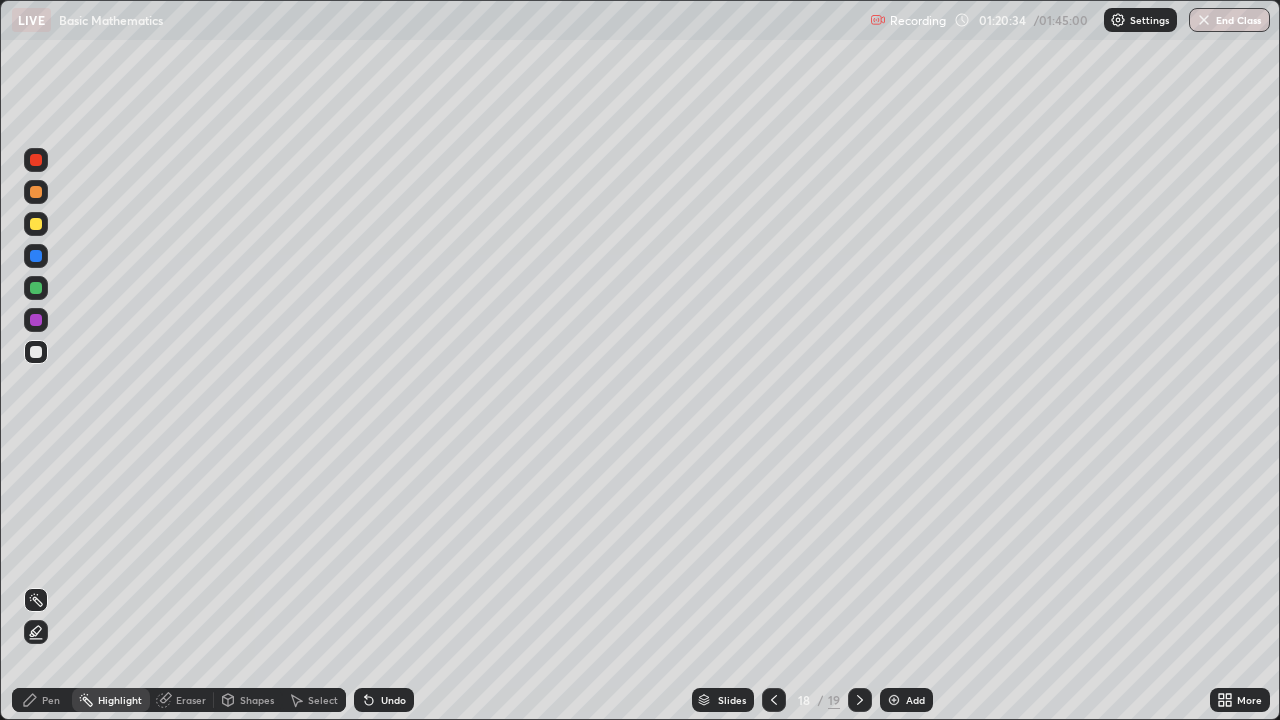 click on "Pen" at bounding box center [51, 700] 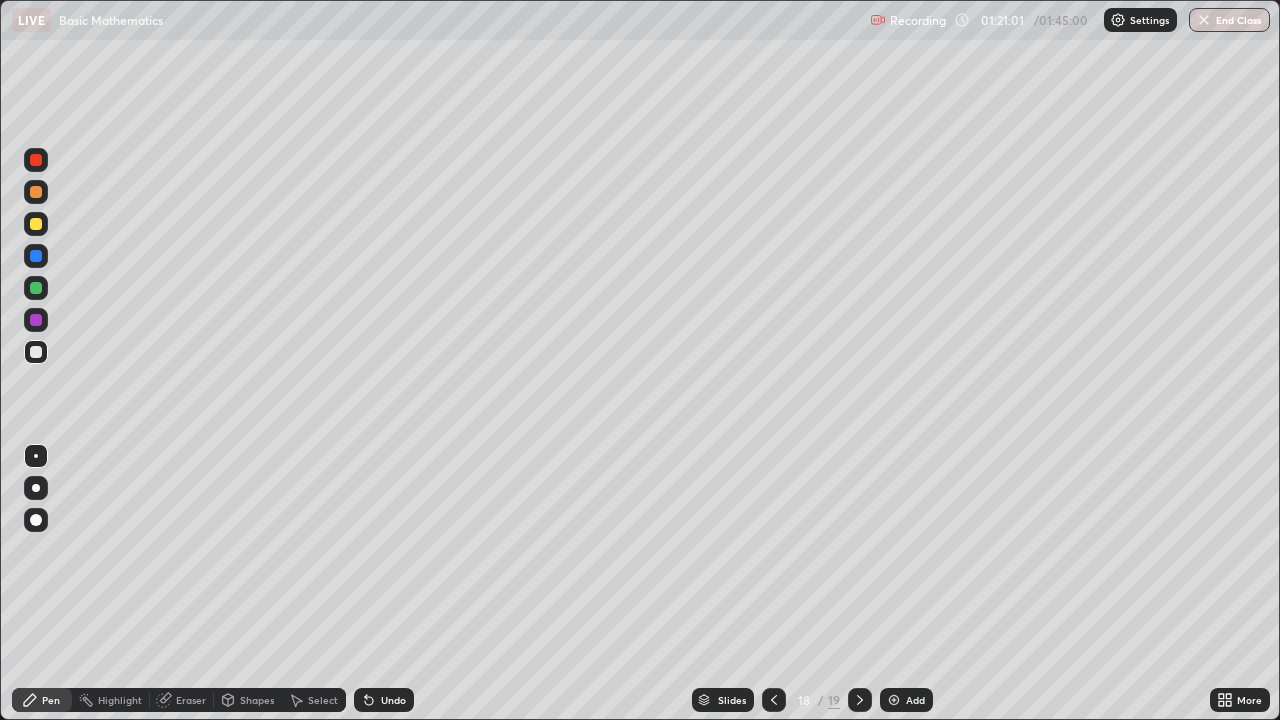 click on "Eraser" at bounding box center (191, 700) 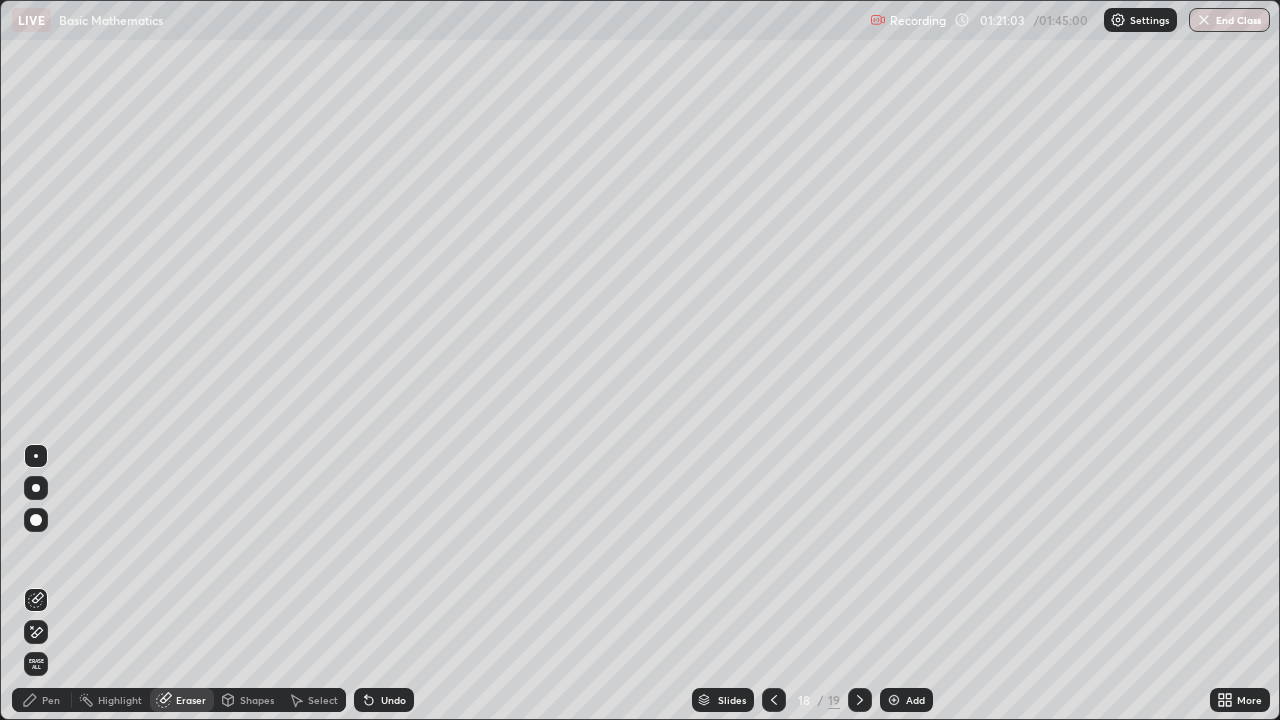 click on "Pen" at bounding box center (51, 700) 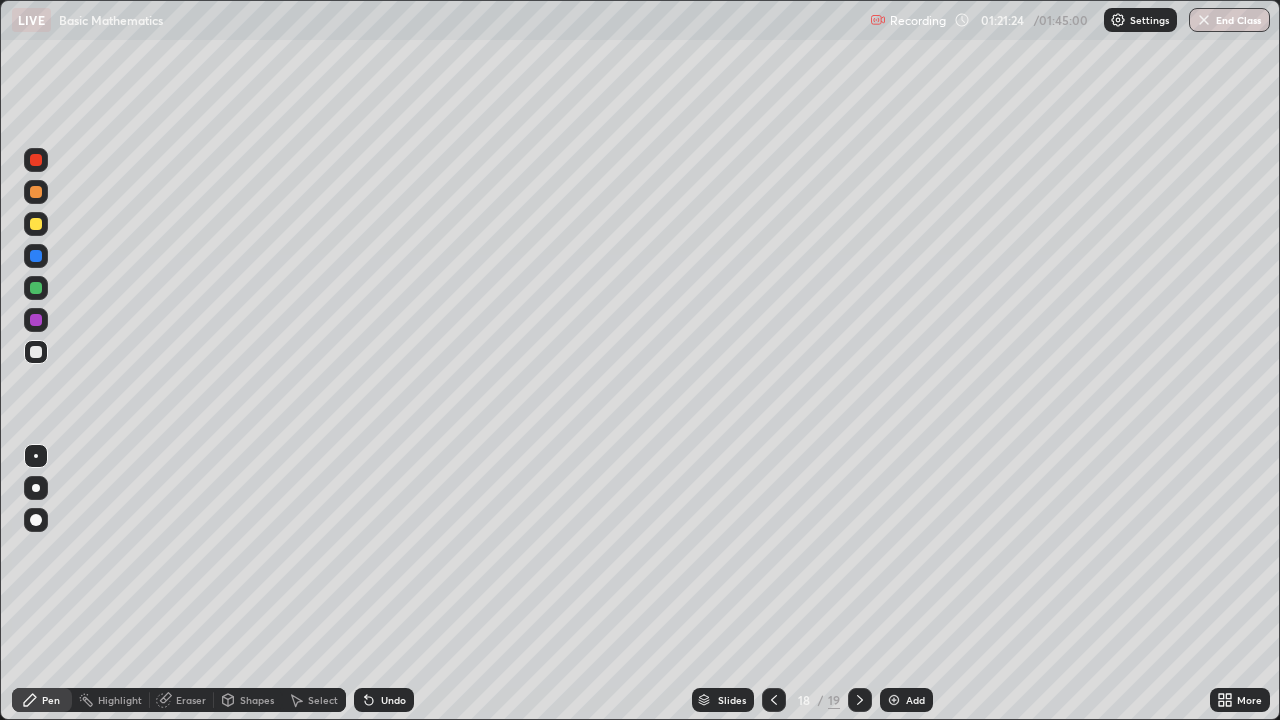 click on "Eraser" at bounding box center [191, 700] 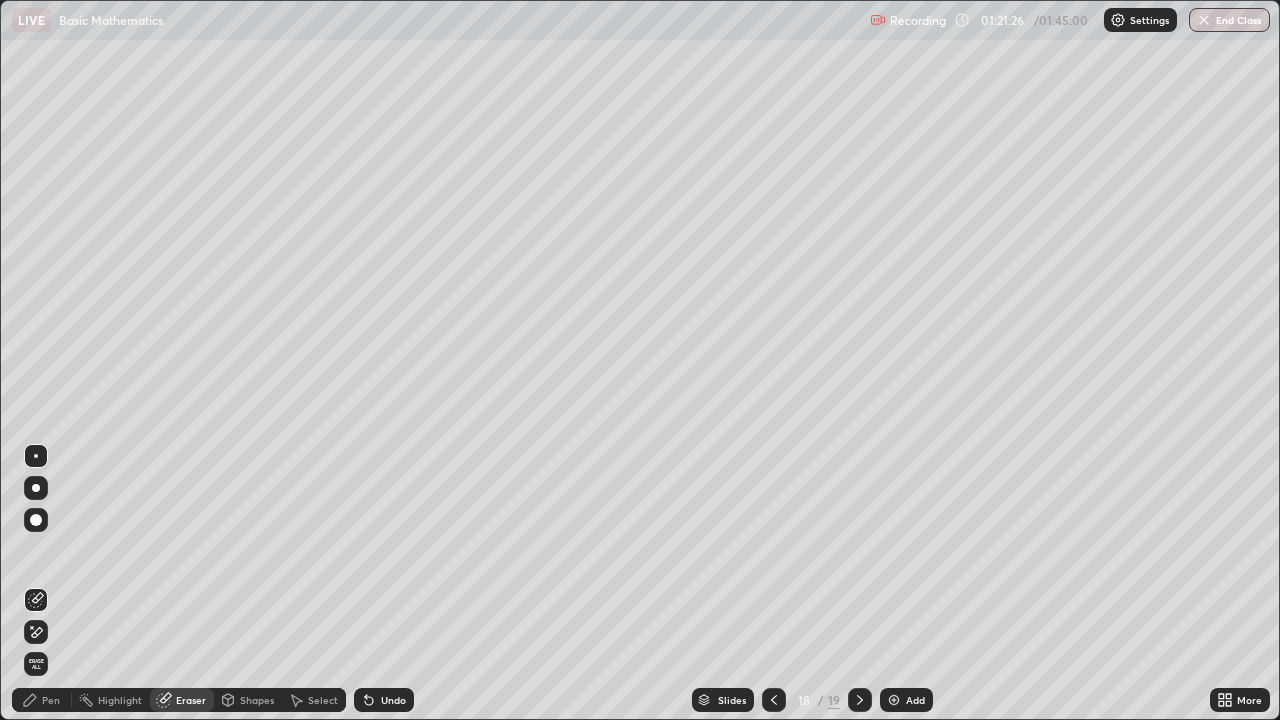 click on "Pen" at bounding box center (51, 700) 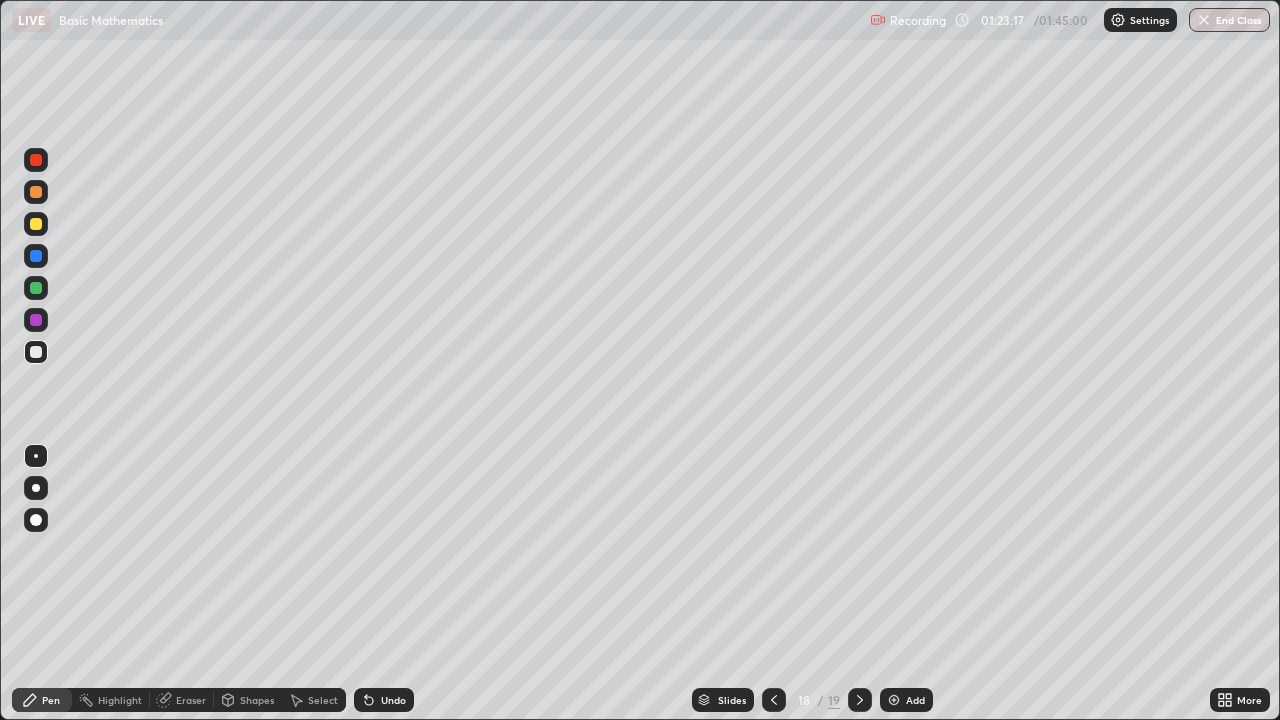 click on "Eraser" at bounding box center [191, 700] 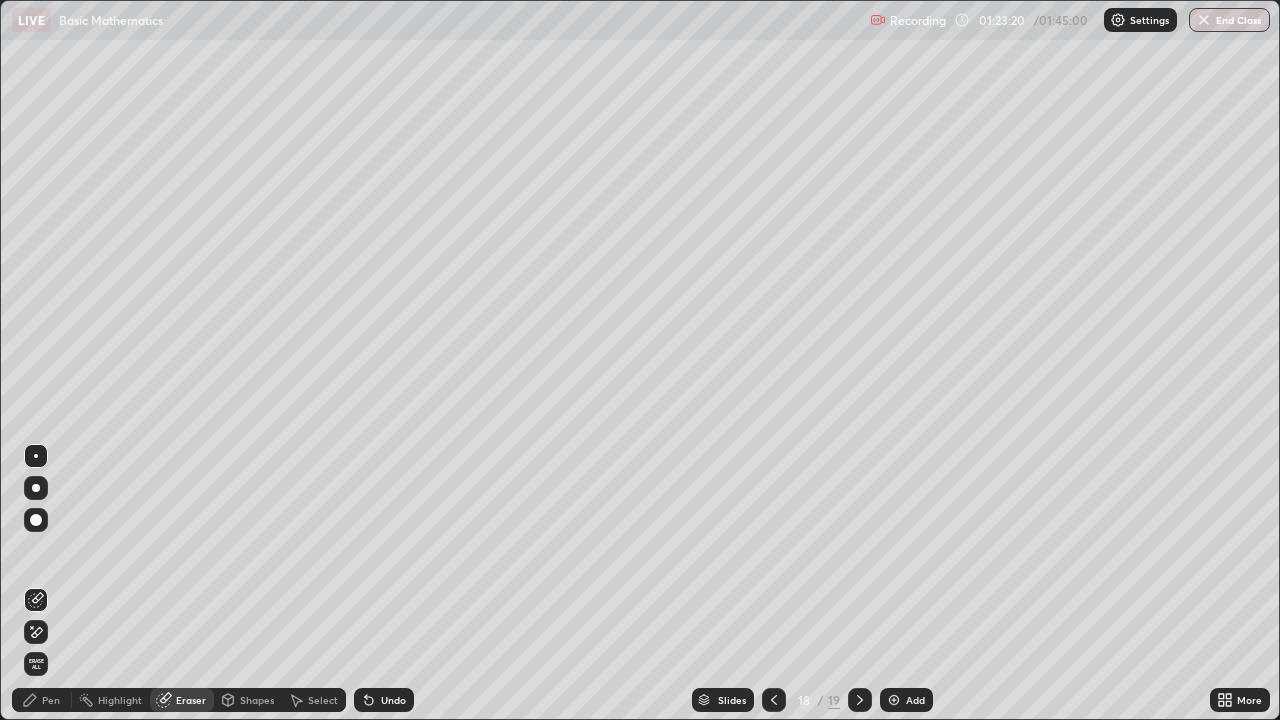 click on "Pen" at bounding box center (51, 700) 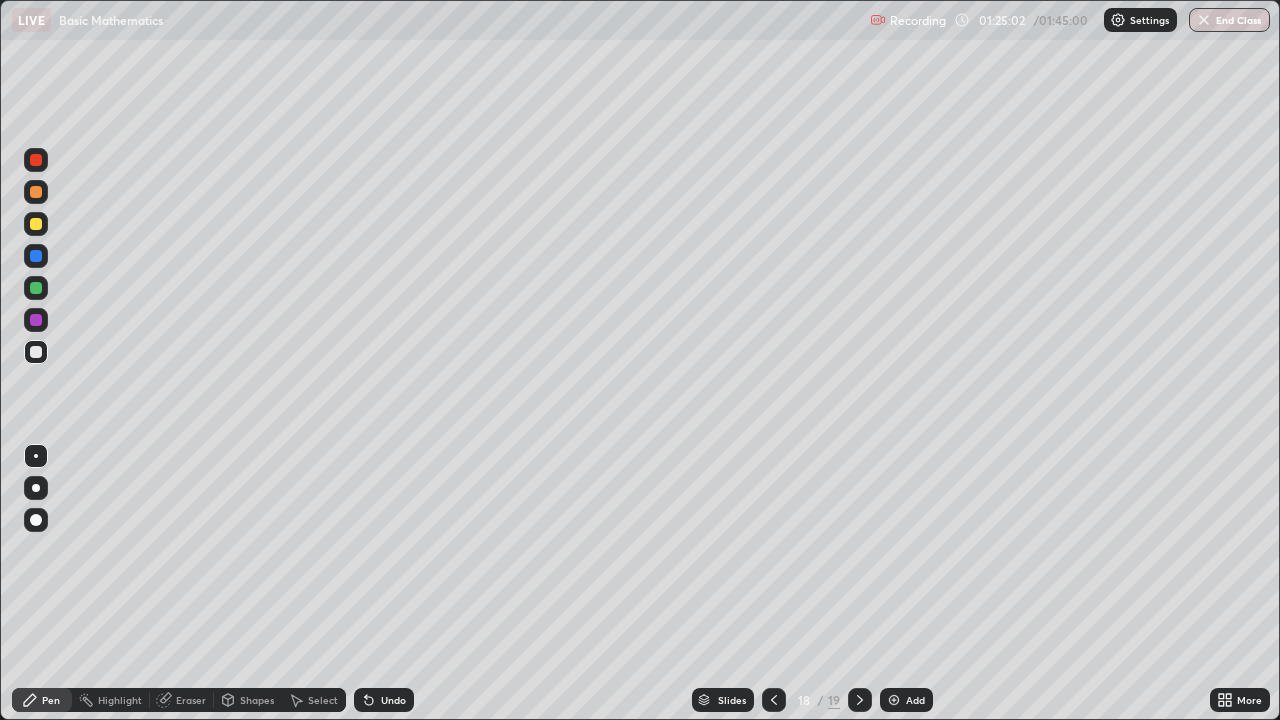 click at bounding box center [894, 700] 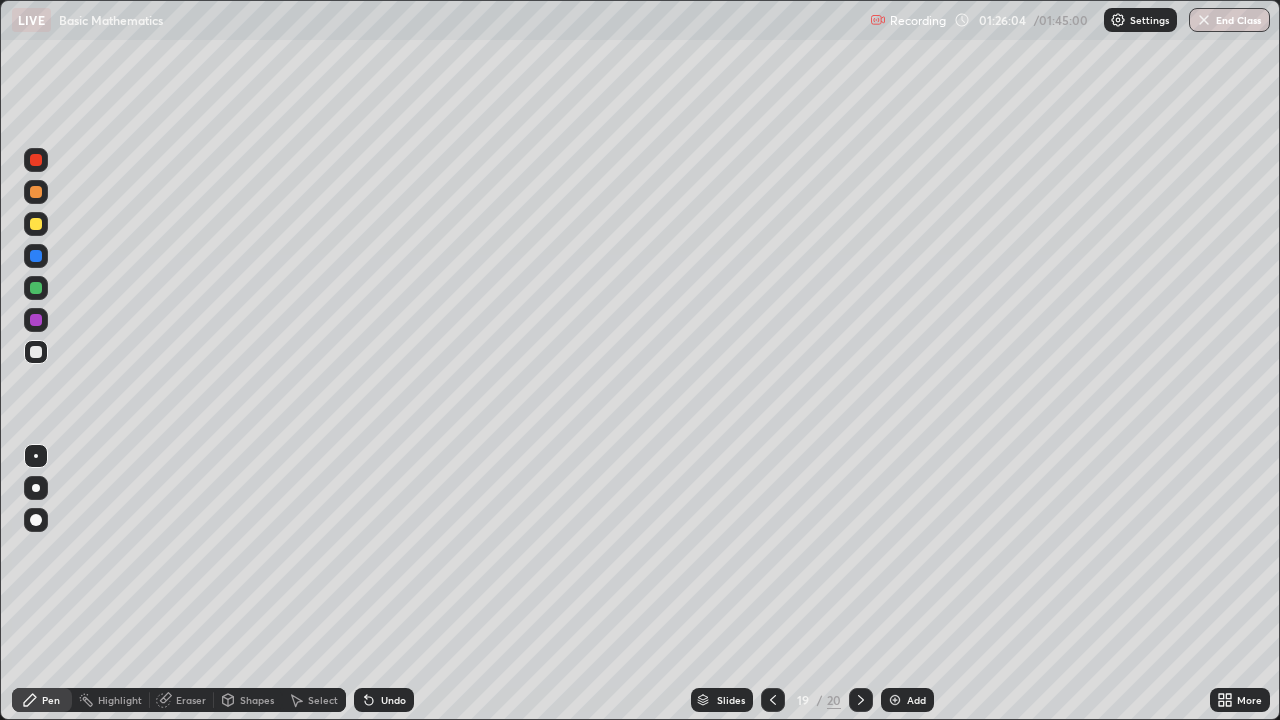 click 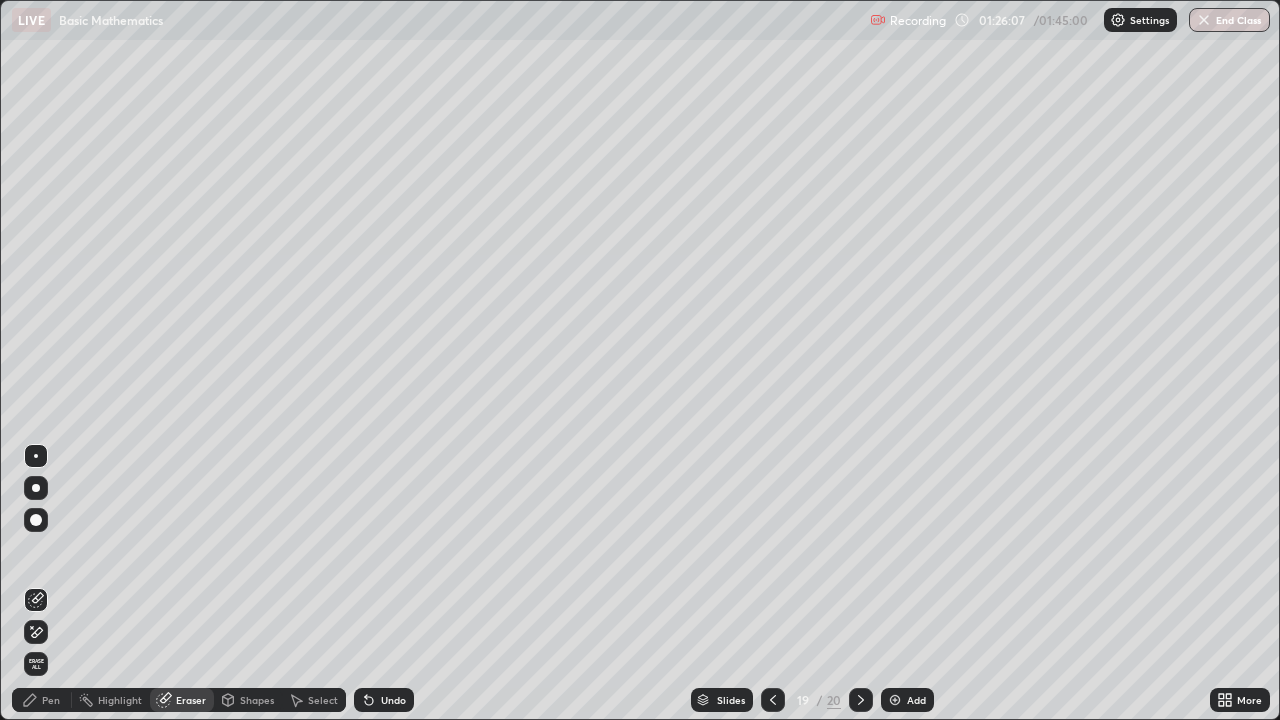 click on "Pen" at bounding box center [42, 700] 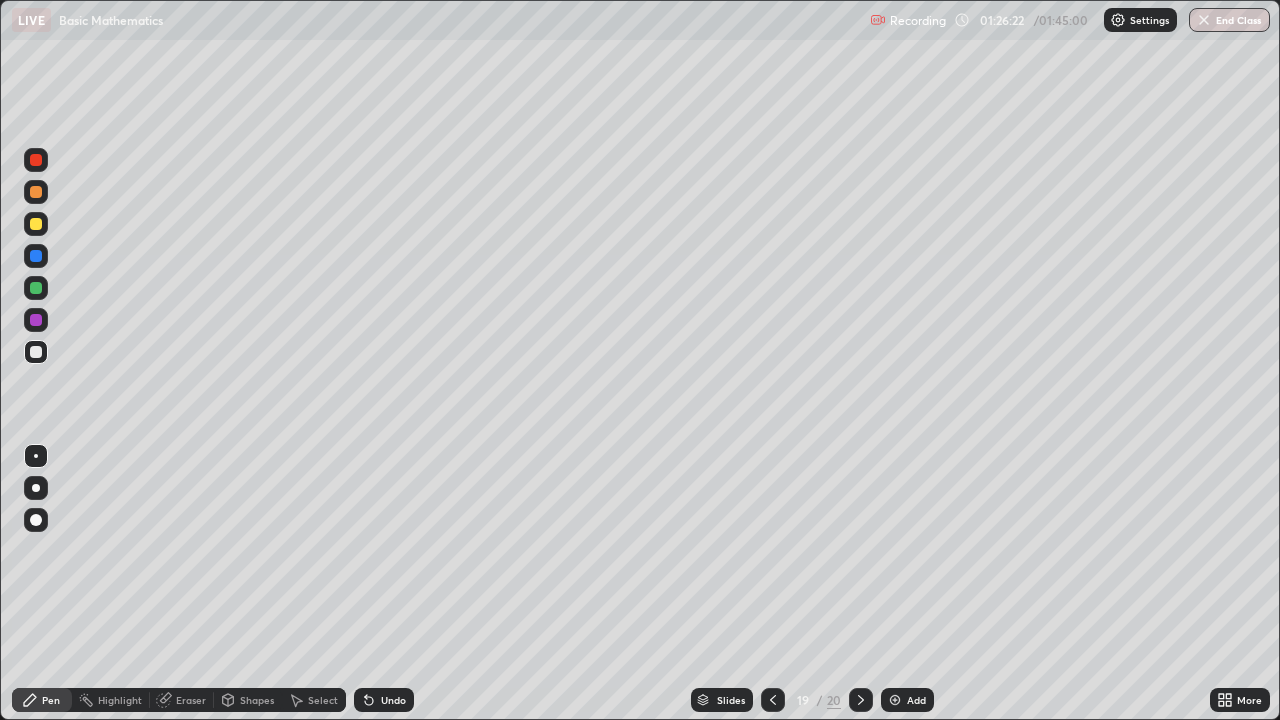 click on "Eraser" at bounding box center [191, 700] 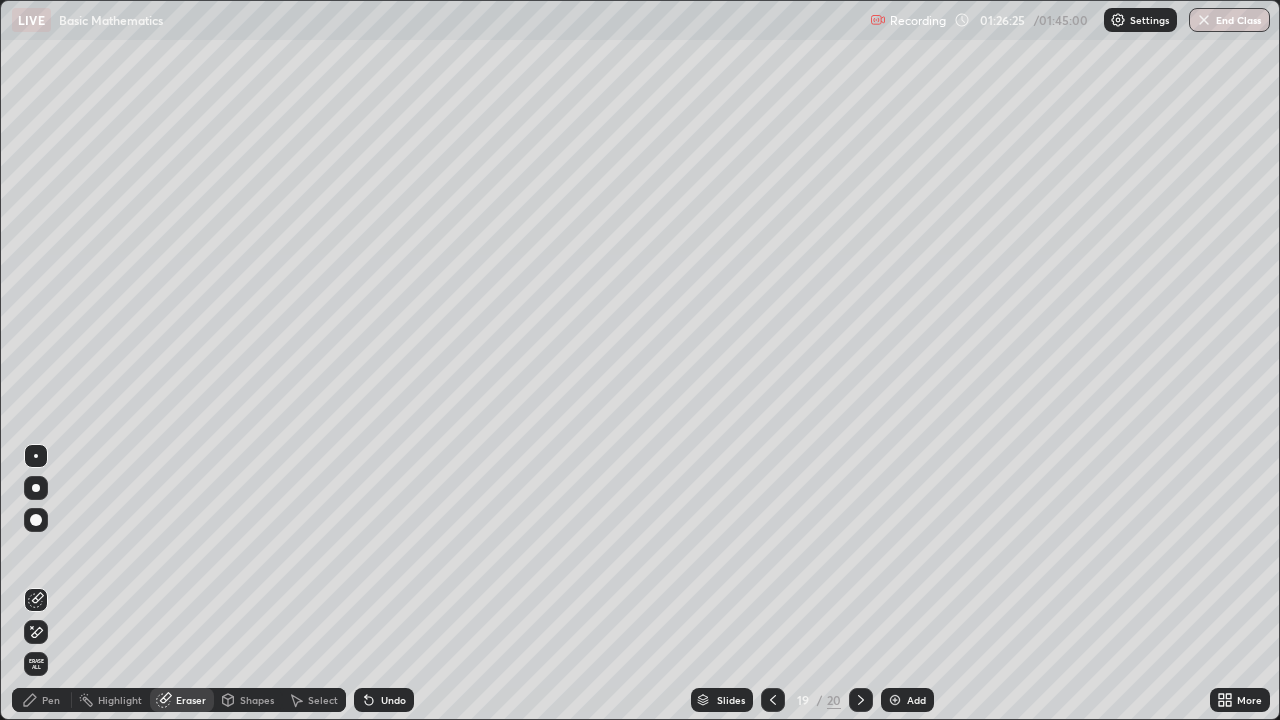 click on "Pen" at bounding box center [42, 700] 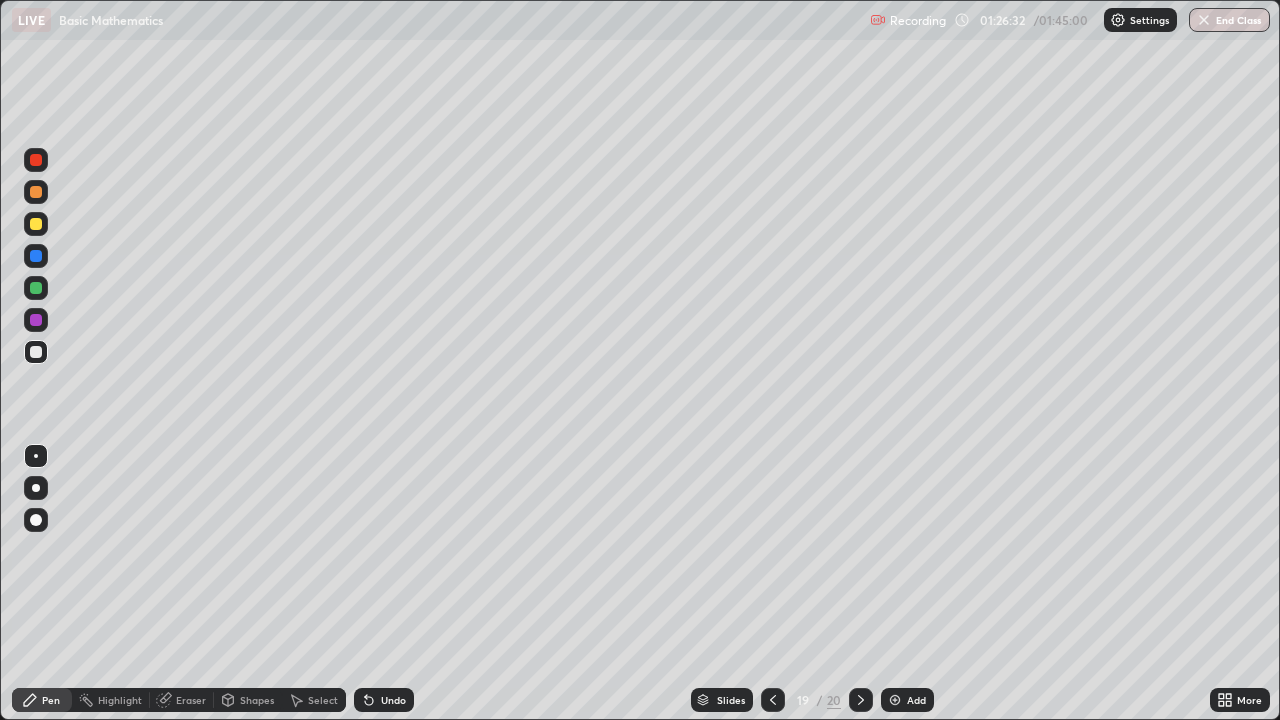click on "Pen" at bounding box center [51, 700] 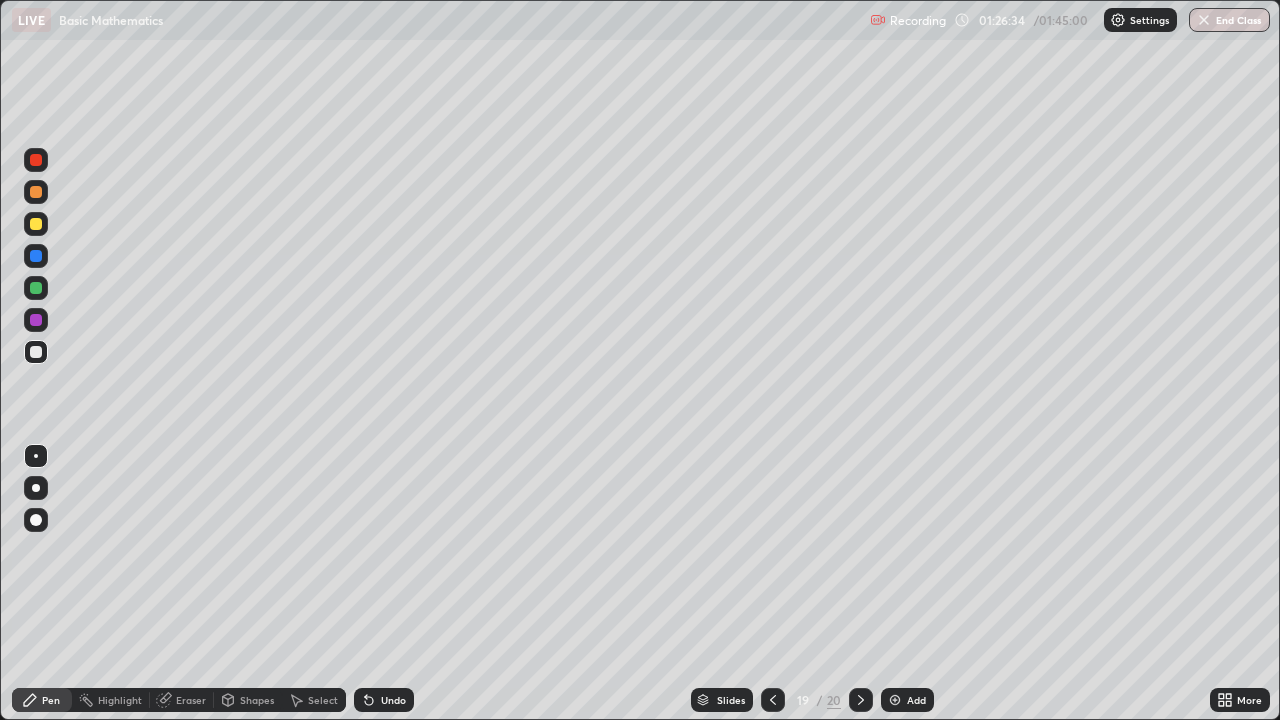 click at bounding box center [895, 700] 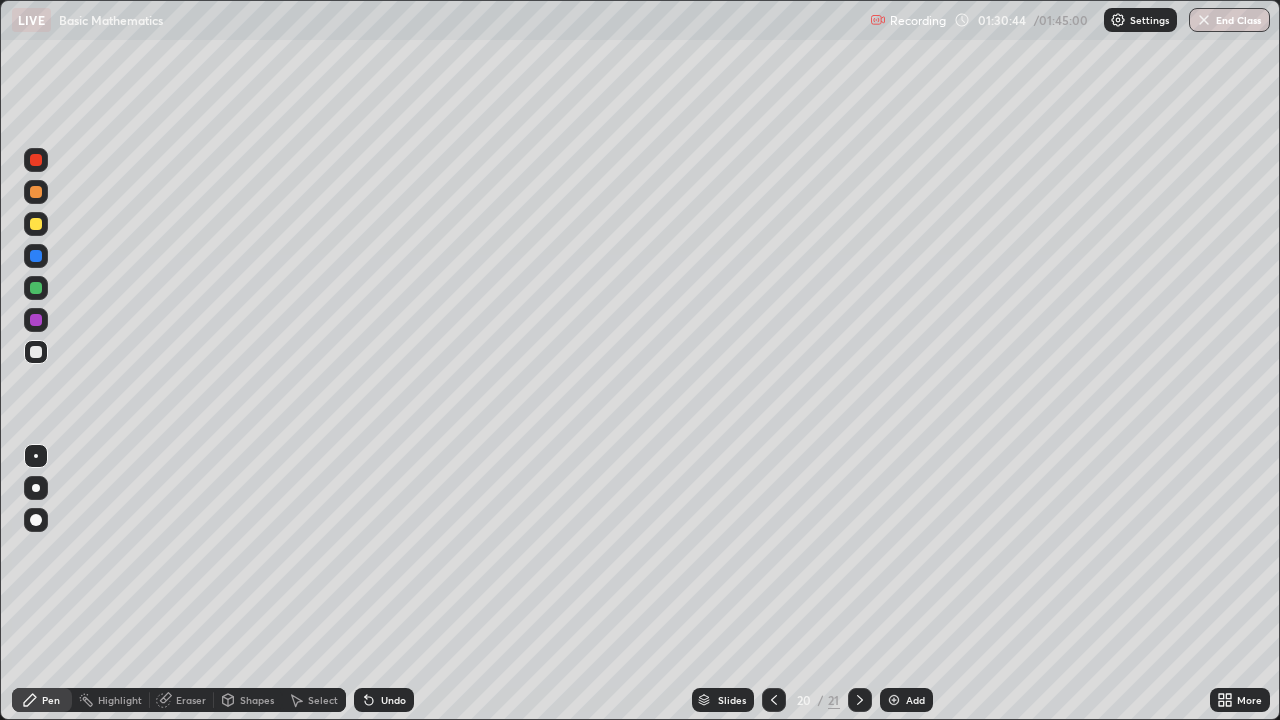 click at bounding box center (894, 700) 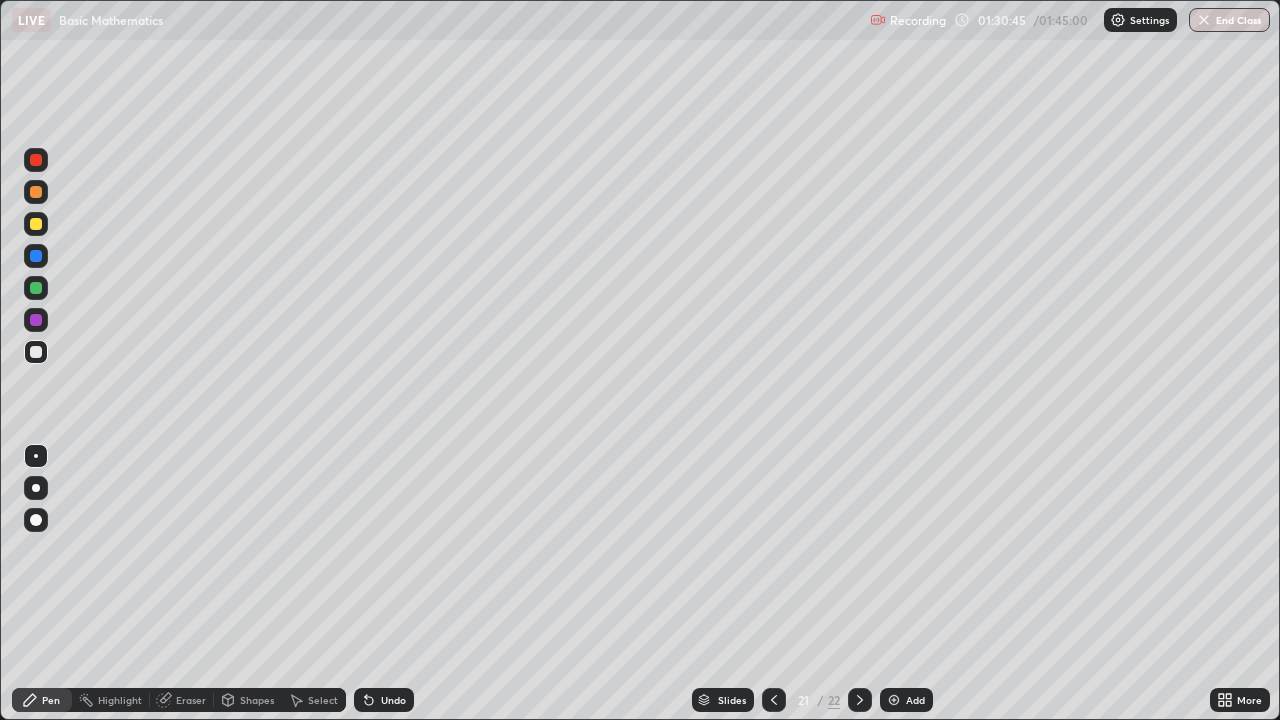 click at bounding box center (774, 700) 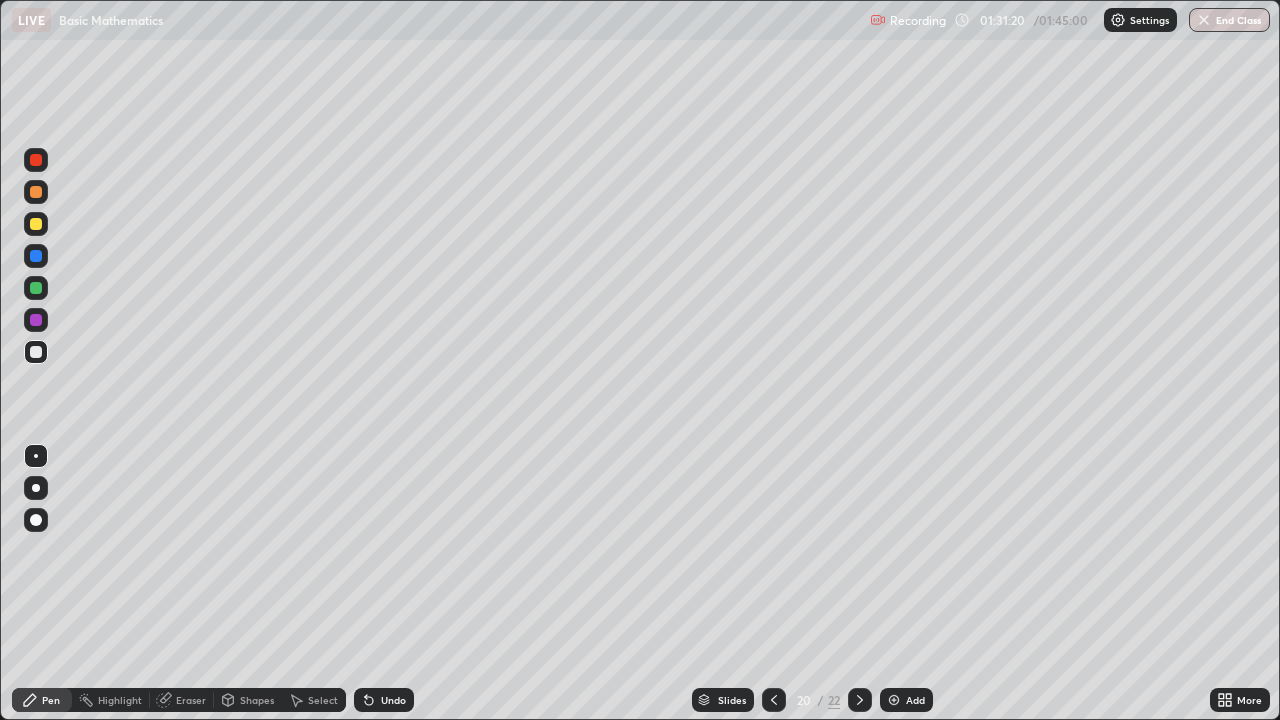 click at bounding box center (894, 700) 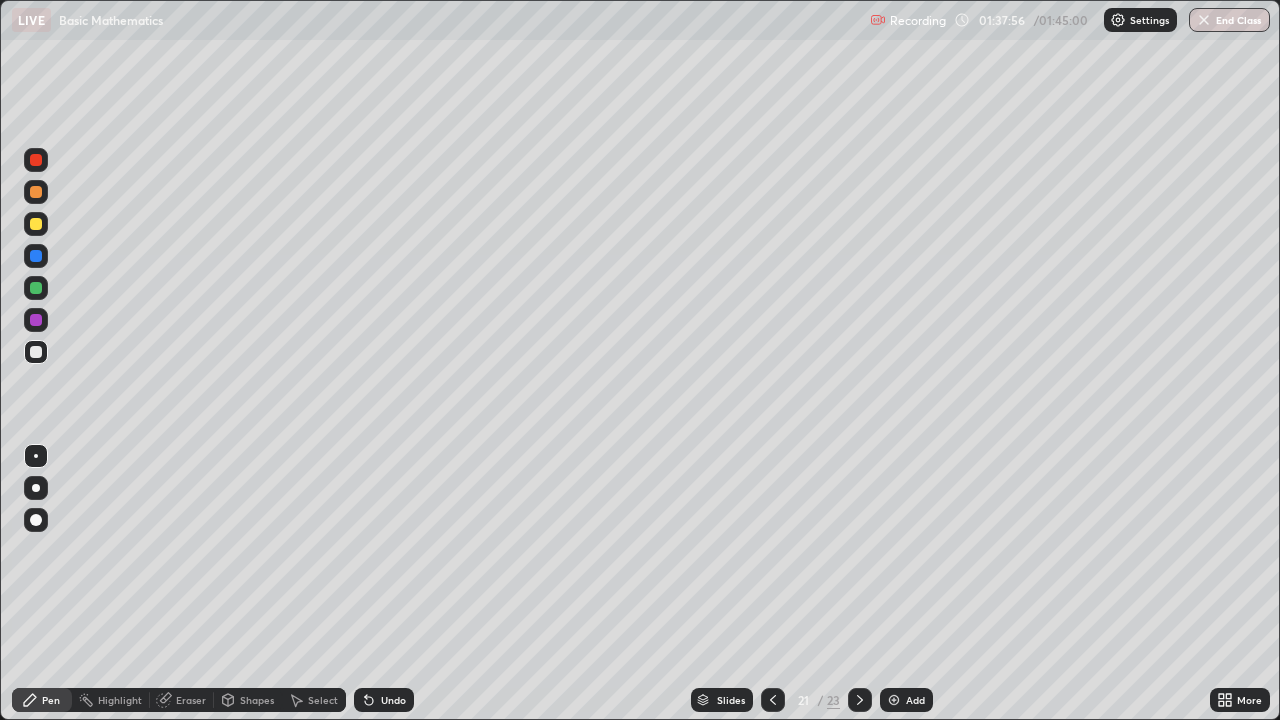 click at bounding box center (1204, 20) 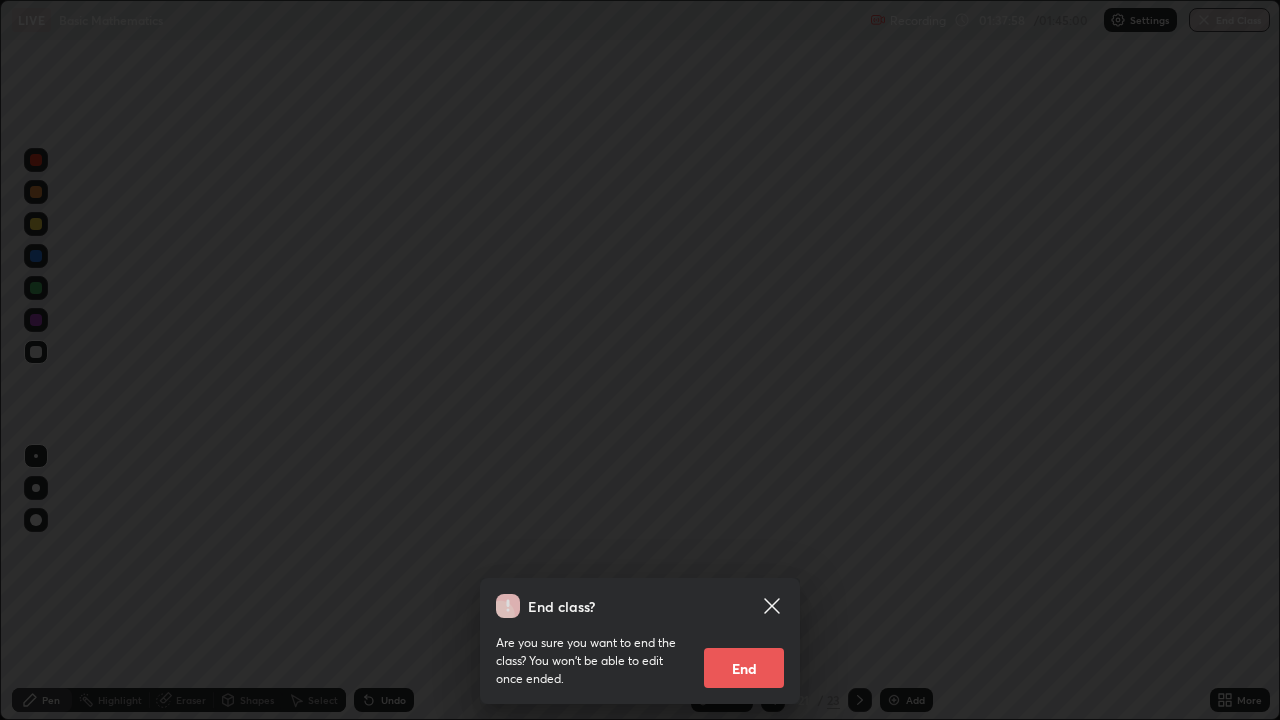 click on "End" at bounding box center (744, 668) 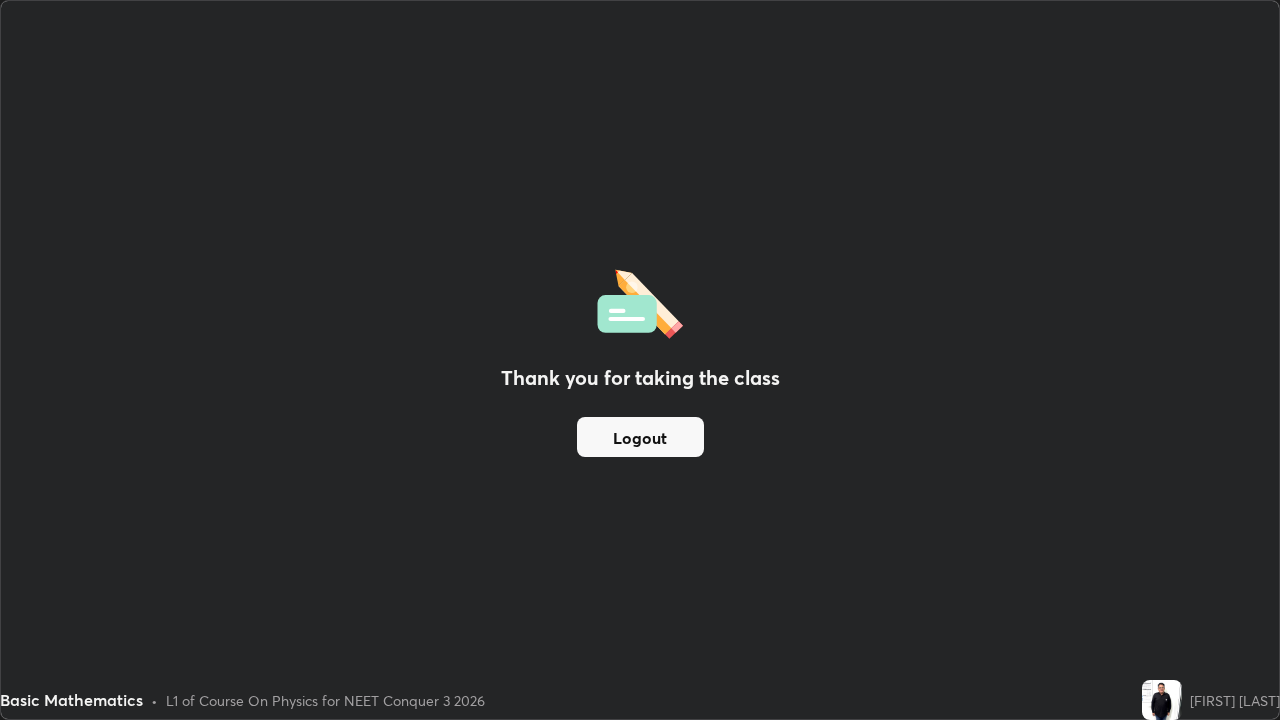 click on "Logout" at bounding box center [640, 437] 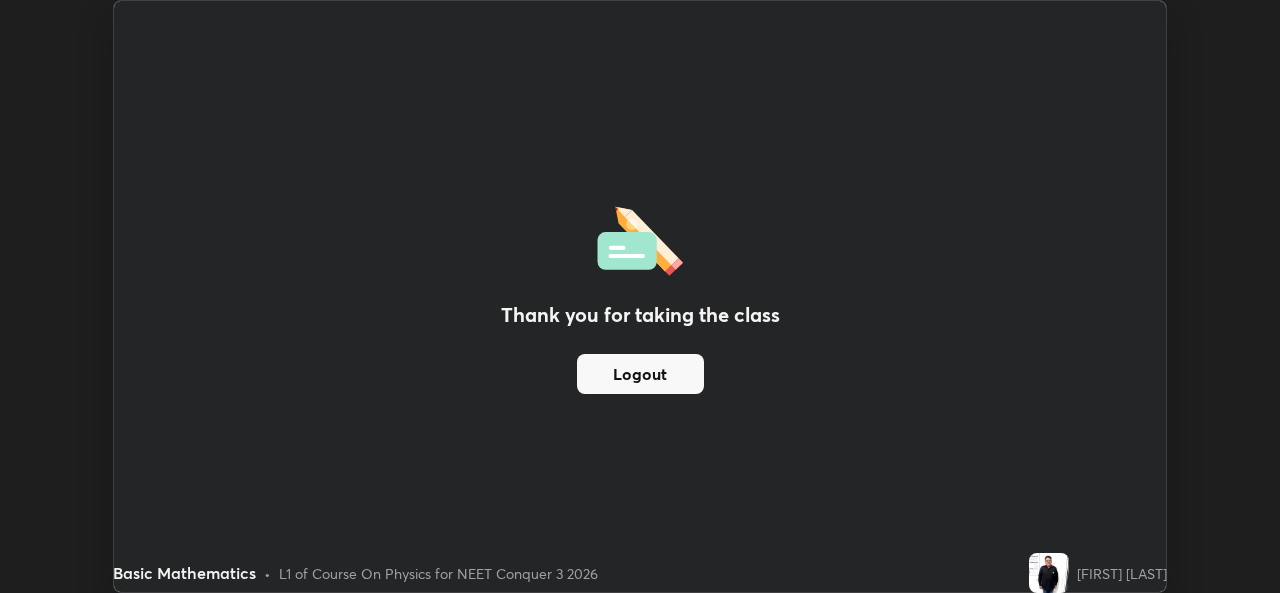 scroll, scrollTop: 593, scrollLeft: 1280, axis: both 